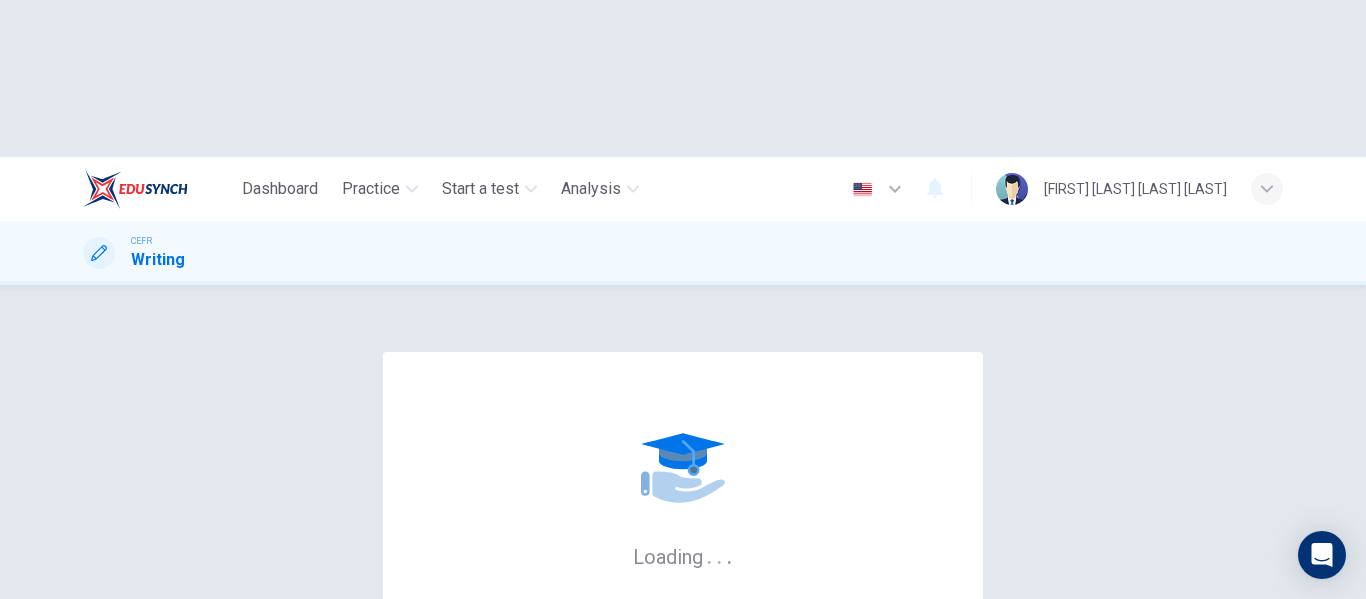 scroll, scrollTop: 0, scrollLeft: 0, axis: both 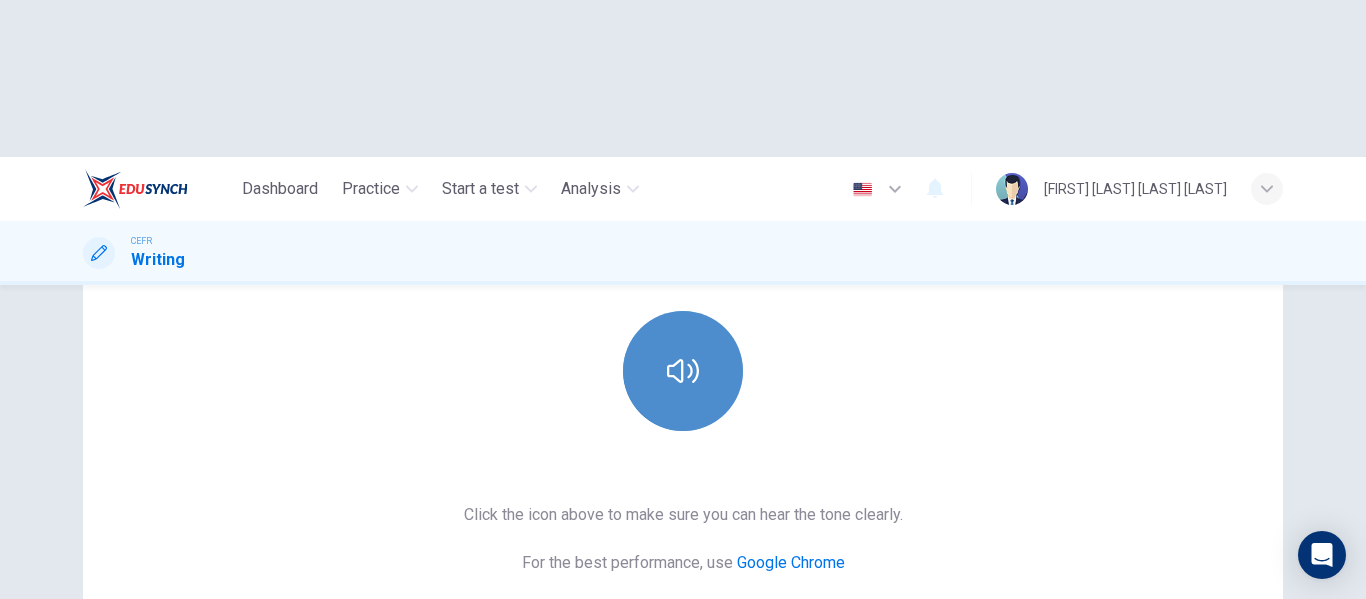 click at bounding box center [683, 371] 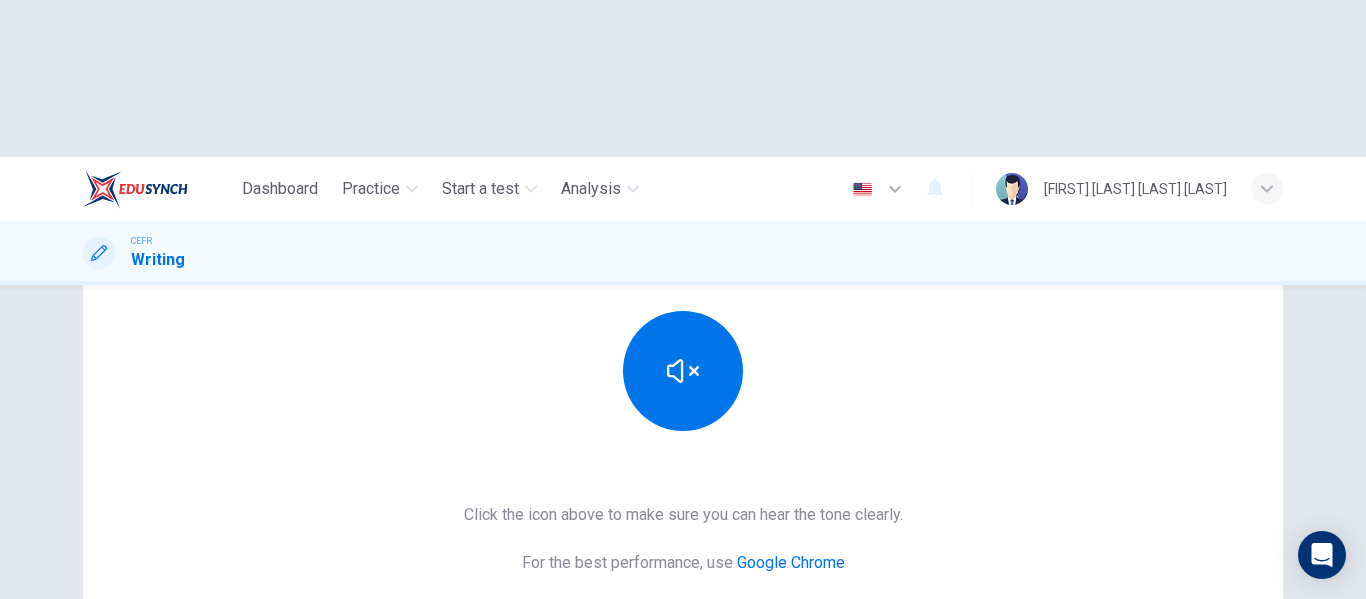 click on "Sounds good!" at bounding box center [683, 639] 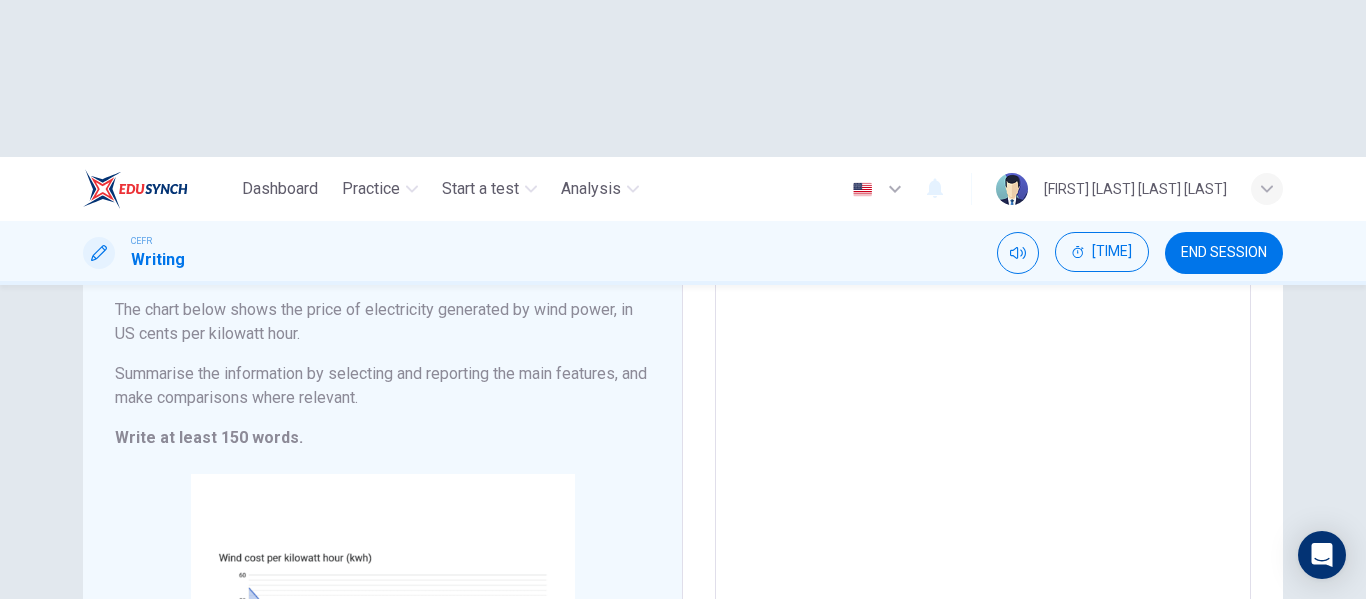 scroll, scrollTop: 283, scrollLeft: 0, axis: vertical 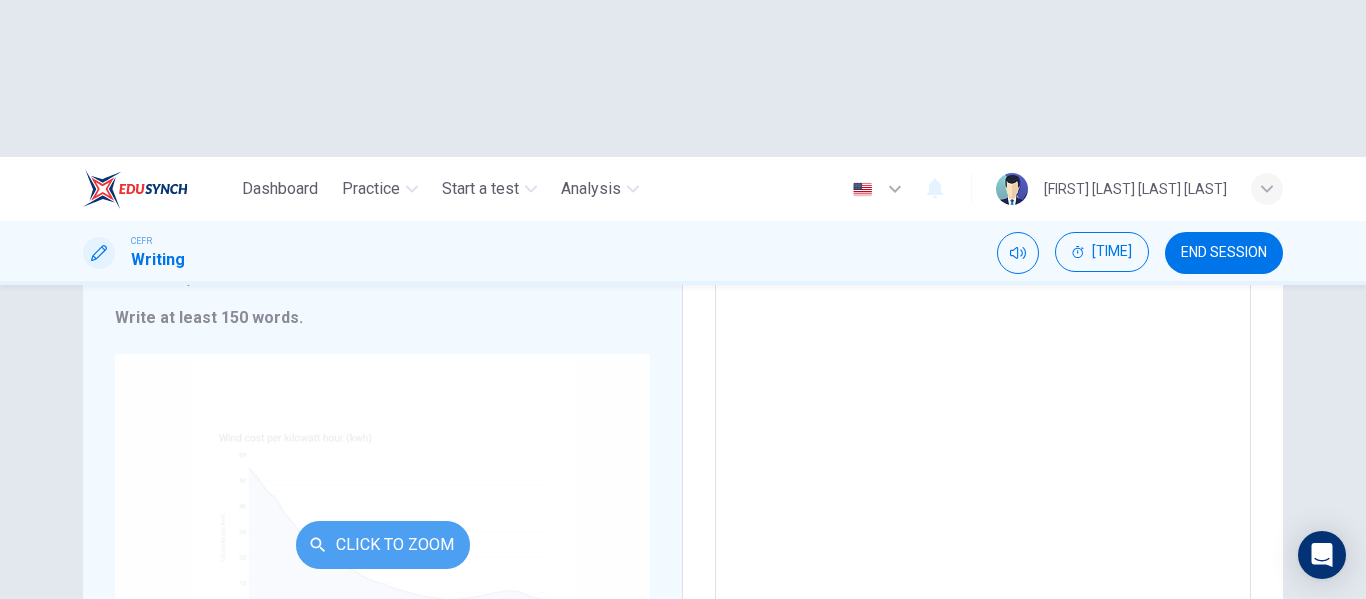 click on "Click to Zoom" at bounding box center [383, 545] 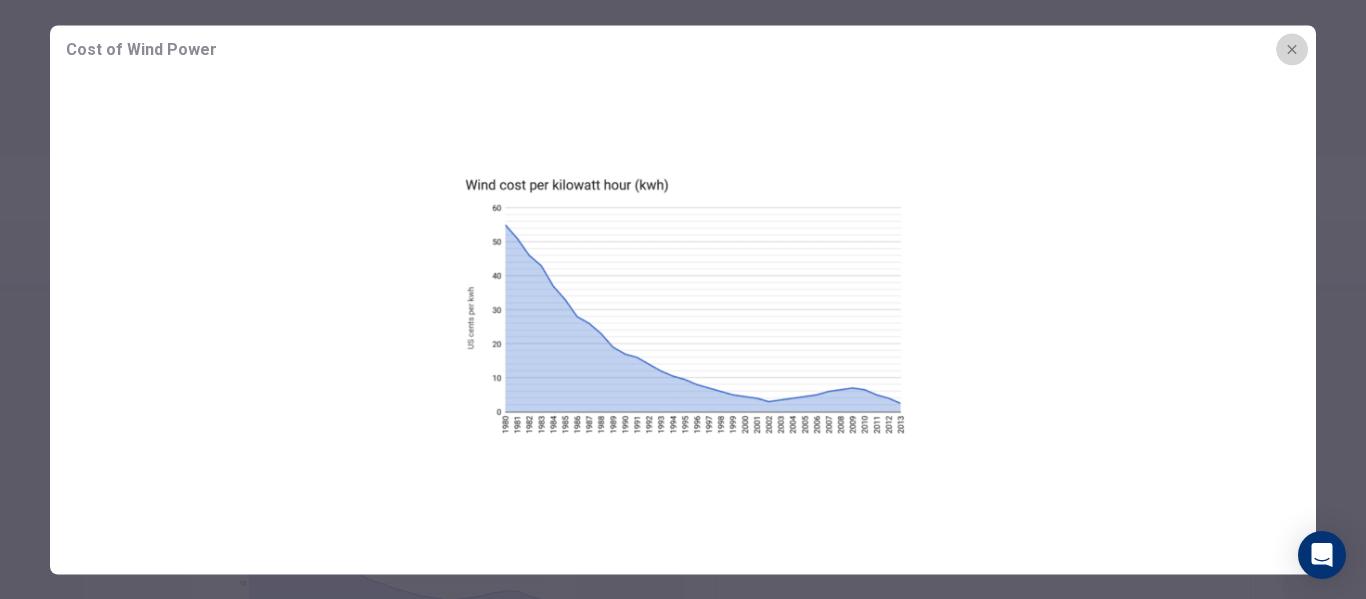 click at bounding box center (1292, 49) 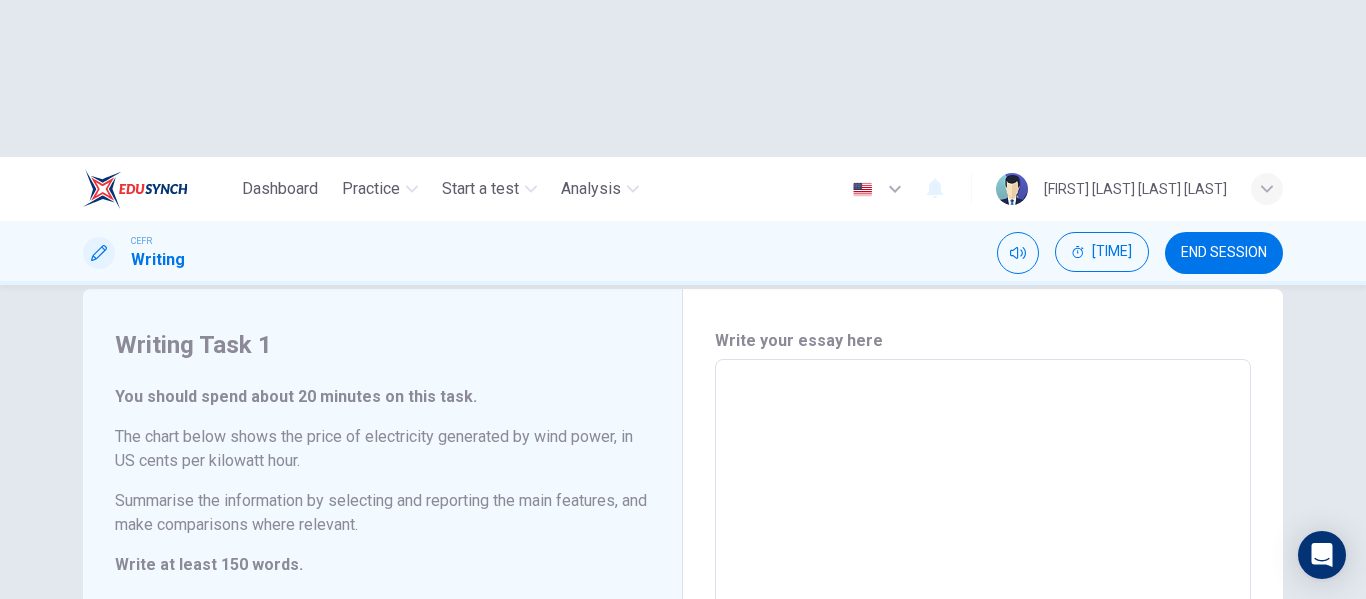scroll, scrollTop: 0, scrollLeft: 0, axis: both 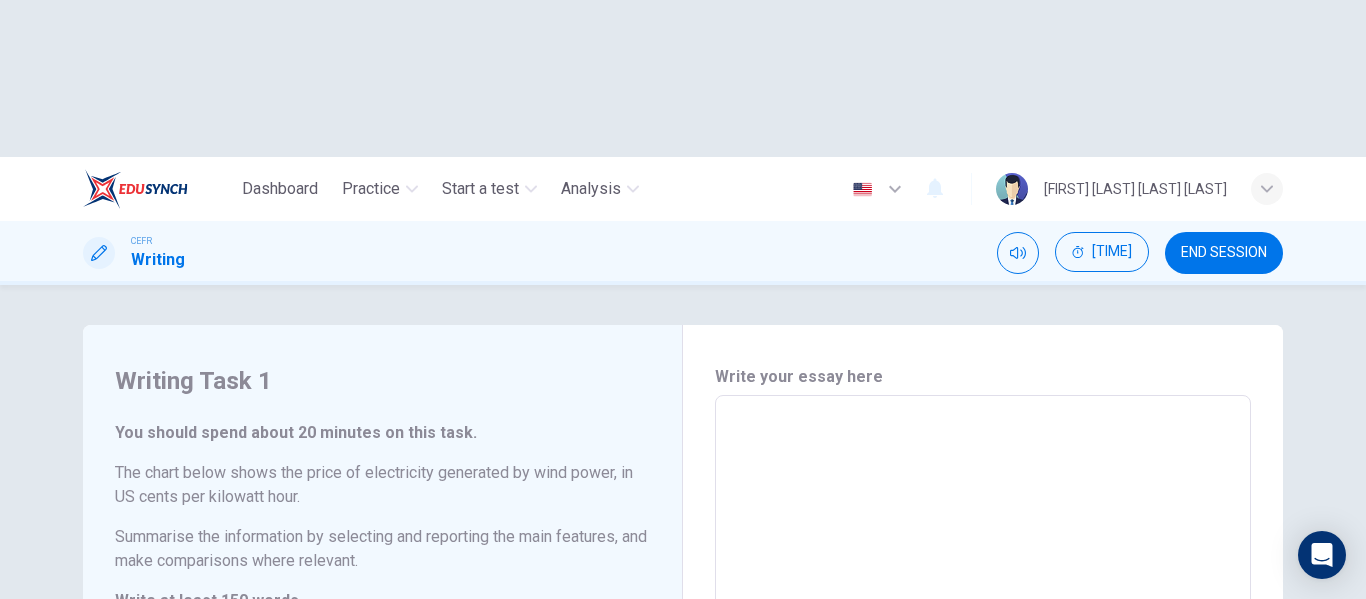 type 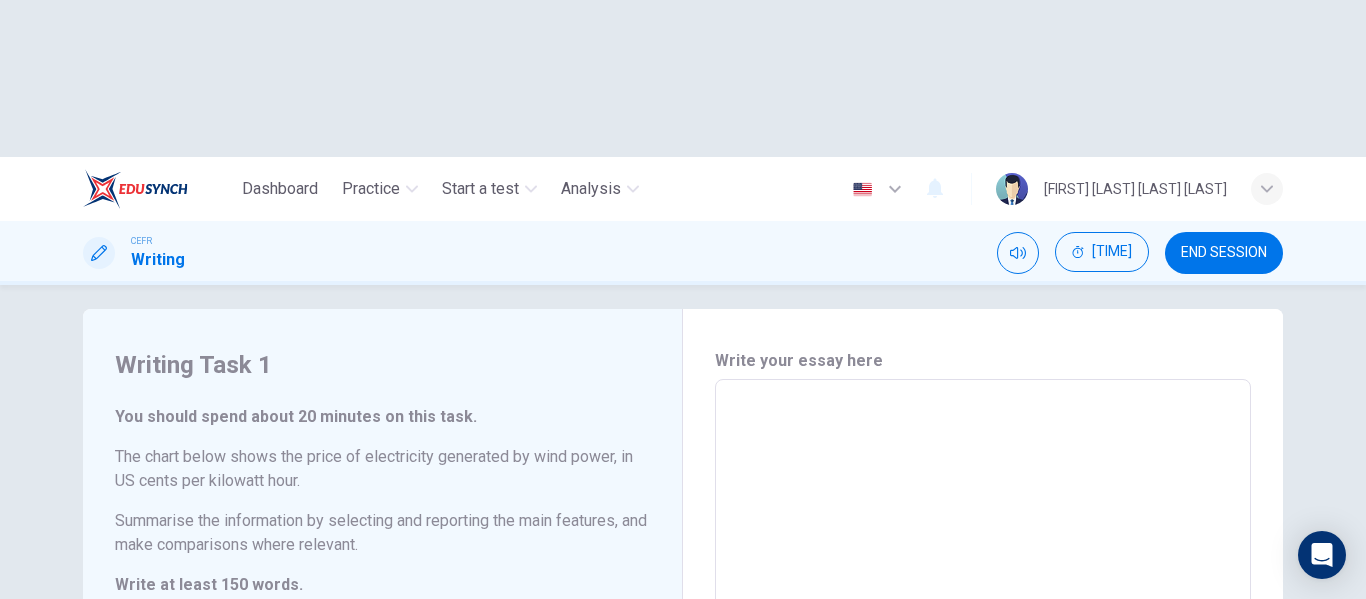 scroll, scrollTop: 22, scrollLeft: 0, axis: vertical 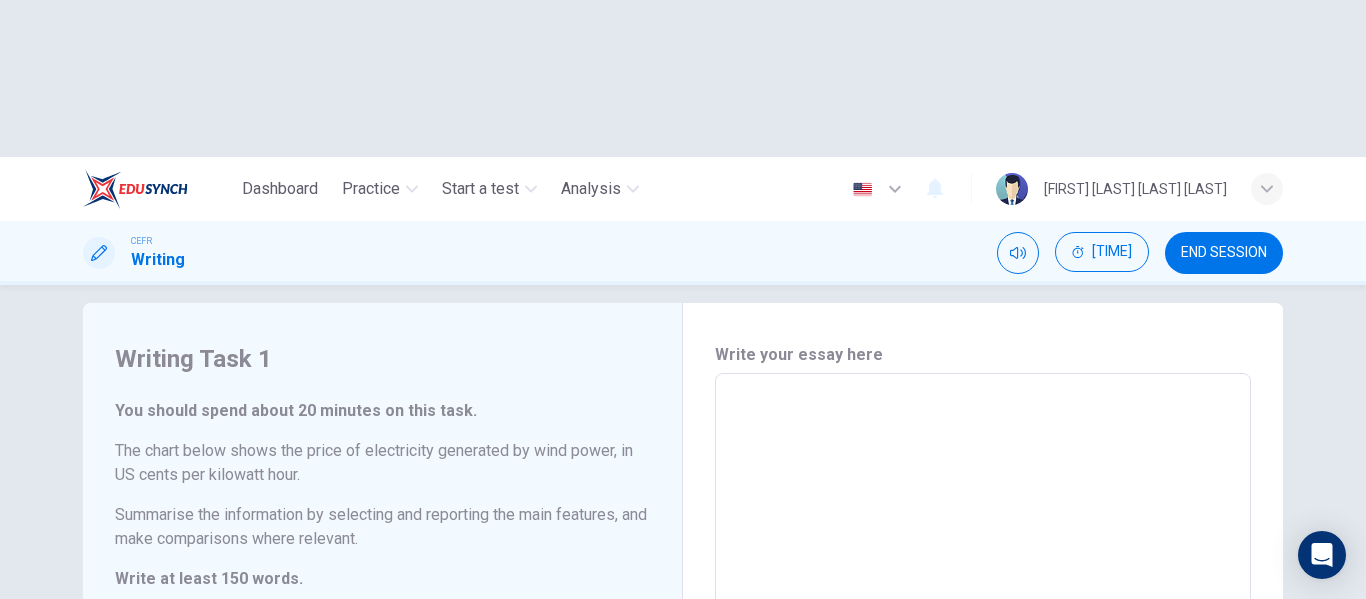 click at bounding box center (983, 669) 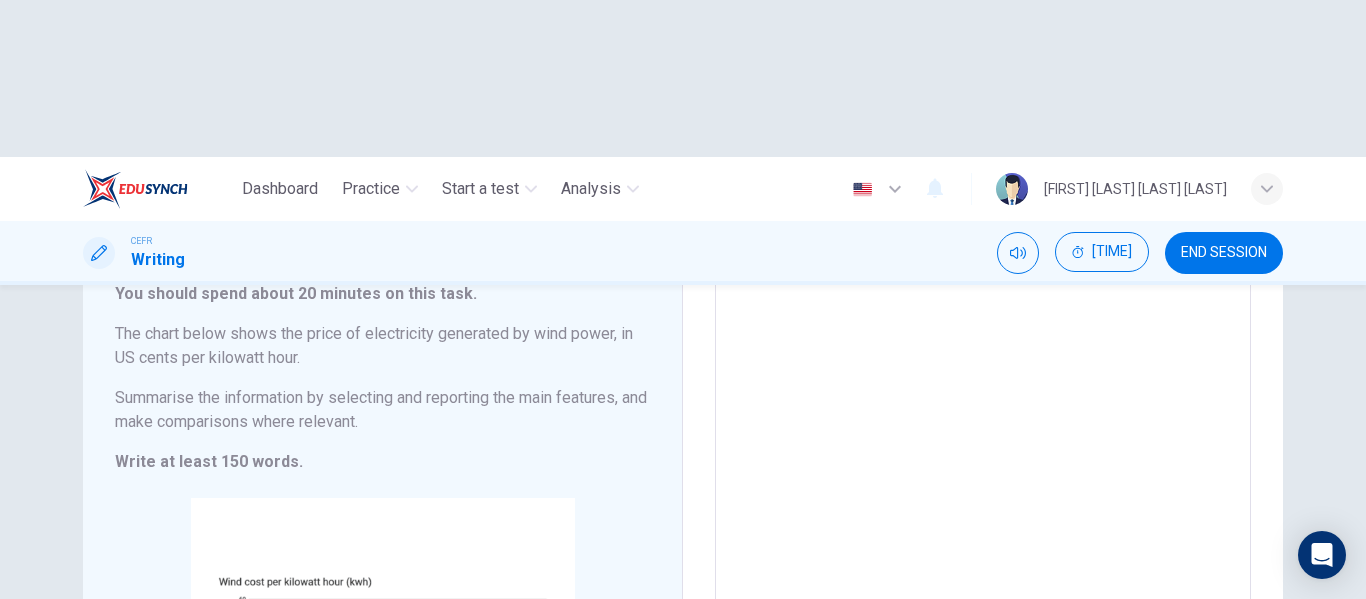 scroll, scrollTop: 146, scrollLeft: 0, axis: vertical 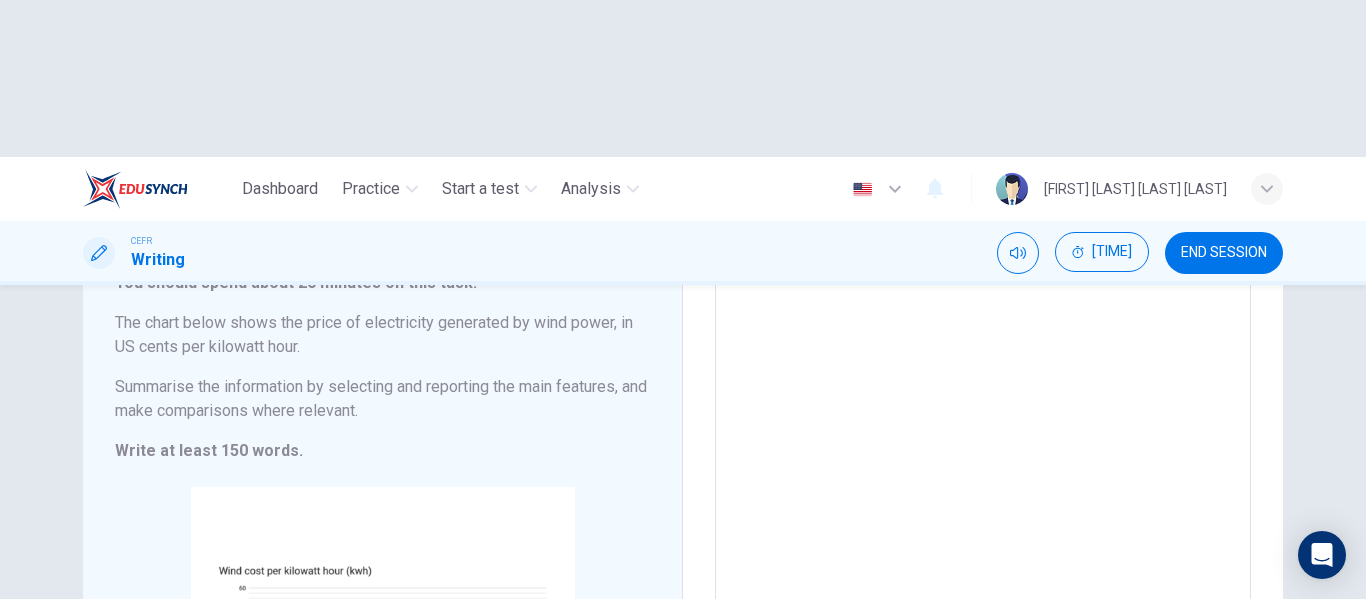 drag, startPoint x: 652, startPoint y: 266, endPoint x: 769, endPoint y: 323, distance: 130.14607 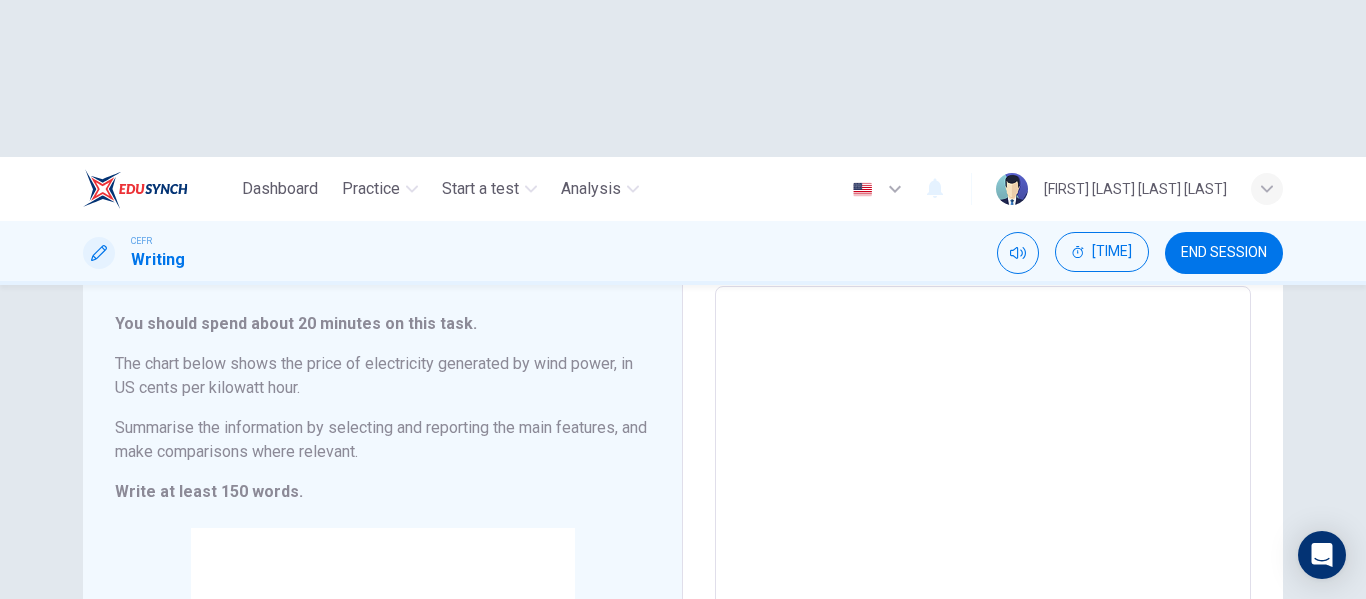 scroll, scrollTop: 110, scrollLeft: 0, axis: vertical 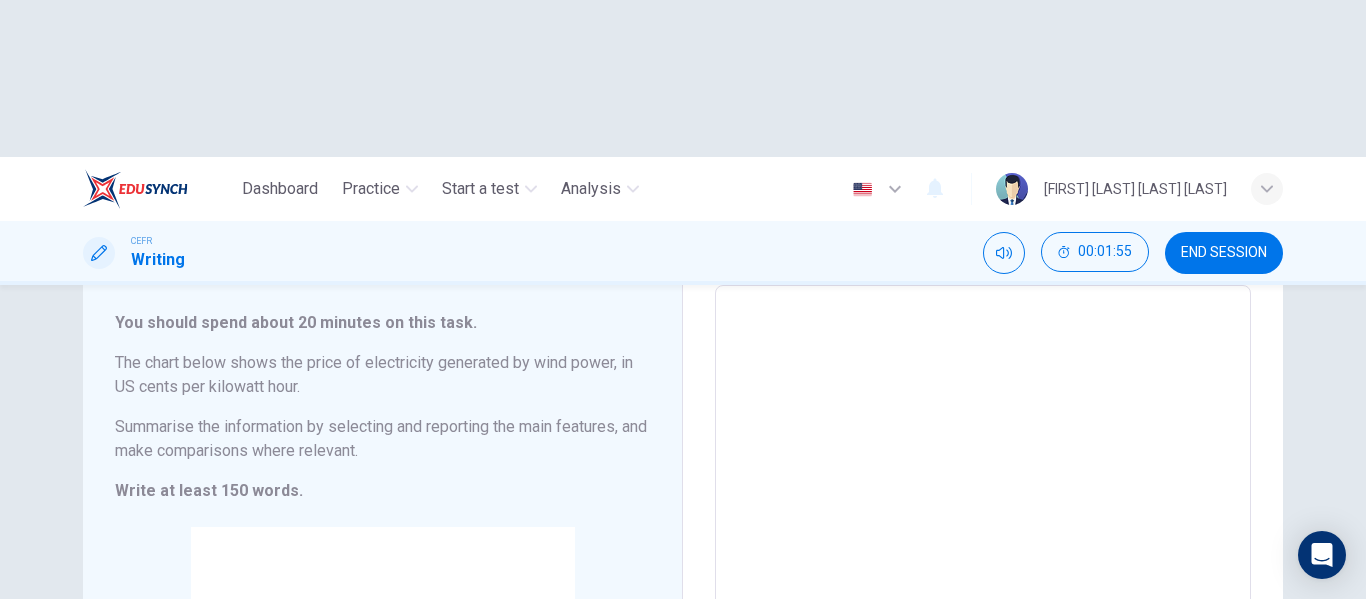 click at bounding box center (983, 581) 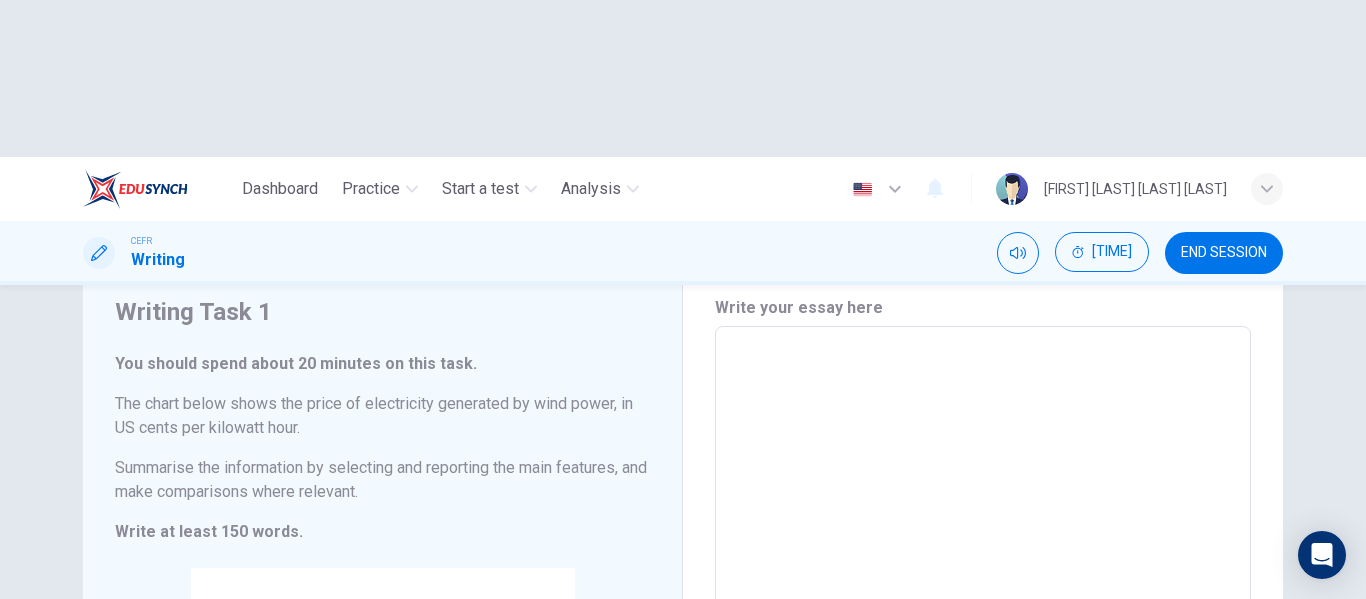 scroll, scrollTop: 68, scrollLeft: 0, axis: vertical 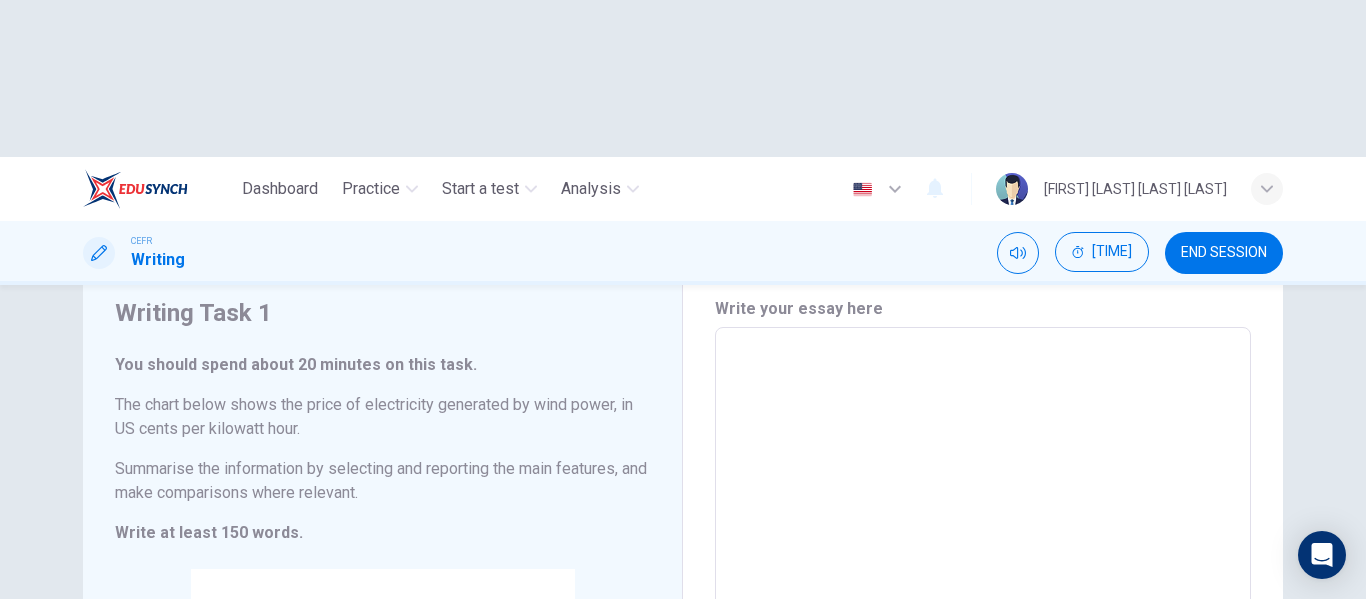 click at bounding box center [983, 623] 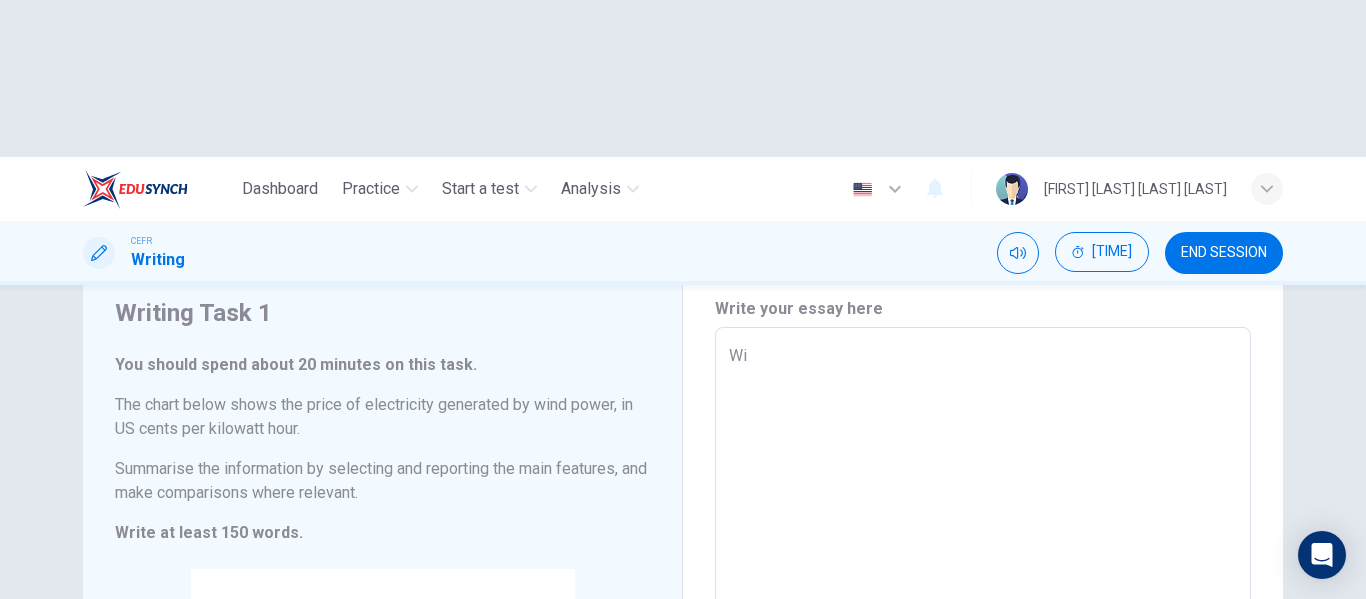 type on "W" 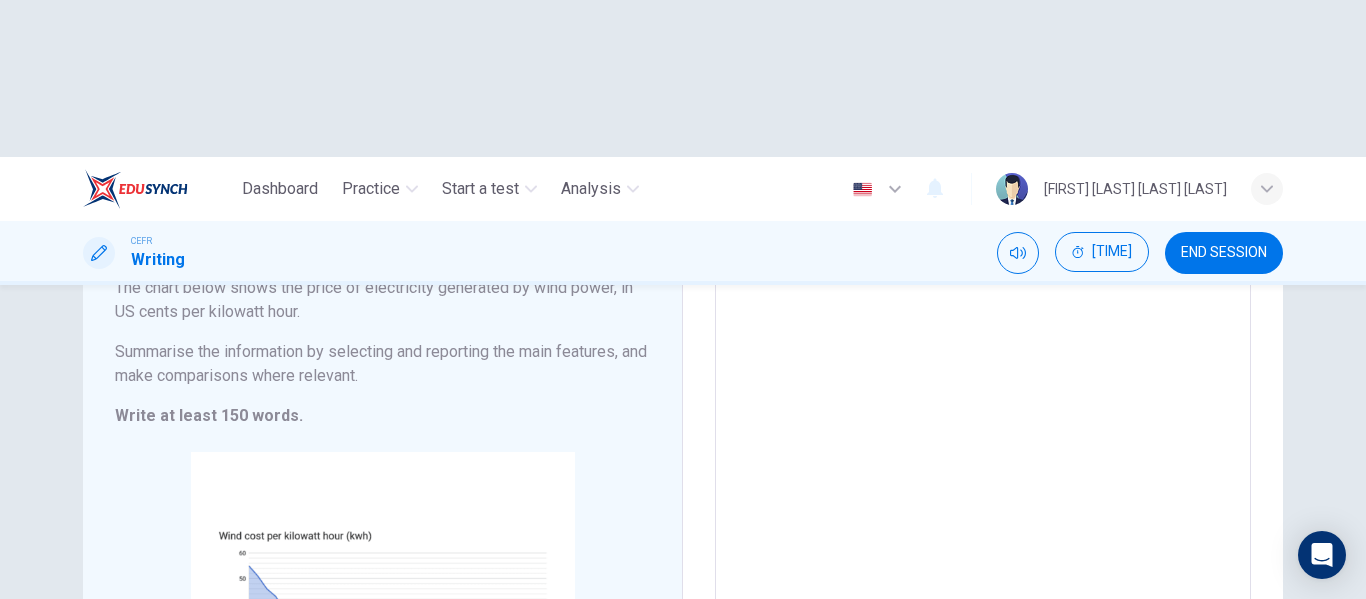 scroll, scrollTop: 79, scrollLeft: 0, axis: vertical 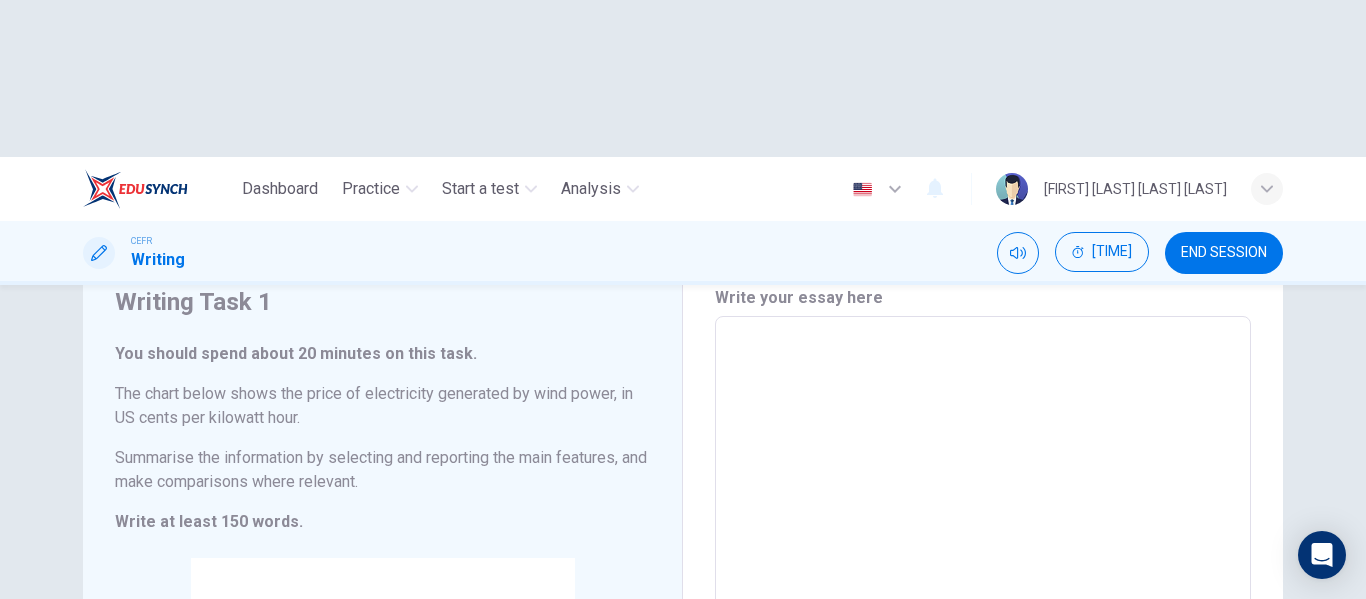 click at bounding box center (983, 612) 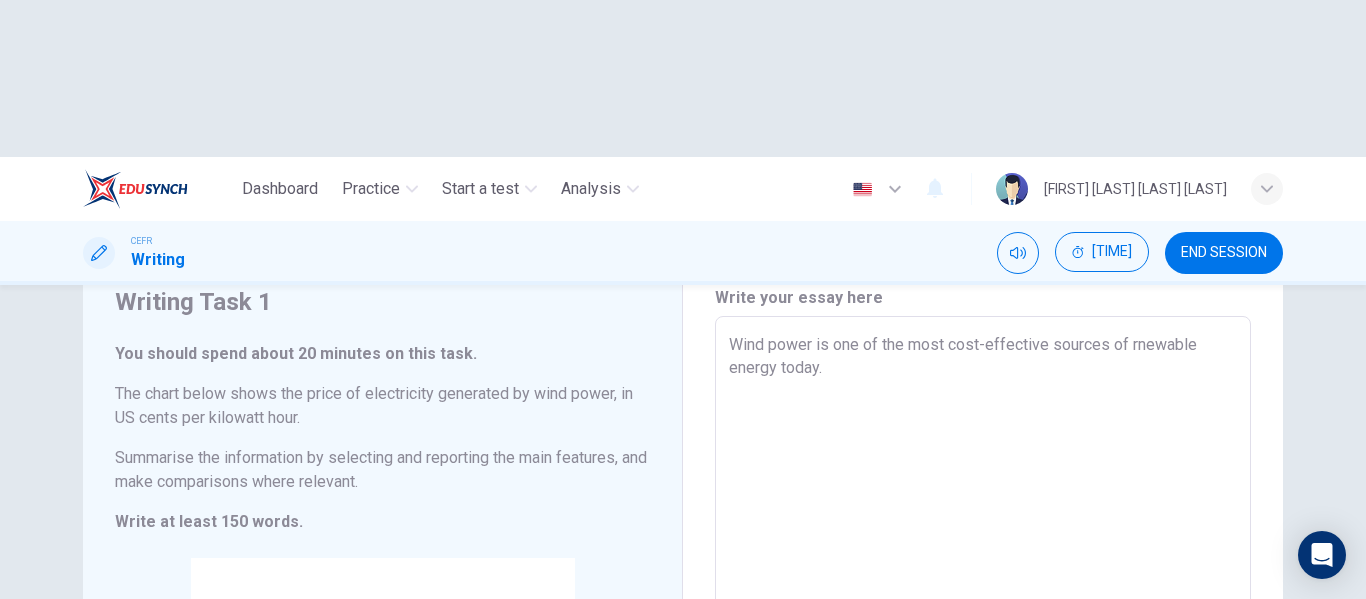 click on "Wind power is one of the most cost-effective sources of rnewable energy today." at bounding box center [983, 612] 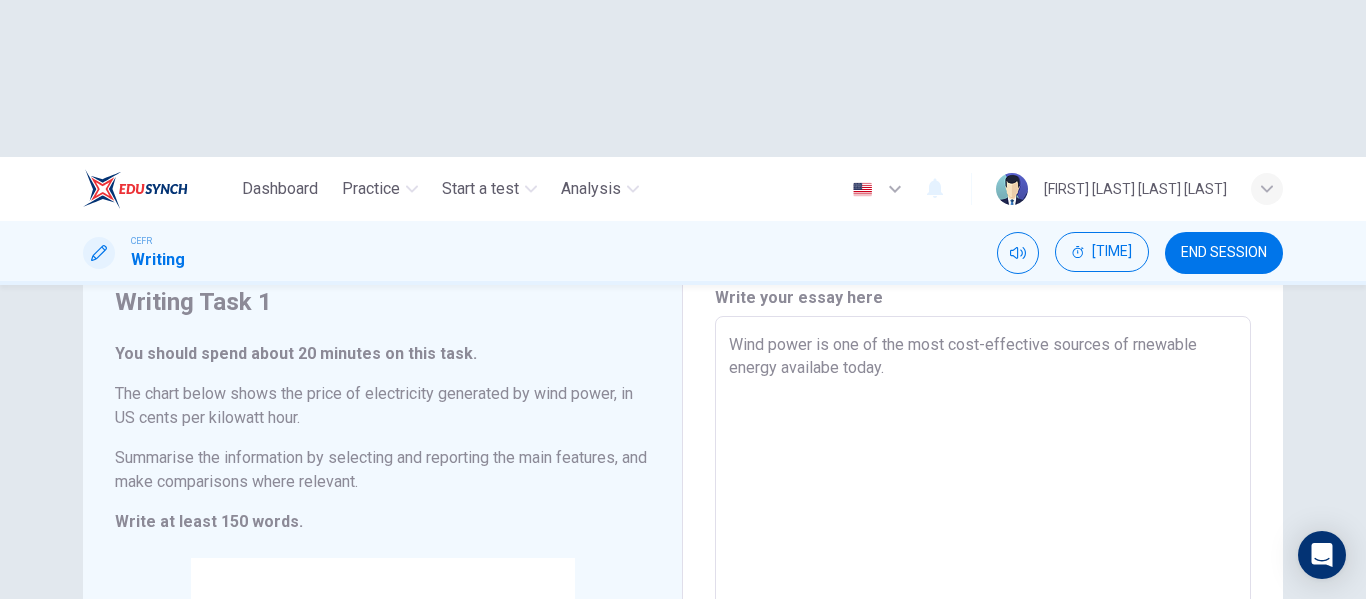 click on "Wind power is one of the most cost-effective sources of rnewable energy availabe today." at bounding box center (983, 612) 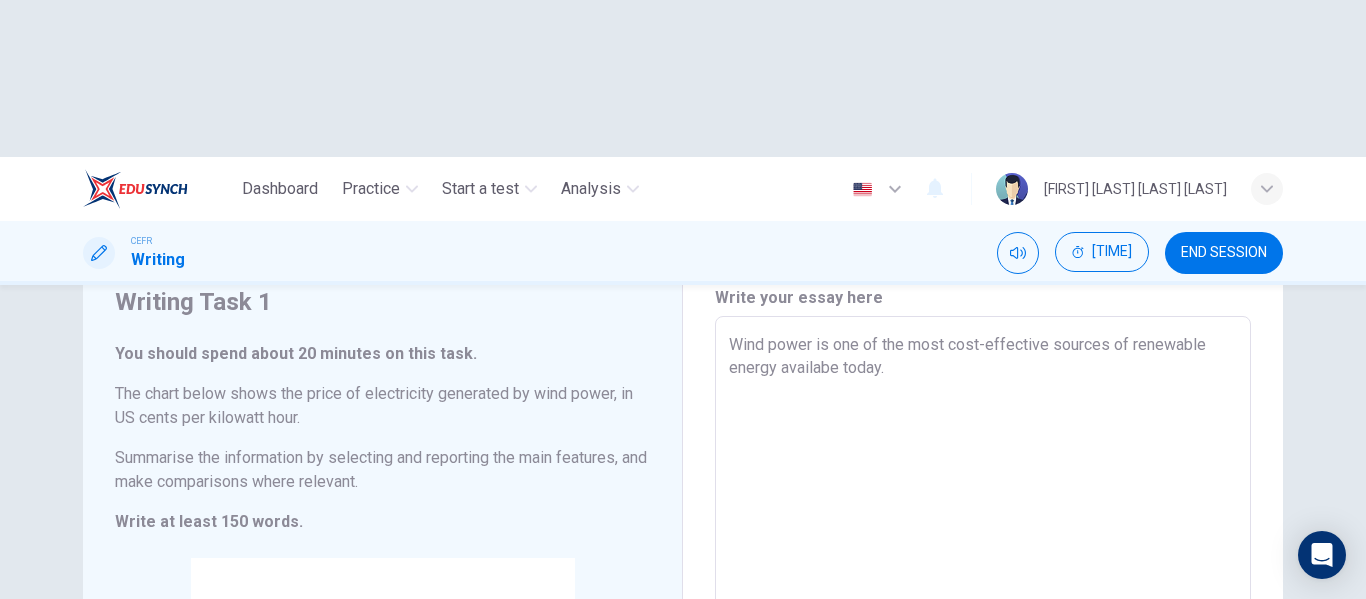 click on "Wind power is one of the most cost-effective sources of renewable energy availabe today." at bounding box center (983, 612) 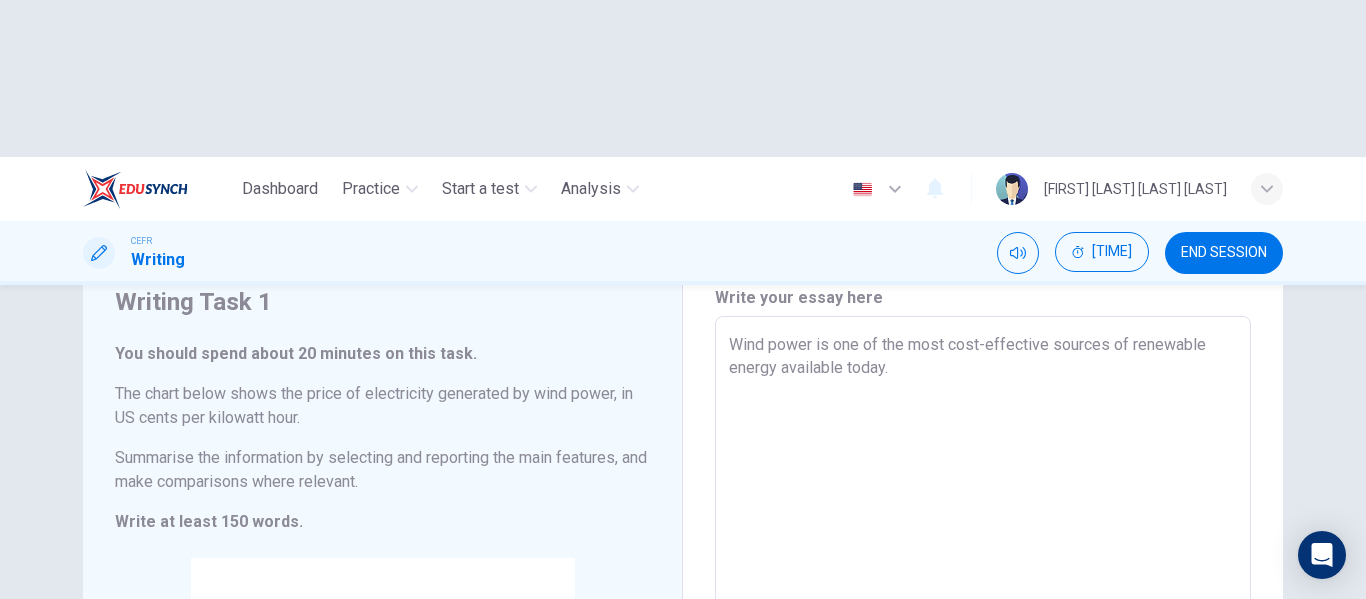 click on "Wind power is one of the most cost-effective sources of renewable energy available today." at bounding box center (983, 612) 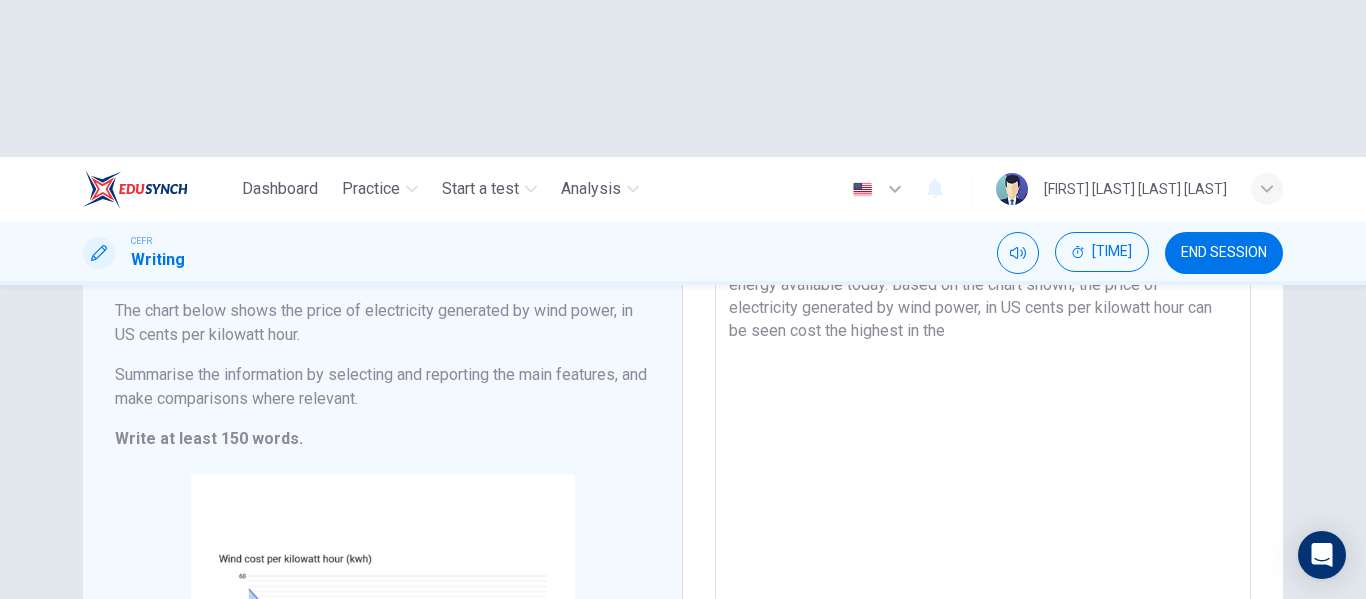 scroll, scrollTop: 99, scrollLeft: 0, axis: vertical 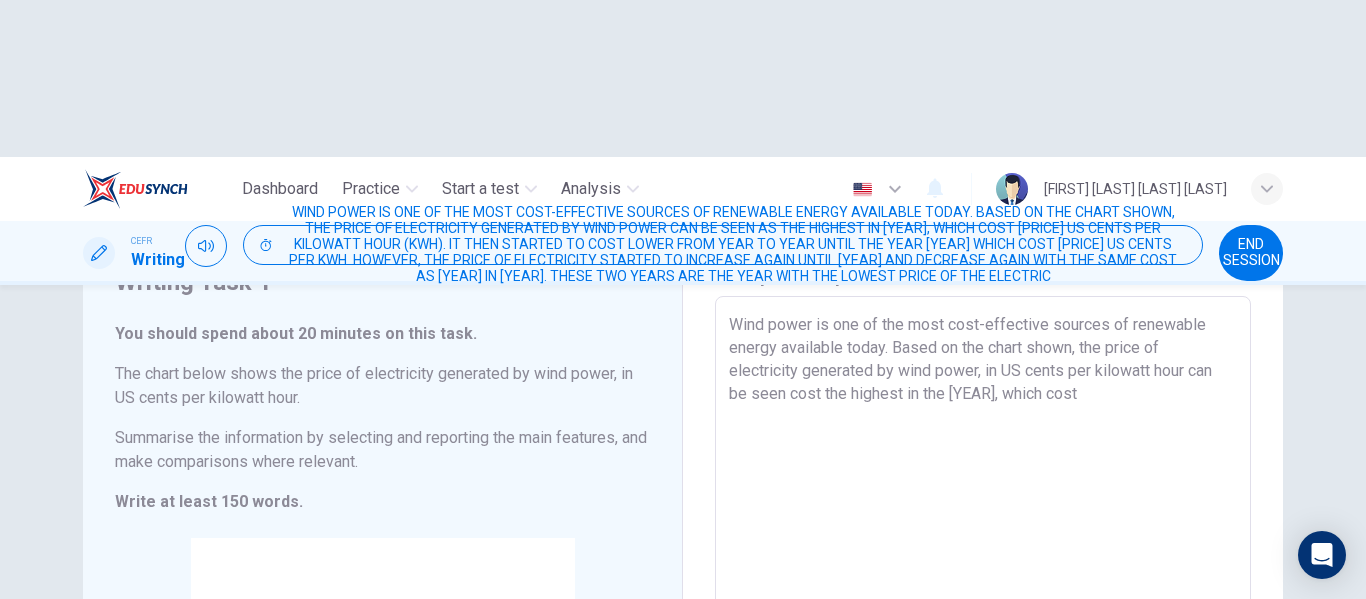click on "Wind power is one of the most cost-effective sources of renewable energy available today. Based on the chart shown, the price of electricity generated by wind power, in US cents per kilowatt hour can be seen cost the highest in the [YEAR], which cost" at bounding box center [983, 592] 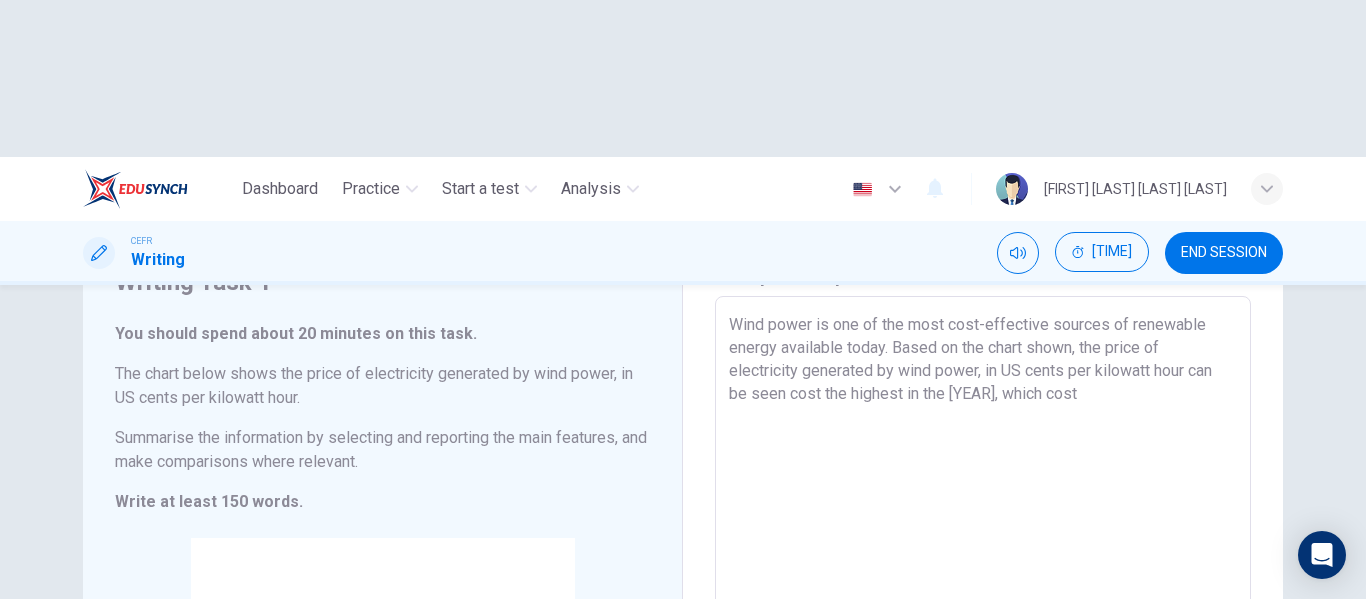 drag, startPoint x: 815, startPoint y: 238, endPoint x: 784, endPoint y: 241, distance: 31.144823 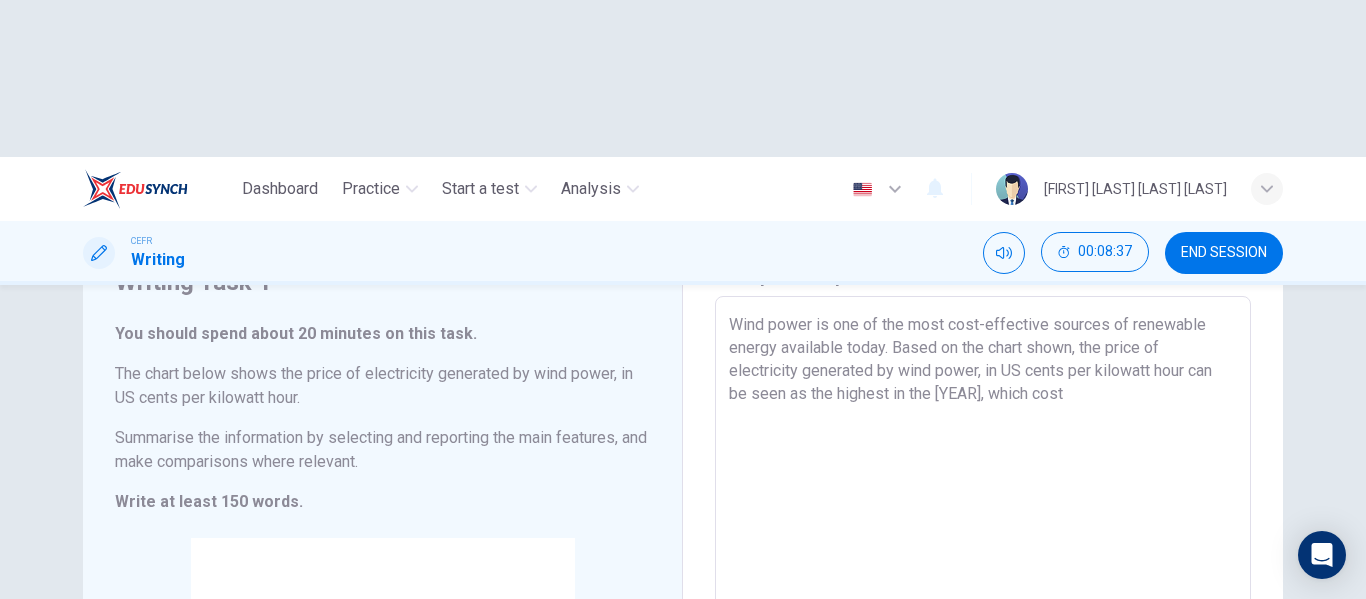 click on "Wind power is one of the most cost-effective sources of renewable energy available today. Based on the chart shown, the price of electricity generated by wind power, in US cents per kilowatt hour can be seen as the highest in the [YEAR], which cost" at bounding box center (983, 592) 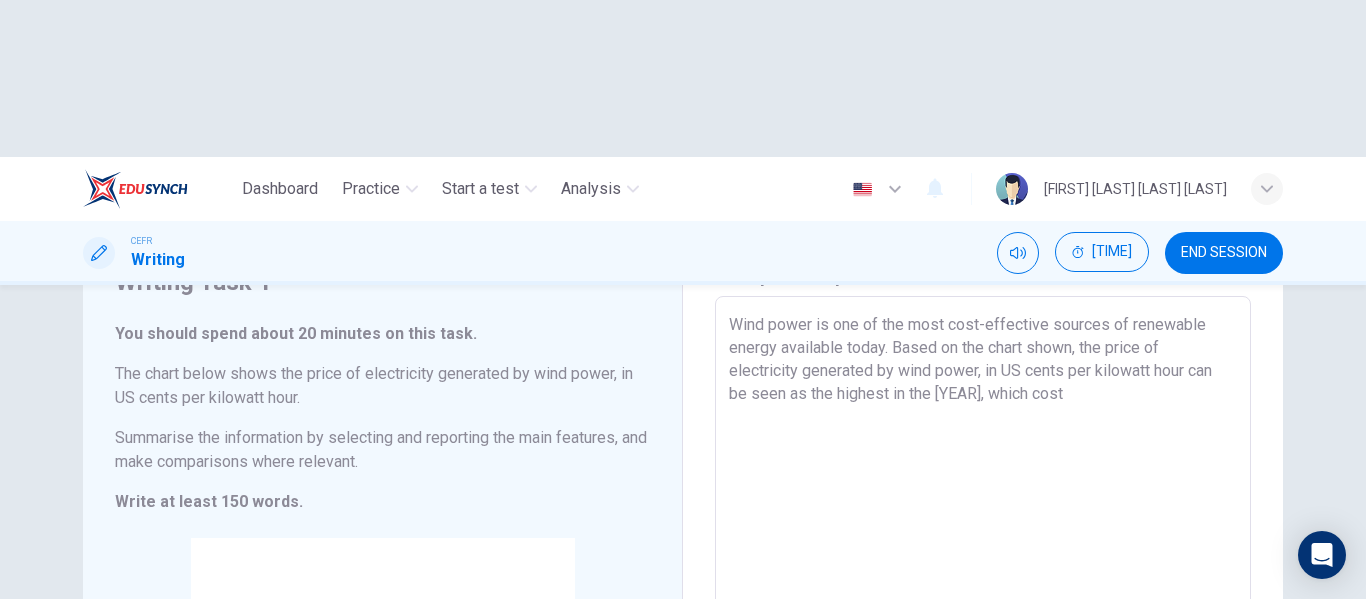 drag, startPoint x: 926, startPoint y: 238, endPoint x: 899, endPoint y: 236, distance: 27.073973 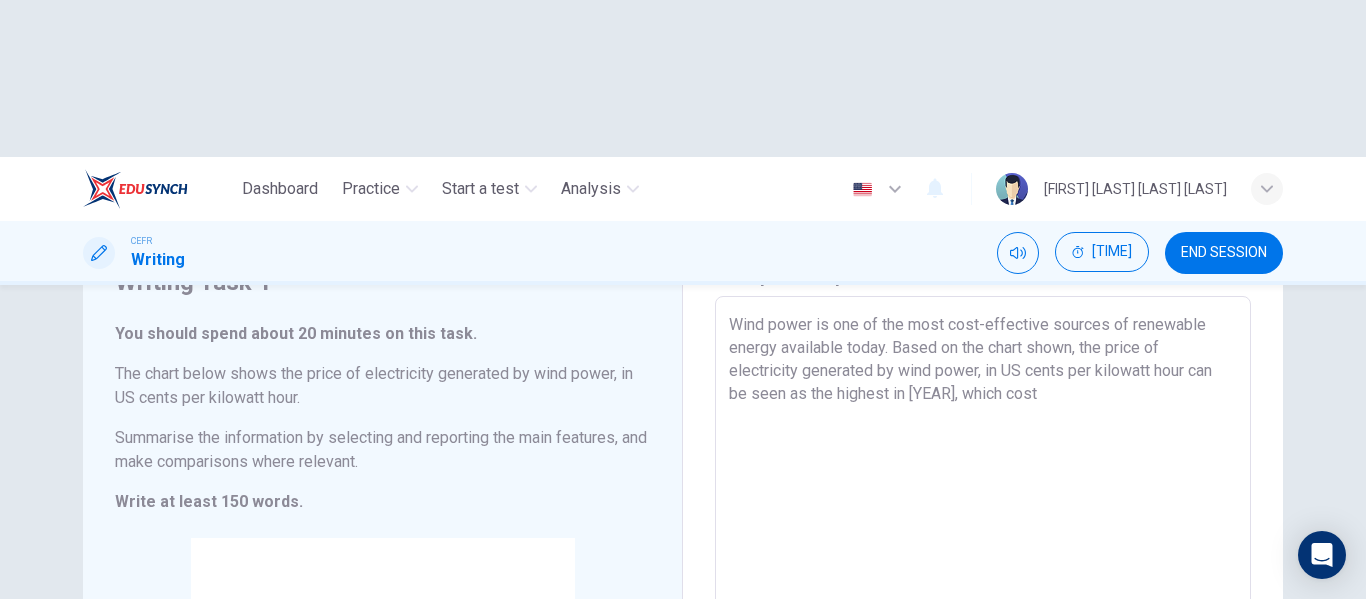 click on "Wind power is one of the most cost-effective sources of renewable energy available today. Based on the chart shown, the price of electricity generated by wind power, in US cents per kilowatt hour can be seen as the highest in [YEAR], which cost" at bounding box center [983, 592] 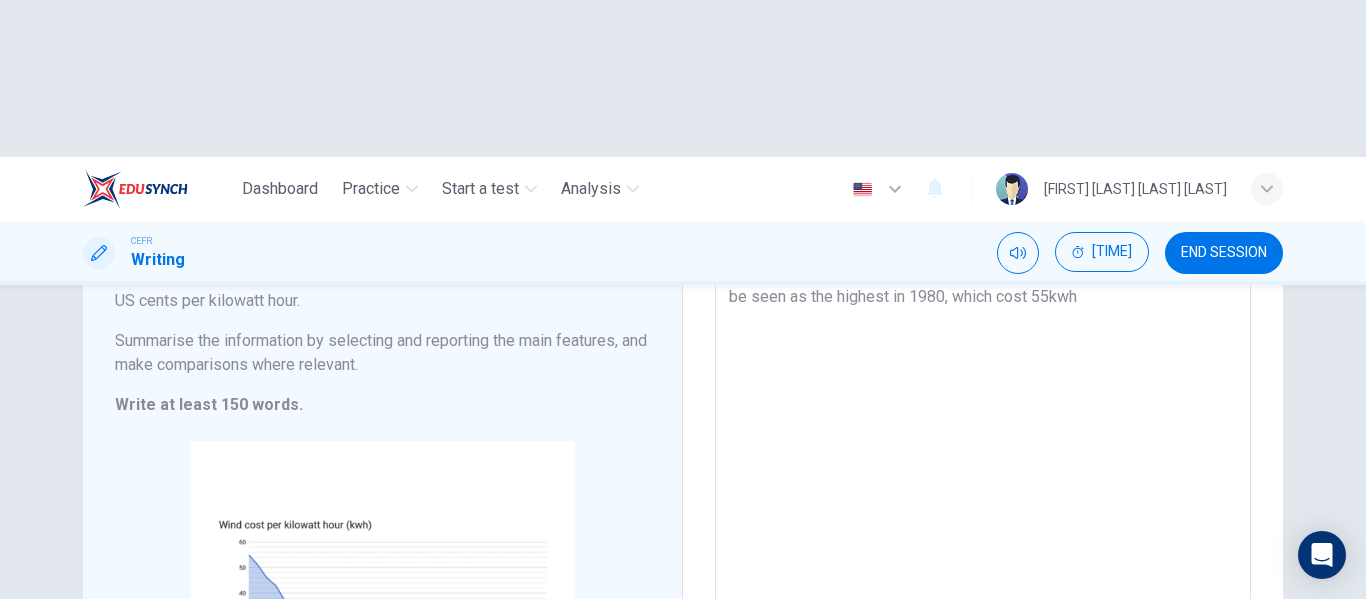 scroll, scrollTop: 105, scrollLeft: 0, axis: vertical 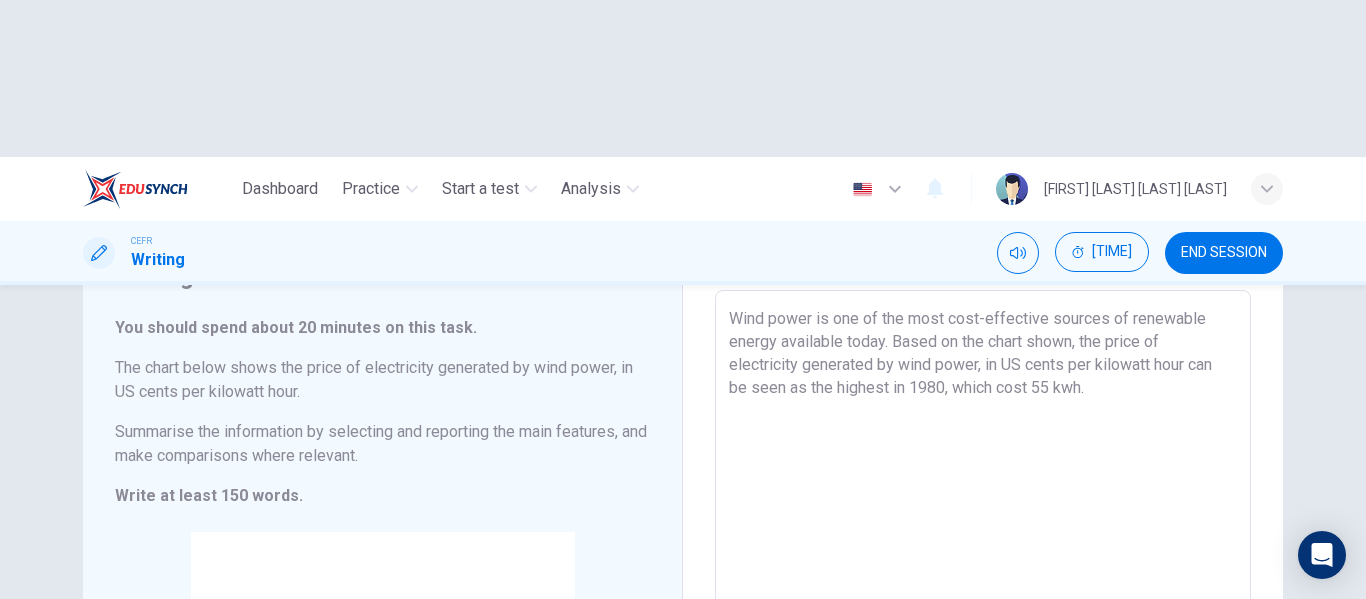 click on "Wind power is one of the most cost-effective sources of renewable energy available today. Based on the chart shown, the price of electricity generated by wind power, in US cents per kilowatt hour can be seen as the highest in 1980, which cost 55 kwh." at bounding box center (983, 586) 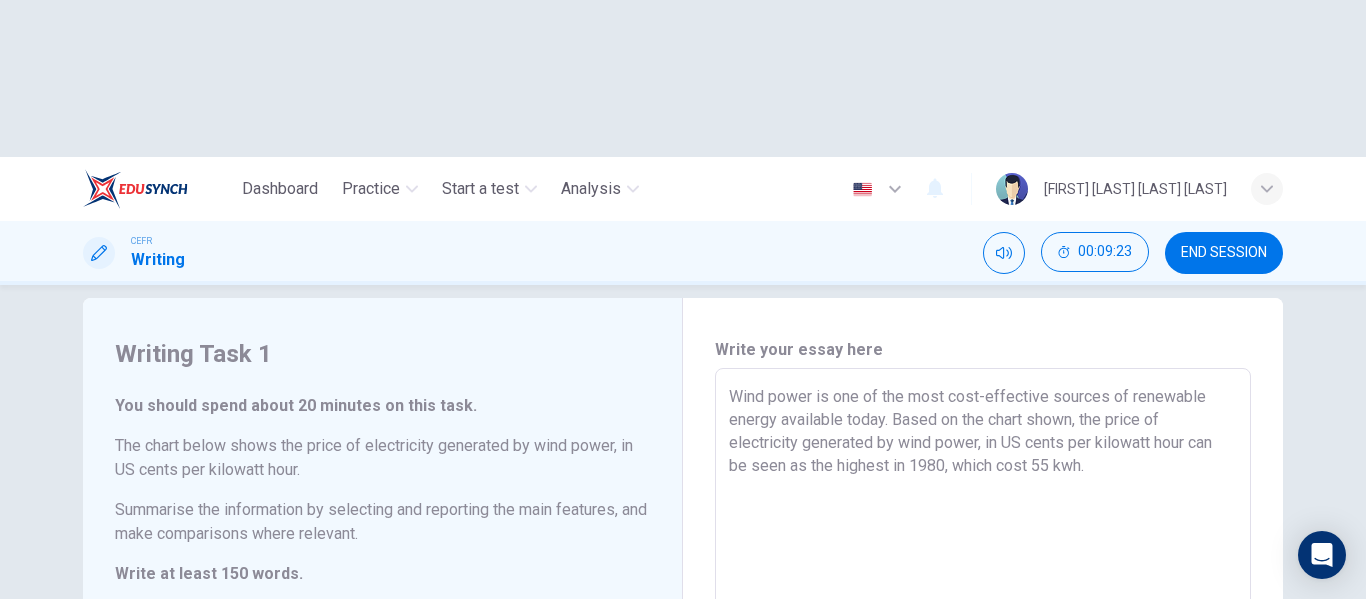 scroll, scrollTop: 31, scrollLeft: 0, axis: vertical 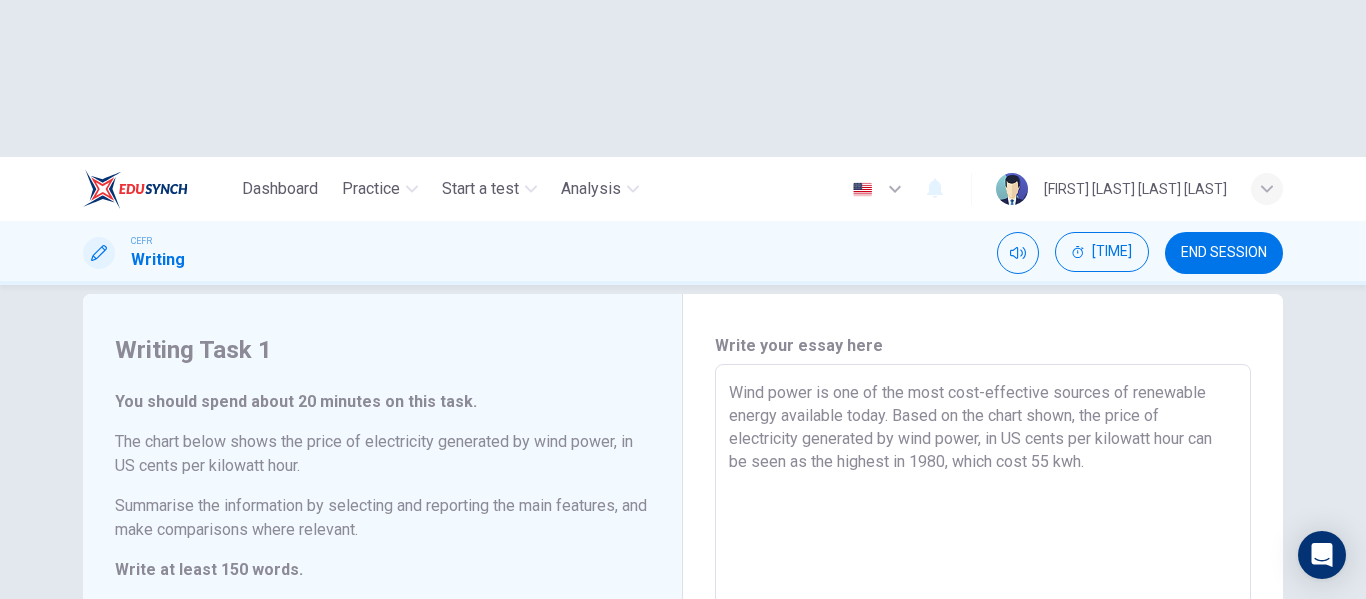 click on "Wind power is one of the most cost-effective sources of renewable energy available today. Based on the chart shown, the price of electricity generated by wind power, in US cents per kilowatt hour can be seen as the highest in 1980, which cost 55 kwh." at bounding box center [983, 660] 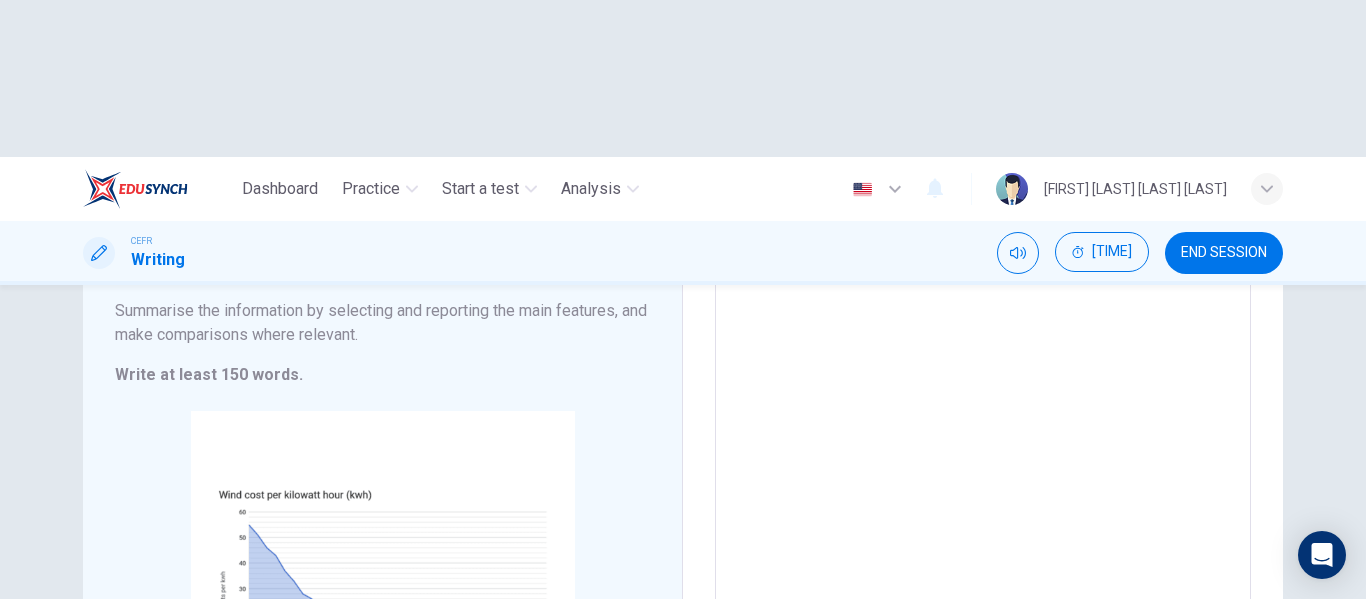 scroll, scrollTop: 422, scrollLeft: 0, axis: vertical 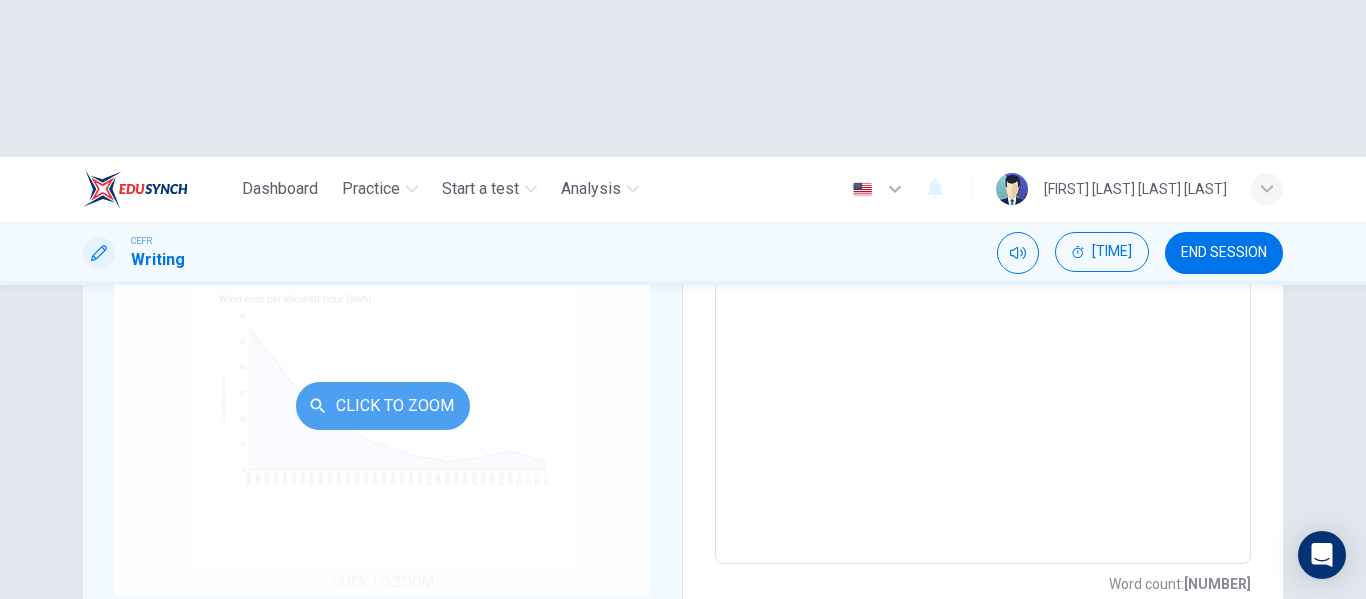 click on "Click to Zoom" at bounding box center (383, 406) 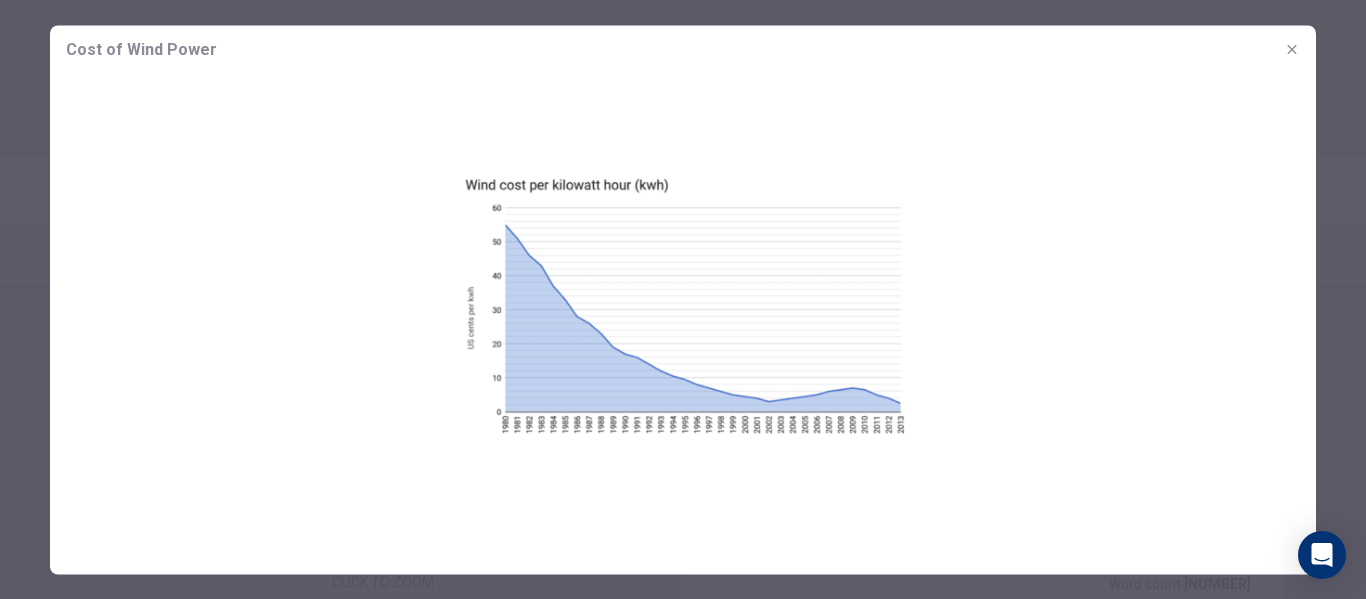 click at bounding box center (1292, 49) 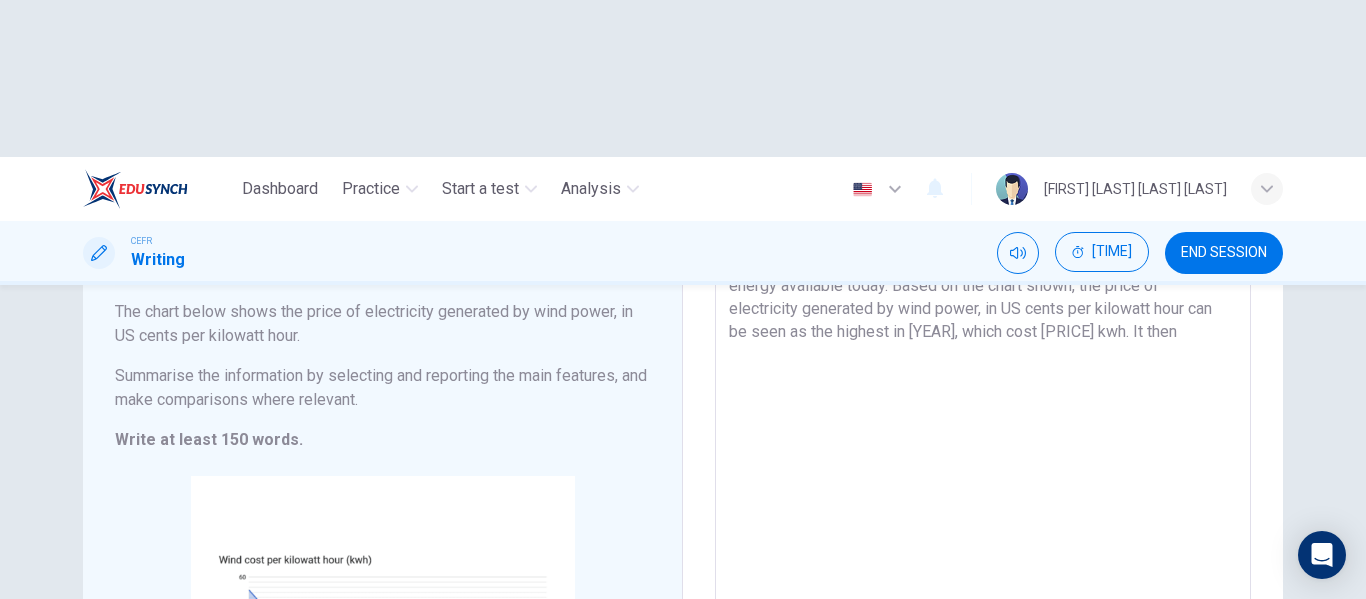 scroll, scrollTop: 0, scrollLeft: 0, axis: both 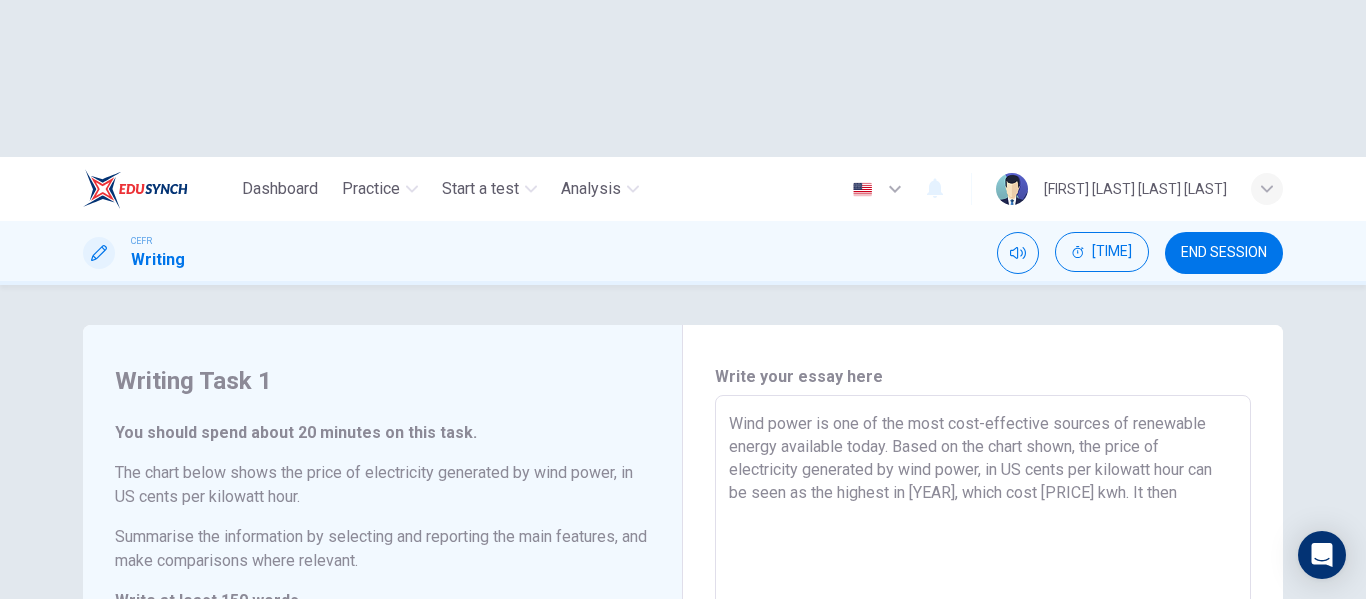 click on "Wind power is one of the most cost-effective sources of renewable energy available today. Based on the chart shown, the price of electricity generated by wind power, in US cents per kilowatt hour can be seen as the highest in [YEAR], which cost [PRICE] kwh. It then" at bounding box center (983, 691) 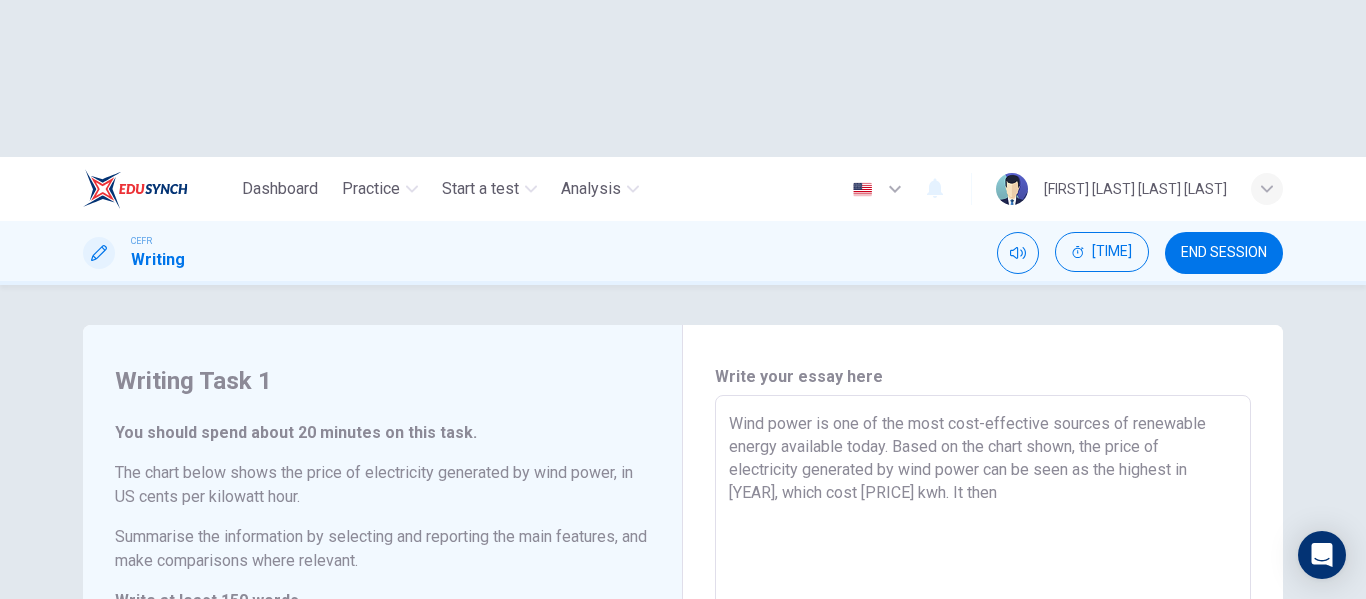 click on "Wind power is one of the most cost-effective sources of renewable energy available today. Based on the chart shown, the price of electricity generated by wind power can be seen as the highest in [YEAR], which cost [PRICE] kwh. It then" at bounding box center [983, 691] 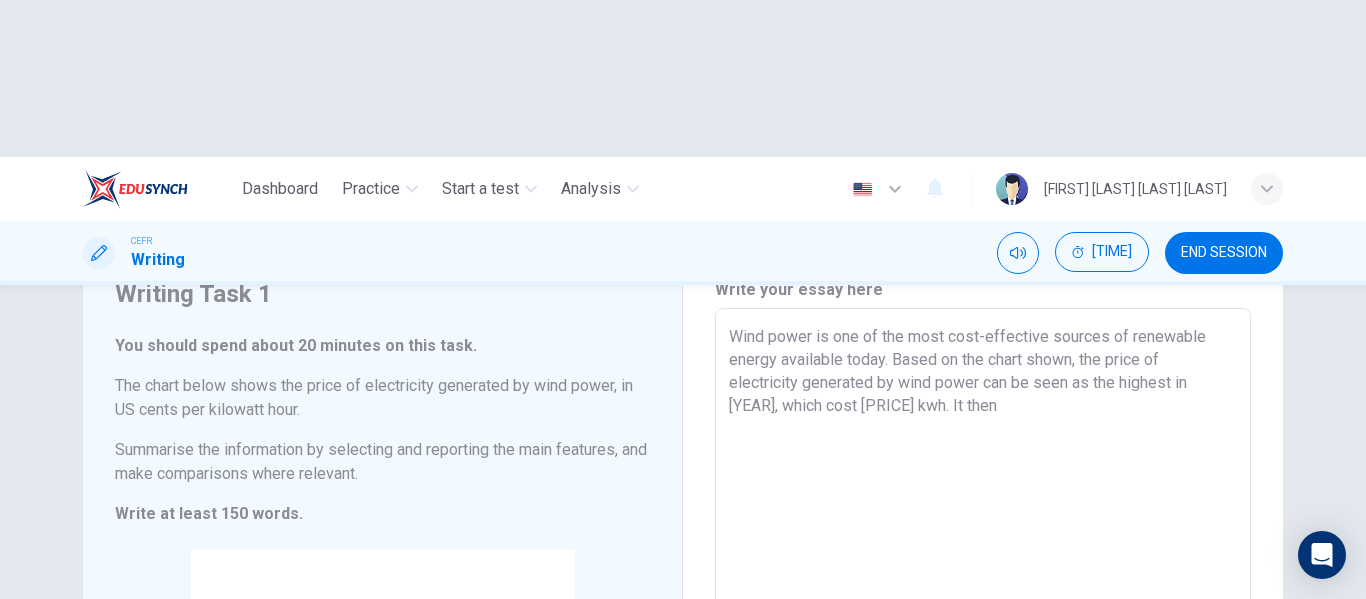 scroll, scrollTop: 81, scrollLeft: 0, axis: vertical 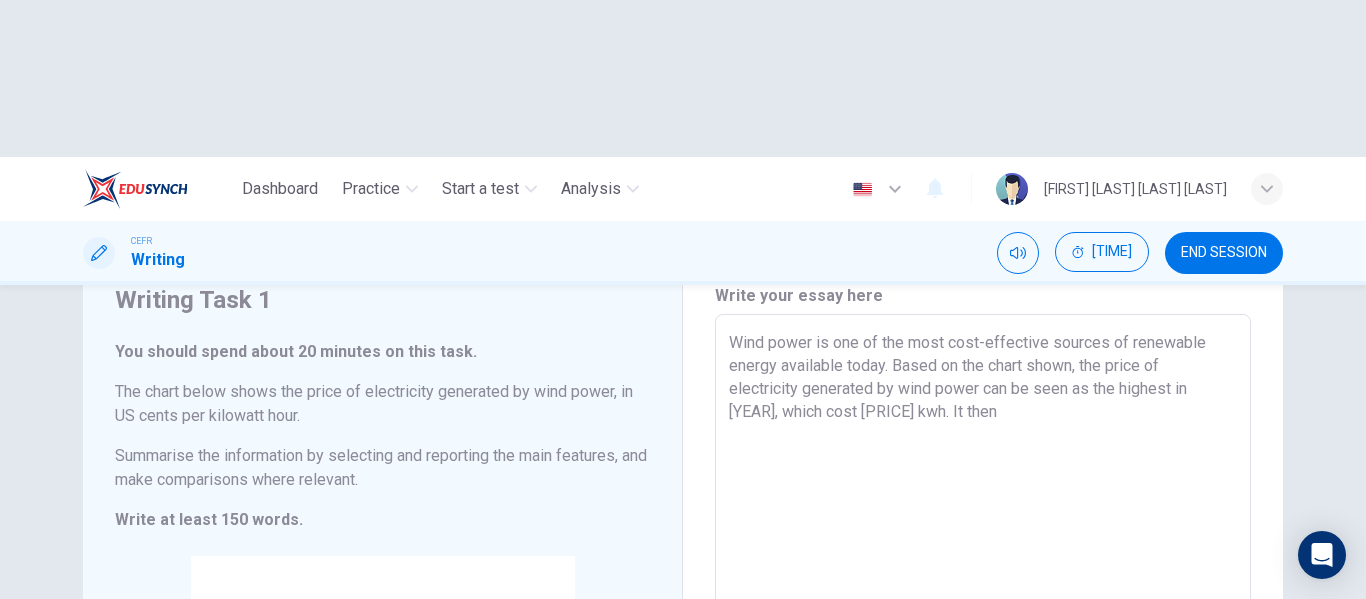 click on "Wind power is one of the most cost-effective sources of renewable energy available today. Based on the chart shown, the price of electricity generated by wind power can be seen as the highest in [YEAR], which cost [PRICE] kwh. It then" at bounding box center [983, 610] 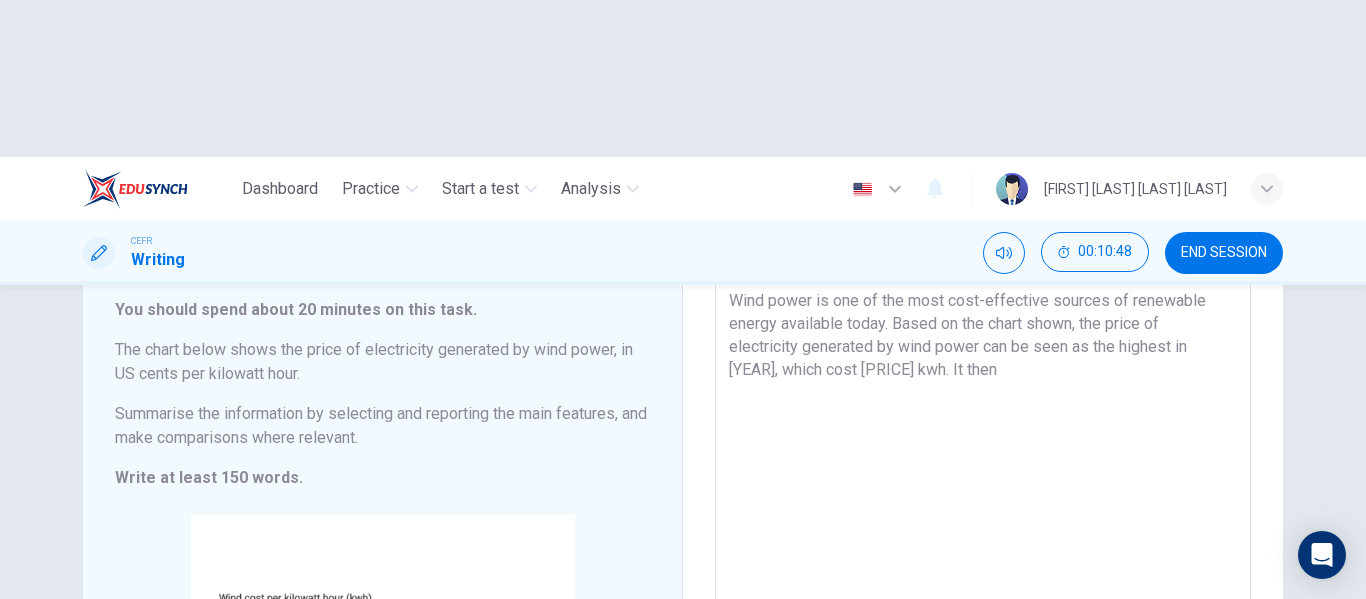 scroll, scrollTop: 121, scrollLeft: 0, axis: vertical 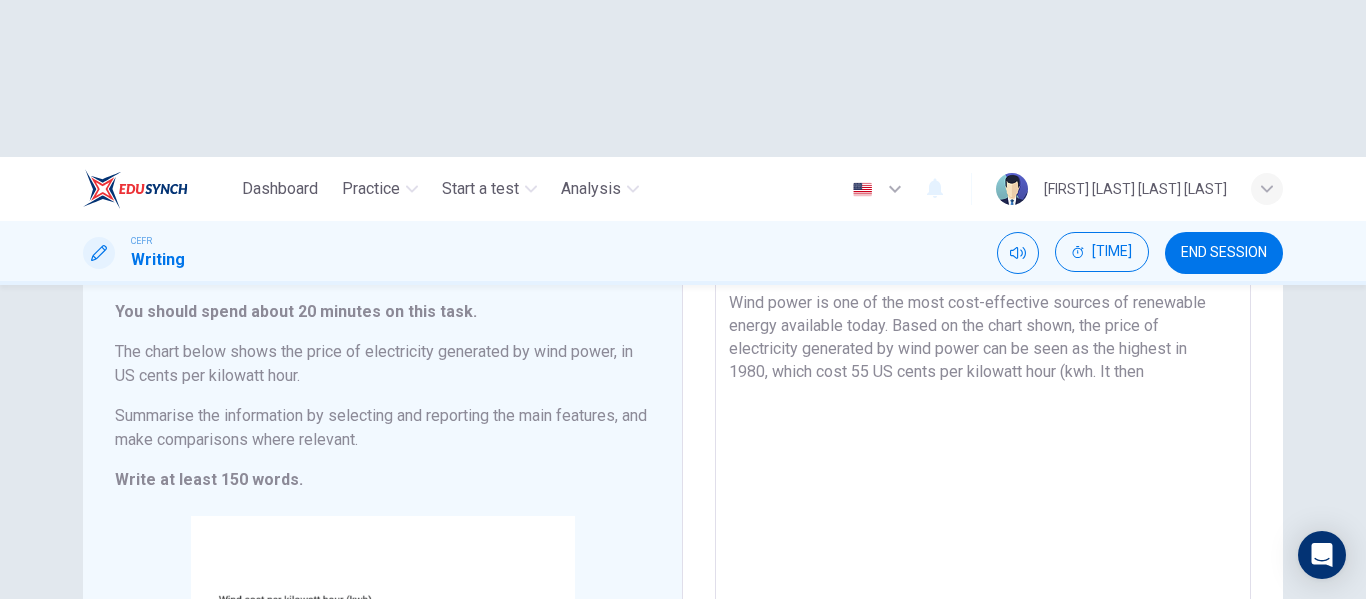 click on "Wind power is one of the most cost-effective sources of renewable energy available today. Based on the chart shown, the price of electricity generated by wind power can be seen as the highest in 1980, which cost 55 US cents per kilowatt hour (kwh. It then" at bounding box center (983, 570) 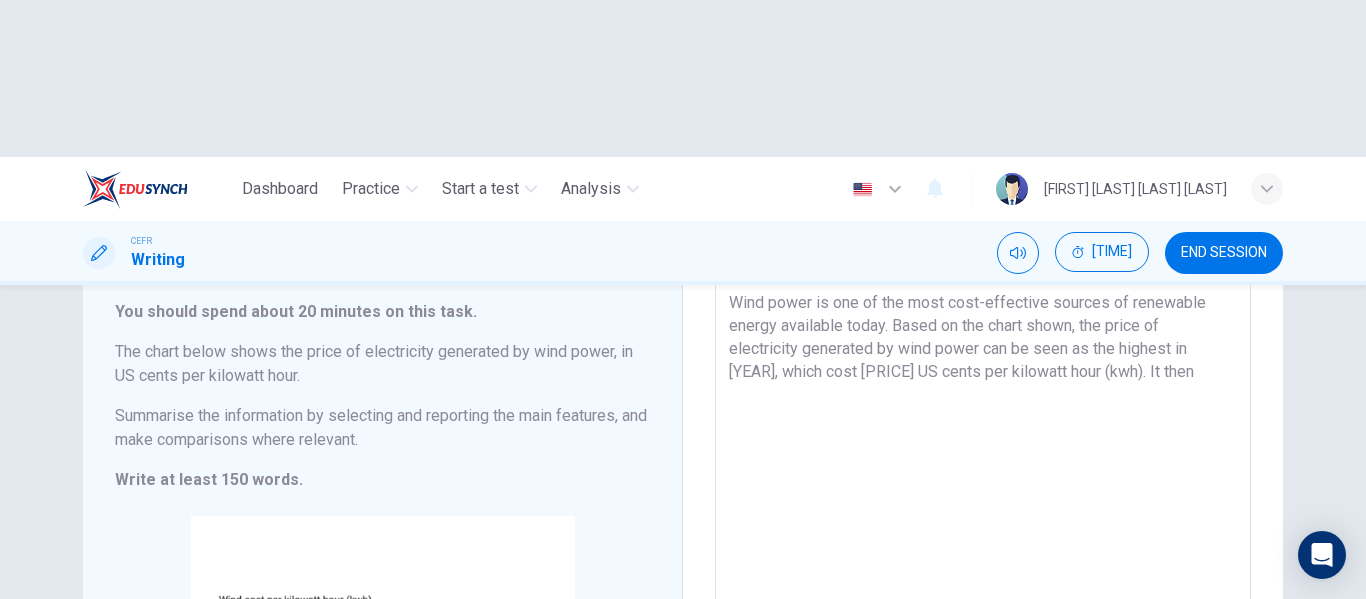 click on "Wind power is one of the most cost-effective sources of renewable energy available today. Based on the chart shown, the price of electricity generated by wind power can be seen as the highest in [YEAR], which cost [PRICE] US cents per kilowatt hour (kwh). It then" at bounding box center [983, 570] 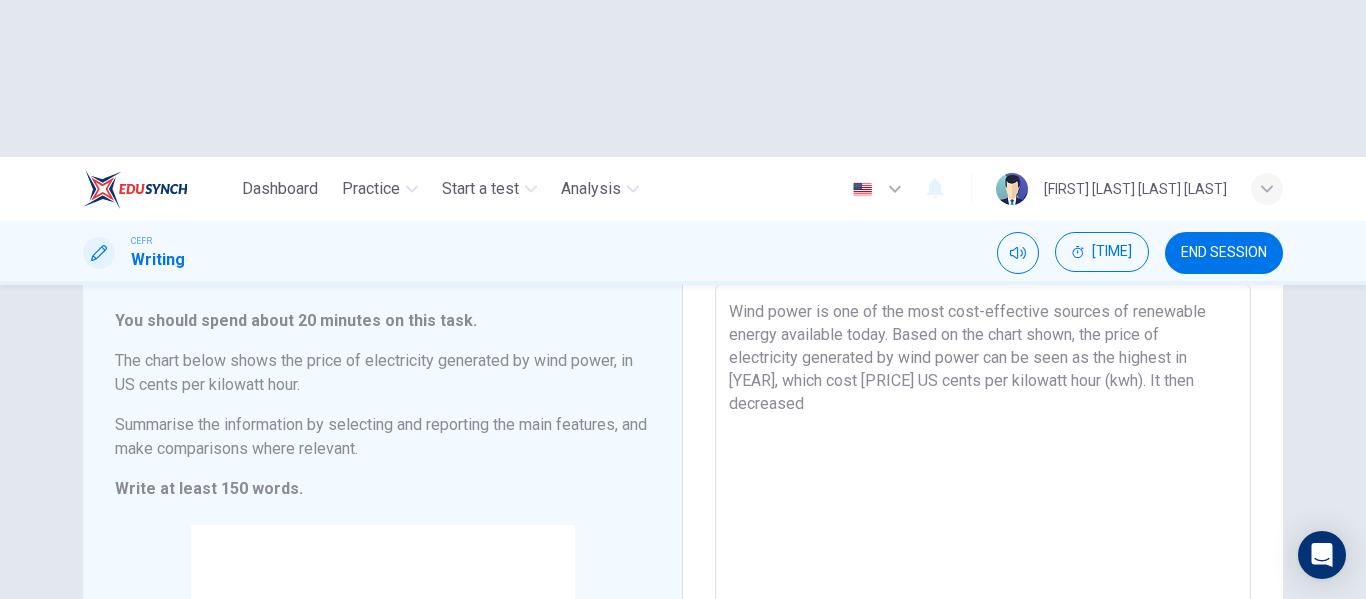 scroll, scrollTop: 111, scrollLeft: 0, axis: vertical 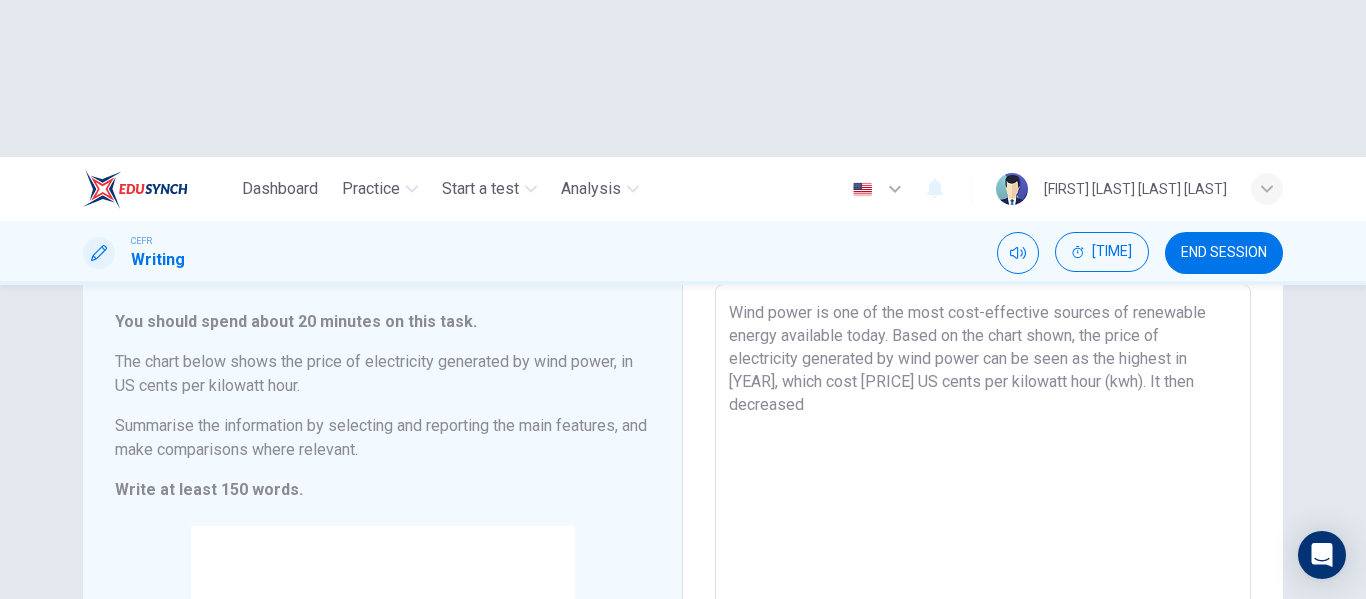 click on "Wind power is one of the most cost-effective sources of renewable energy available today. Based on the chart shown, the price of electricity generated by wind power can be seen as the highest in [YEAR], which cost [PRICE] US cents per kilowatt hour (kwh). It then decreased" at bounding box center [983, 580] 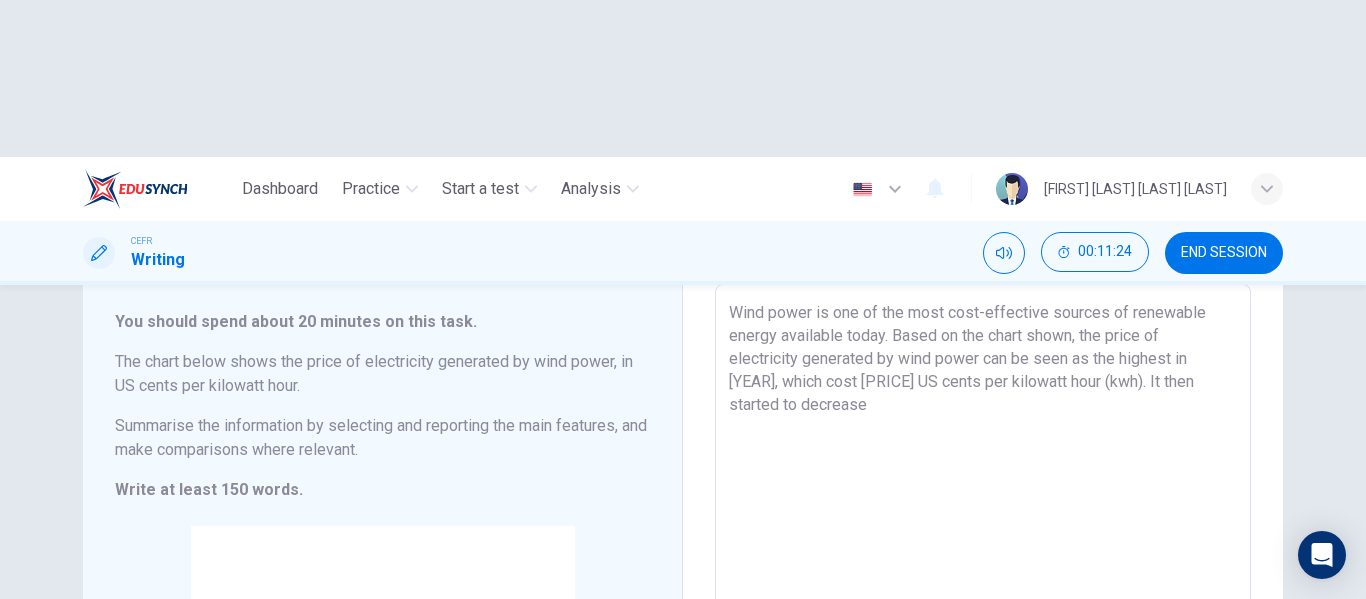 click on "Wind power is one of the most cost-effective sources of renewable energy available today. Based on the chart shown, the price of electricity generated by wind power can be seen as the highest in [YEAR], which cost [PRICE] US cents per kilowatt hour (kwh). It then started to decrease" at bounding box center (983, 580) 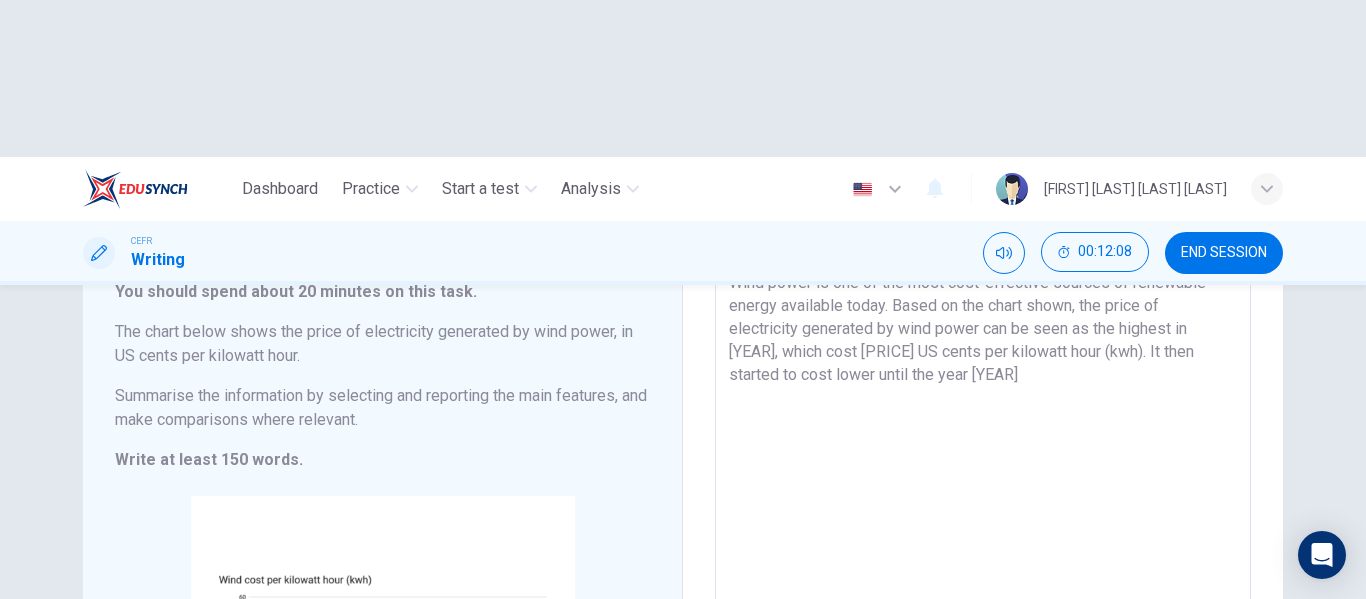 scroll, scrollTop: 142, scrollLeft: 0, axis: vertical 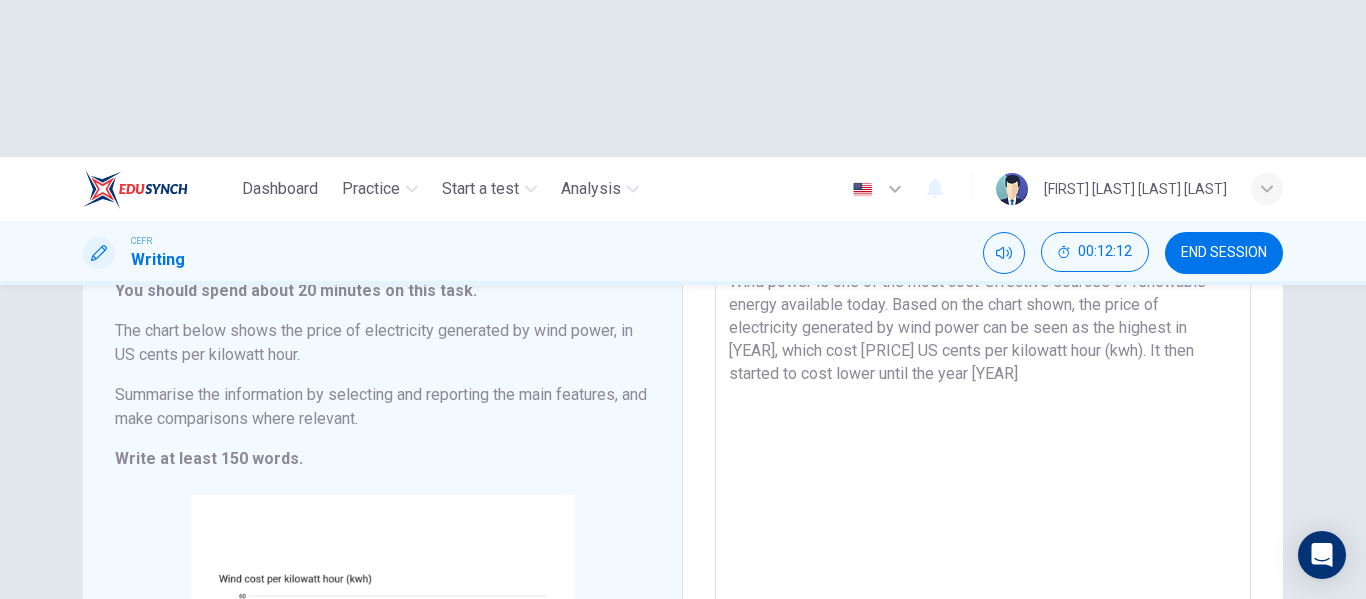 click on "Wind power is one of the most cost-effective sources of renewable energy available today. Based on the chart shown, the price of electricity generated by wind power can be seen as the highest in [YEAR], which cost [PRICE] US cents per kilowatt hour (kwh). It then started to cost lower until the year [YEAR]" at bounding box center (983, 549) 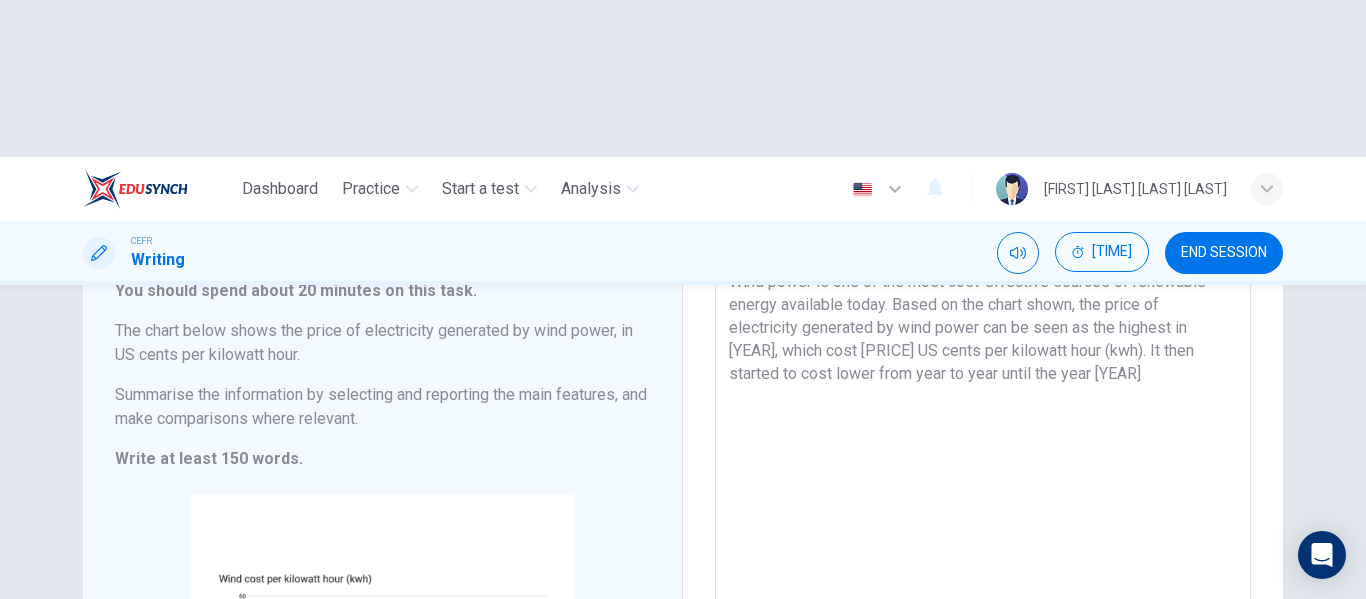 click on "Wind power is one of the most cost-effective sources of renewable energy available today. Based on the chart shown, the price of electricity generated by wind power can be seen as the highest in [YEAR], which cost [PRICE] US cents per kilowatt hour (kwh). It then started to cost lower from year to year until the year [YEAR]" at bounding box center (983, 549) 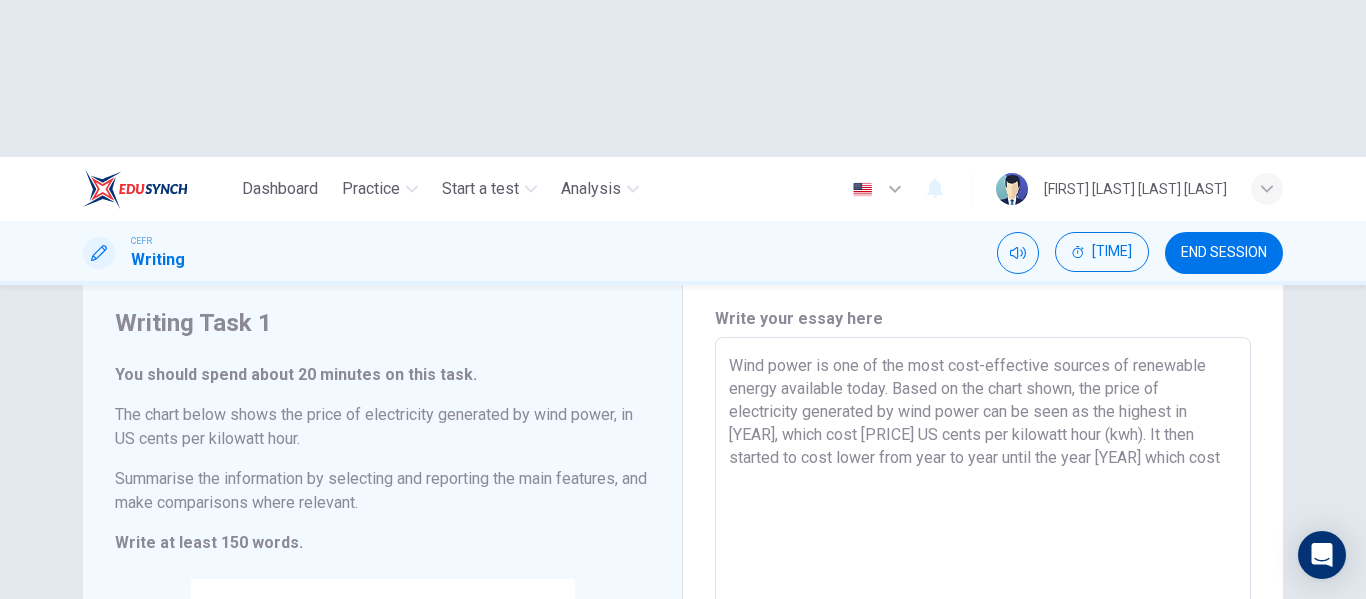 scroll, scrollTop: 57, scrollLeft: 0, axis: vertical 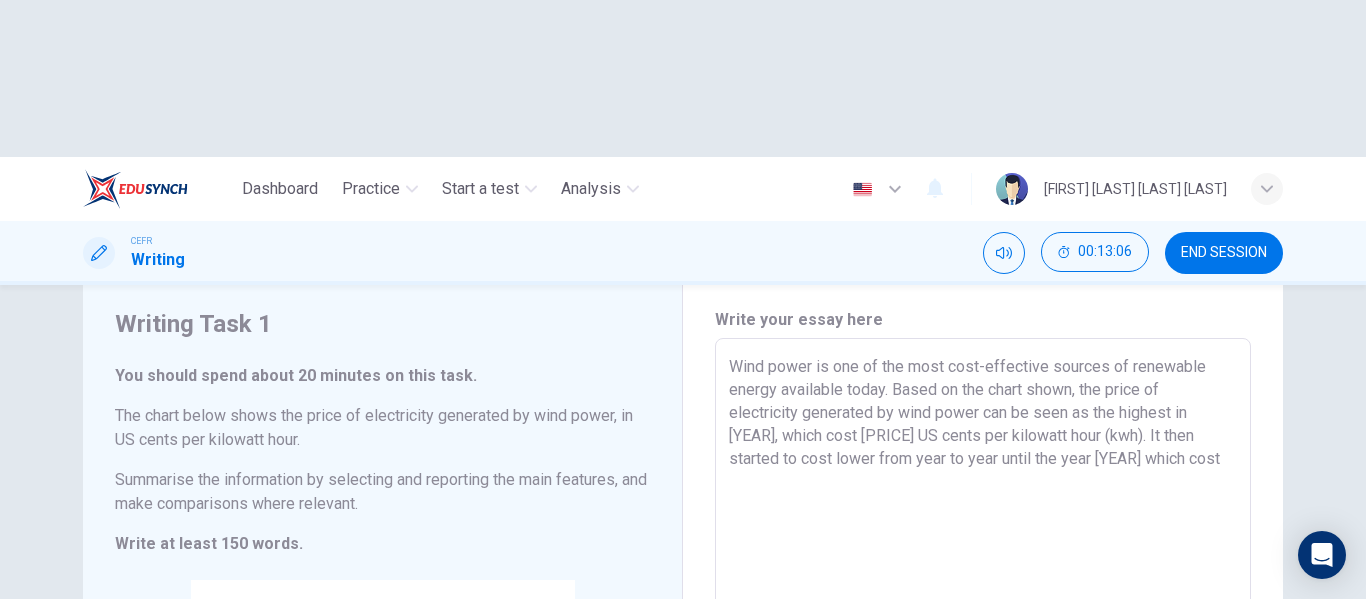 click on "Wind power is one of the most cost-effective sources of renewable energy available today. Based on the chart shown, the price of electricity generated by wind power can be seen as the highest in [YEAR], which cost [PRICE] US cents per kilowatt hour (kwh). It then started to cost lower from year to year until the year [YEAR] which cost" at bounding box center (983, 634) 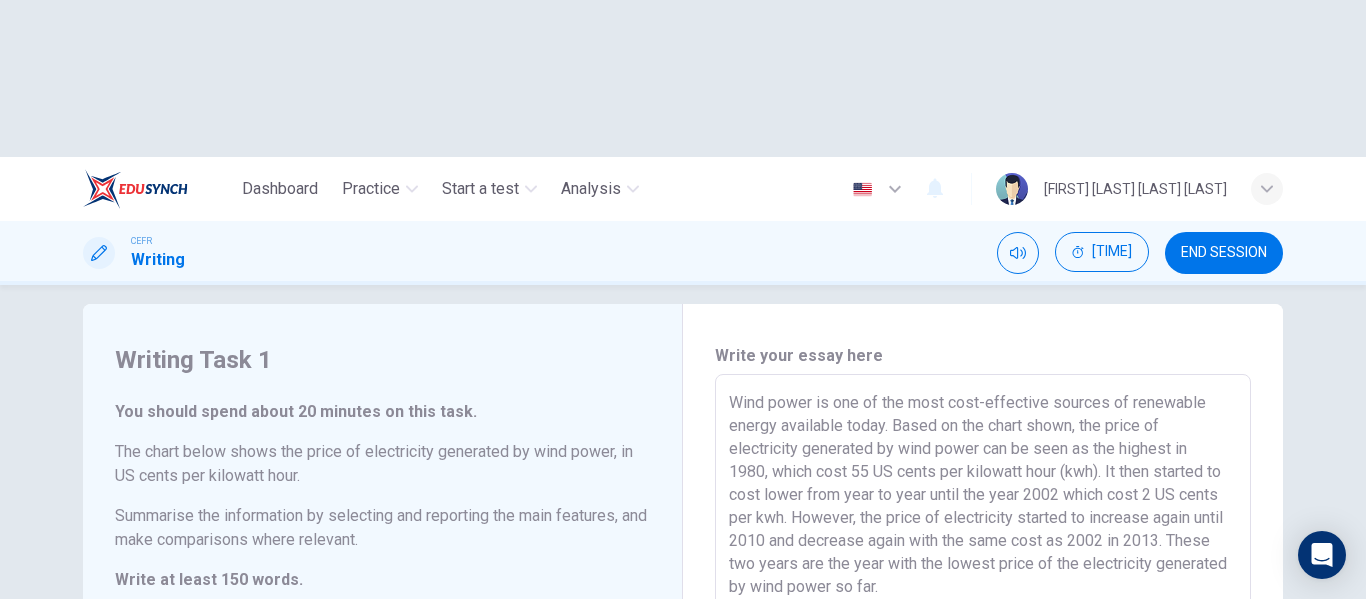 scroll, scrollTop: 20, scrollLeft: 0, axis: vertical 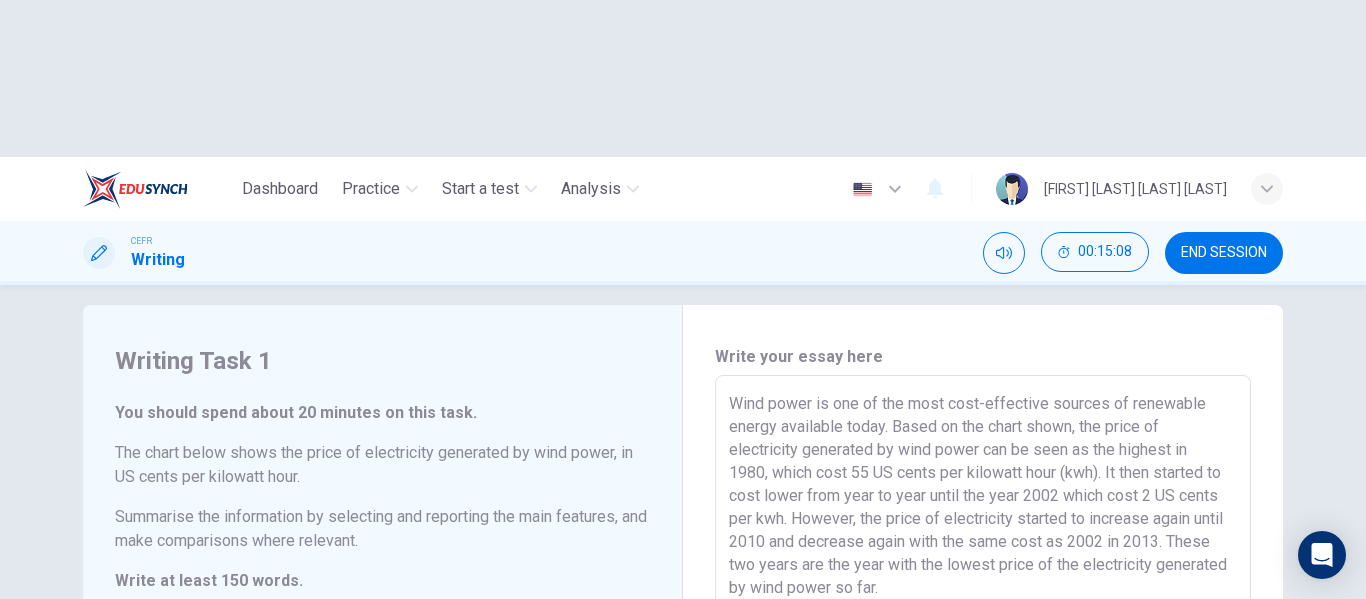 drag, startPoint x: 1041, startPoint y: 443, endPoint x: 724, endPoint y: 247, distance: 372.69962 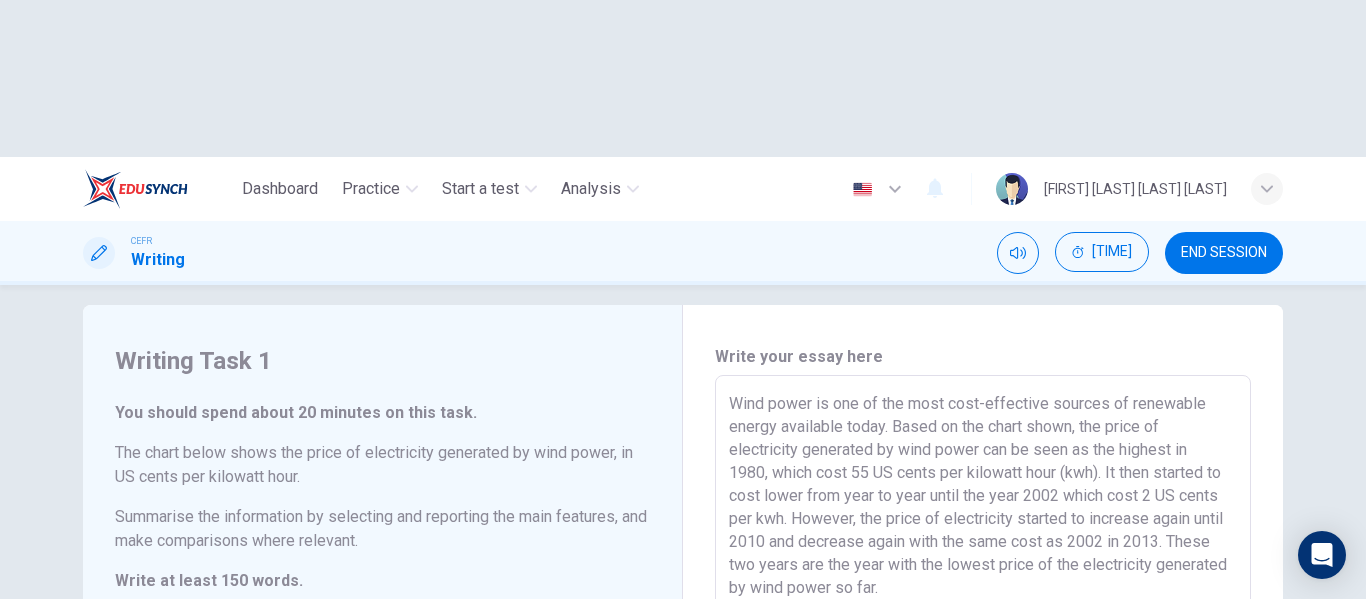 click on "Wind power is one of the most cost-effective sources of renewable energy available today. Based on the chart shown, the price of electricity generated by wind power can be seen as the highest in 1980, which cost 55 US cents per kilowatt hour (kwh). It then started to cost lower from year to year until the year 2002 which cost 2 US cents per kwh. However, the price of electricity started to increase again until 2010 and decrease again with the same cost as 2002 in 2013. These two years are the year with the lowest price of the electricity generated by wind power so far." at bounding box center (983, 671) 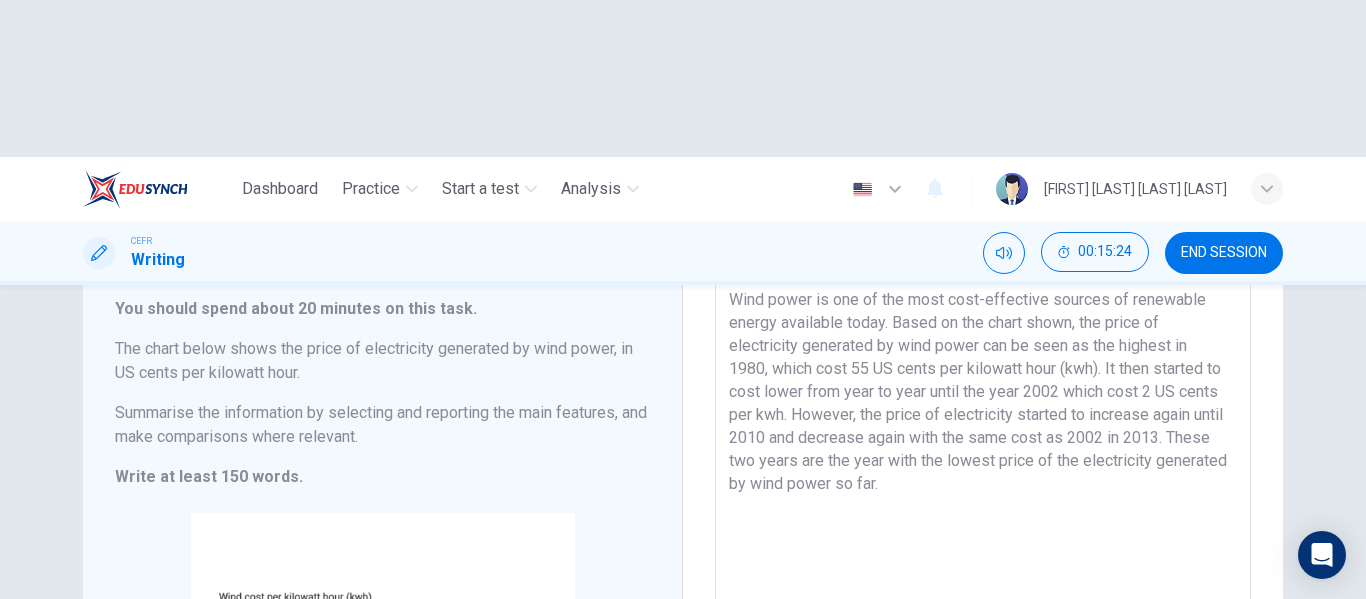 scroll, scrollTop: 126, scrollLeft: 0, axis: vertical 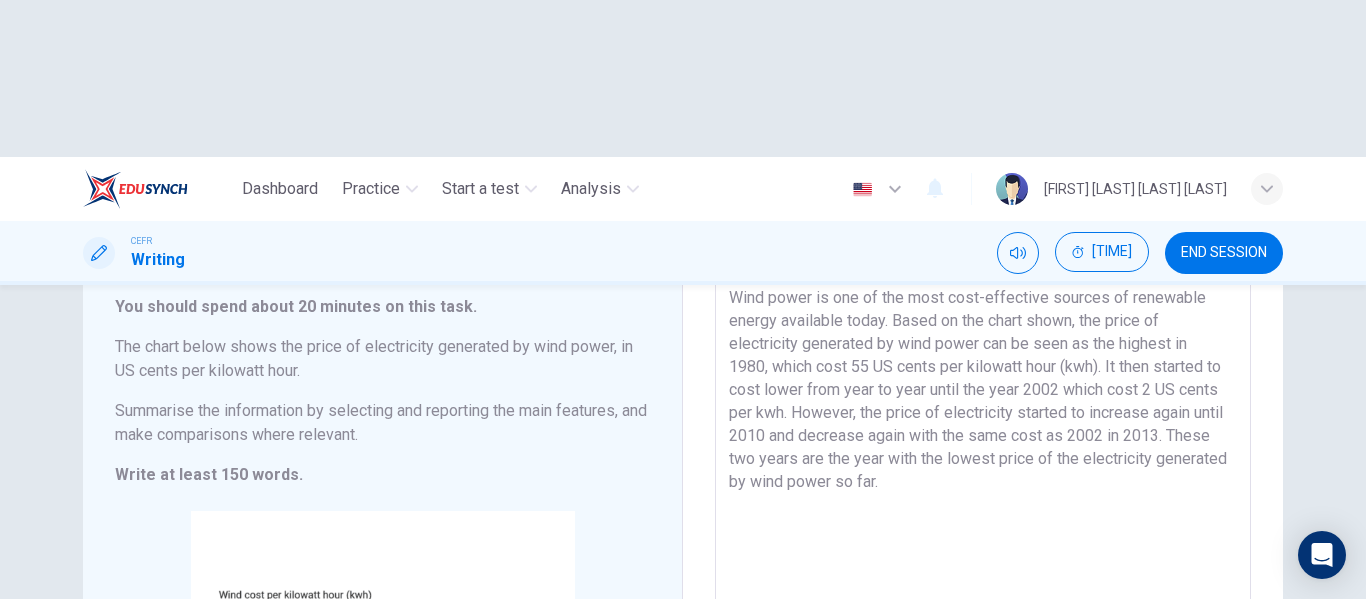 click on "Wind power is one of the most cost-effective sources of renewable energy available today. Based on the chart shown, the price of electricity generated by wind power can be seen as the highest in 1980, which cost 55 US cents per kilowatt hour (kwh). It then started to cost lower from year to year until the year 2002 which cost 2 US cents per kwh. However, the price of electricity started to increase again until 2010 and decrease again with the same cost as 2002 in 2013. These two years are the year with the lowest price of the electricity generated by wind power so far." at bounding box center [983, 565] 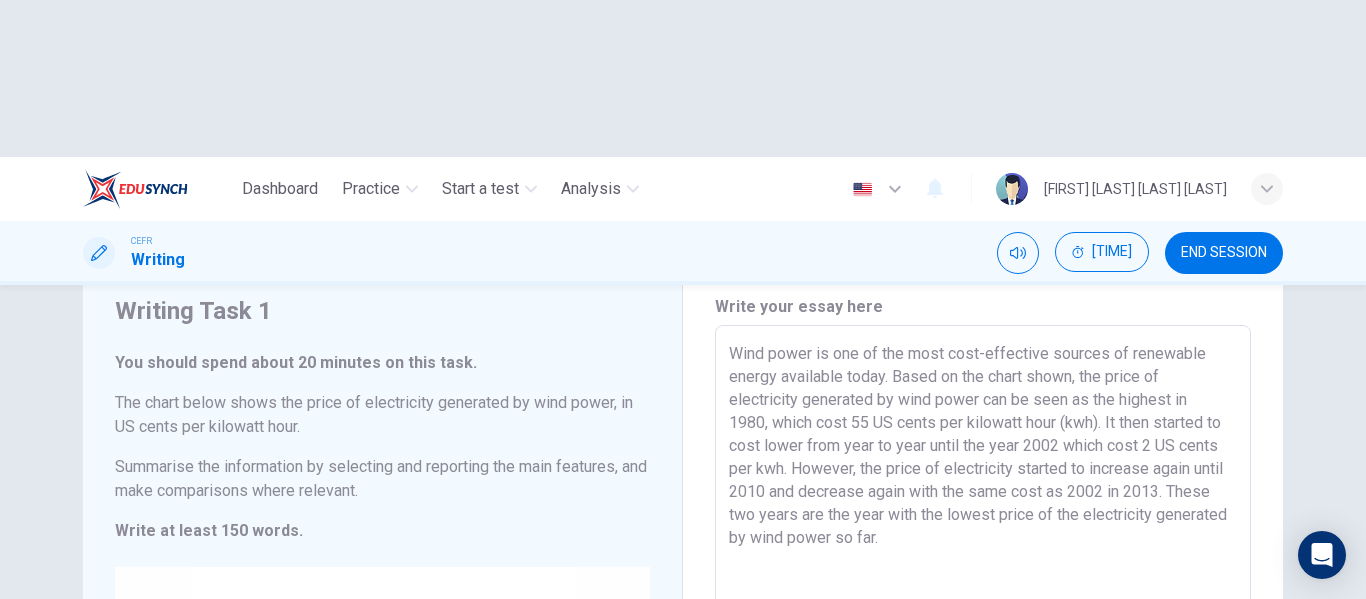 scroll, scrollTop: 67, scrollLeft: 0, axis: vertical 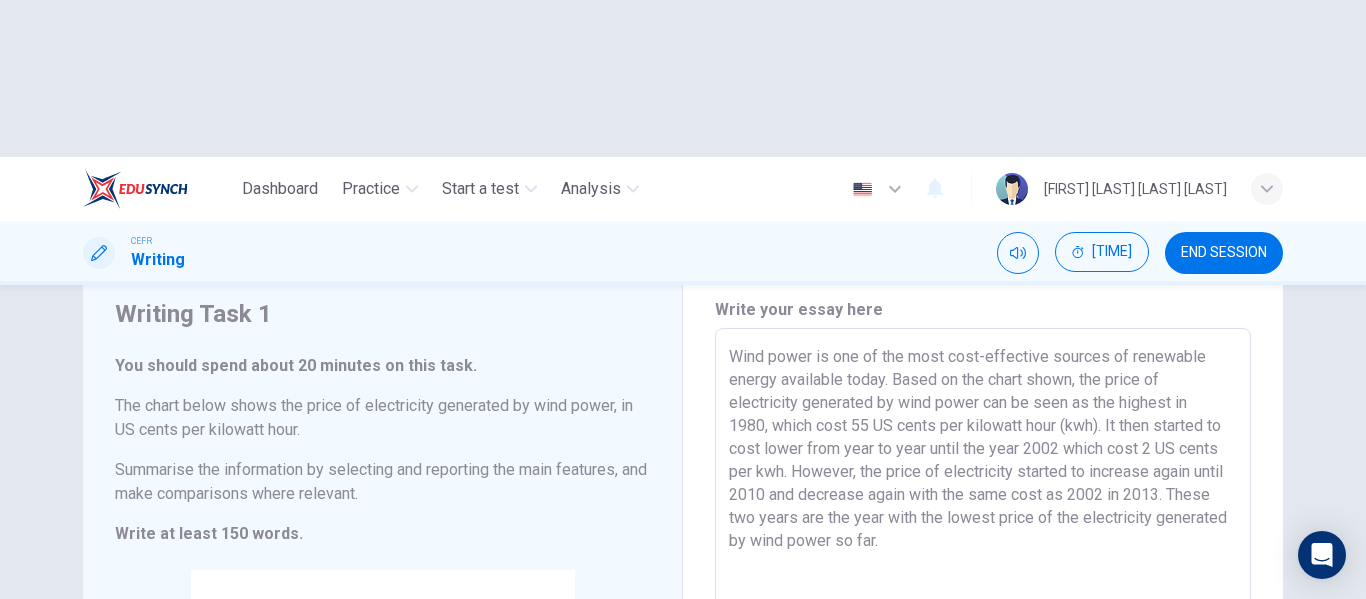 click on "Wind power is one of the most cost-effective sources of renewable energy available today. Based on the chart shown, the price of electricity generated by wind power can be seen as the highest in 1980, which cost 55 US cents per kilowatt hour (kwh). It then started to cost lower from year to year until the year 2002 which cost 2 US cents per kwh. However, the price of electricity started to increase again until 2010 and decrease again with the same cost as 2002 in 2013. These two years are the year with the lowest price of the electricity generated by wind power so far." at bounding box center (983, 624) 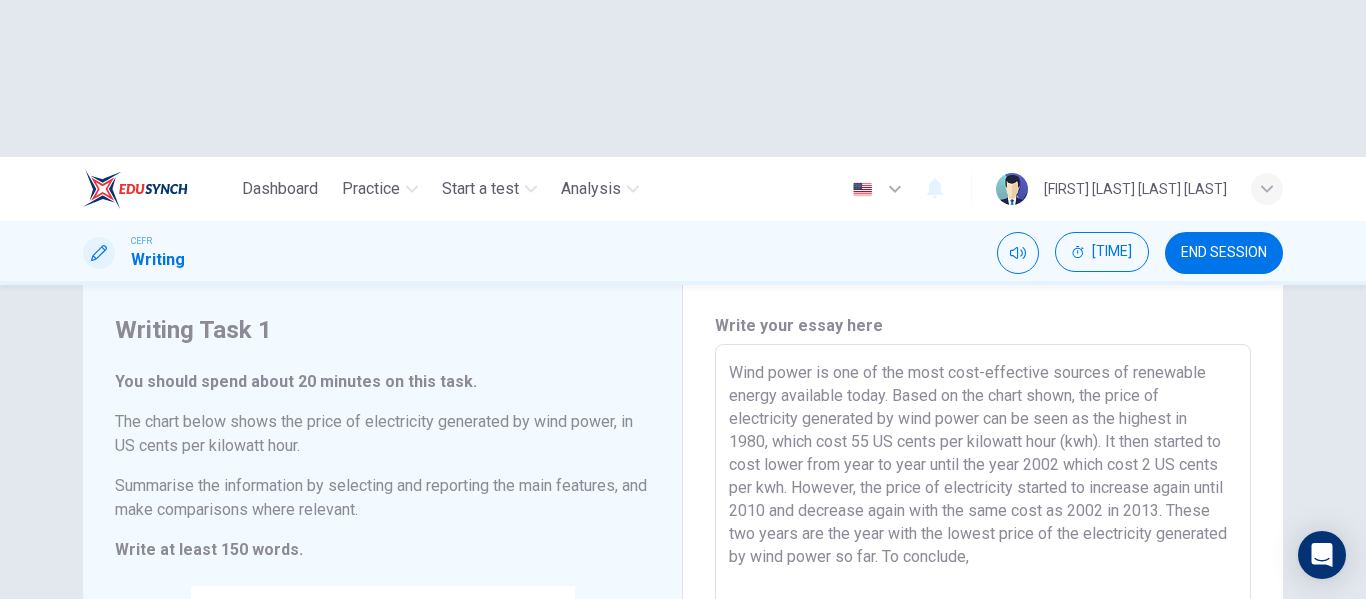 scroll, scrollTop: 50, scrollLeft: 0, axis: vertical 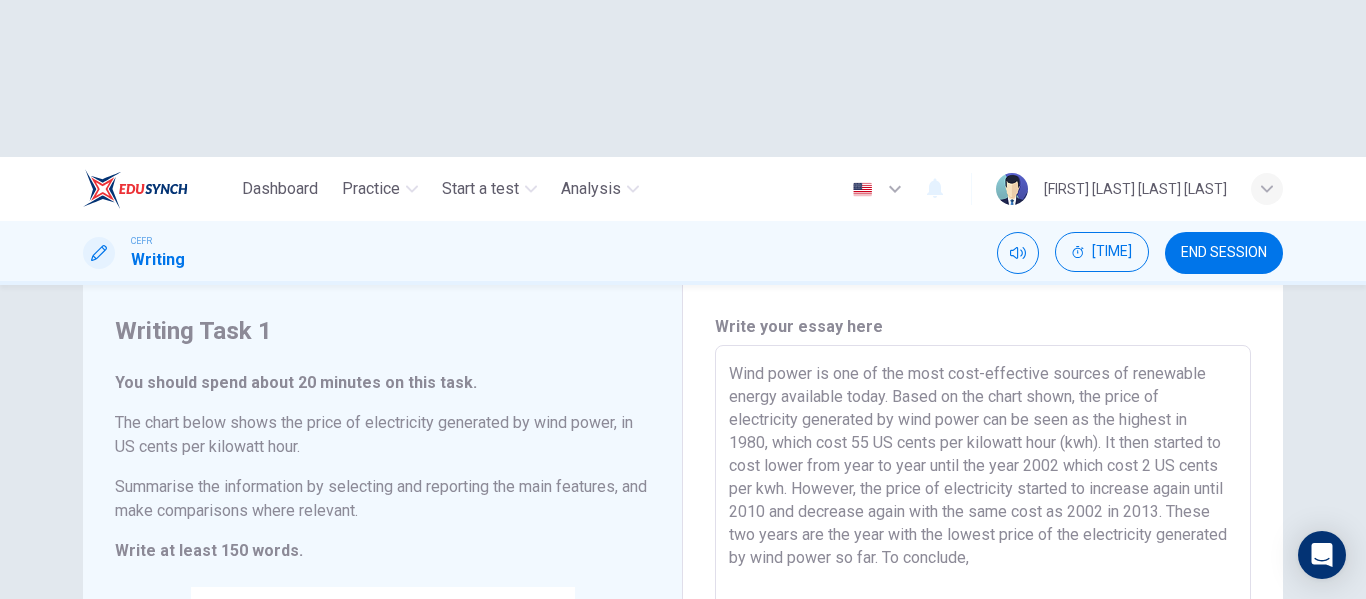 click on "Wind power is one of the most cost-effective sources of renewable energy available today. Based on the chart shown, the price of electricity generated by wind power can be seen as the highest in 1980, which cost 55 US cents per kilowatt hour (kwh). It then started to cost lower from year to year until the year 2002 which cost 2 US cents per kwh. However, the price of electricity started to increase again until 2010 and decrease again with the same cost as 2002 in 2013. These two years are the year with the lowest price of the electricity generated by wind power so far. To conclude," at bounding box center [983, 641] 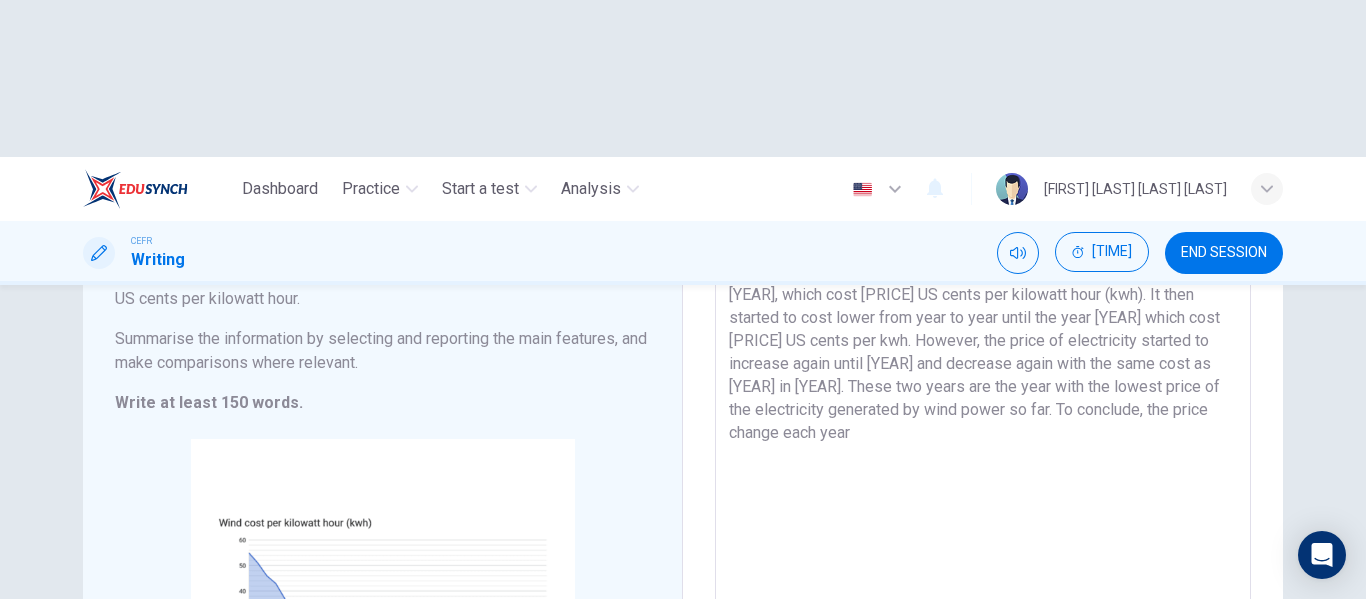 scroll, scrollTop: 197, scrollLeft: 0, axis: vertical 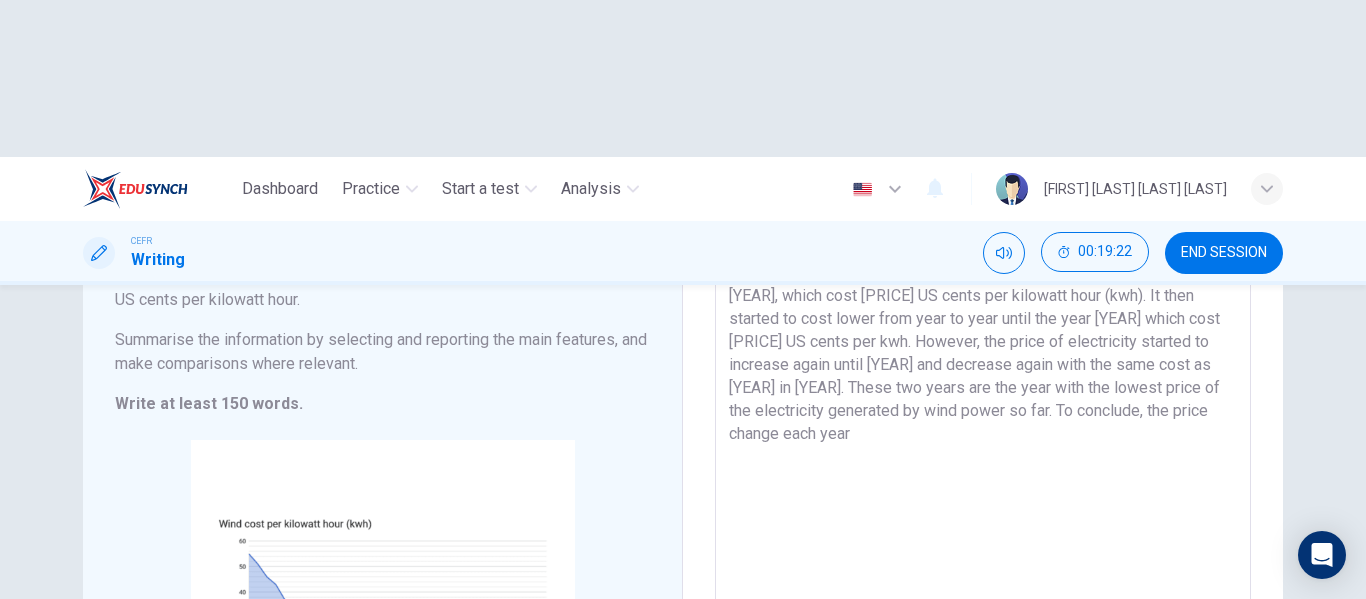 drag, startPoint x: 1041, startPoint y: 329, endPoint x: 1019, endPoint y: 271, distance: 62.03225 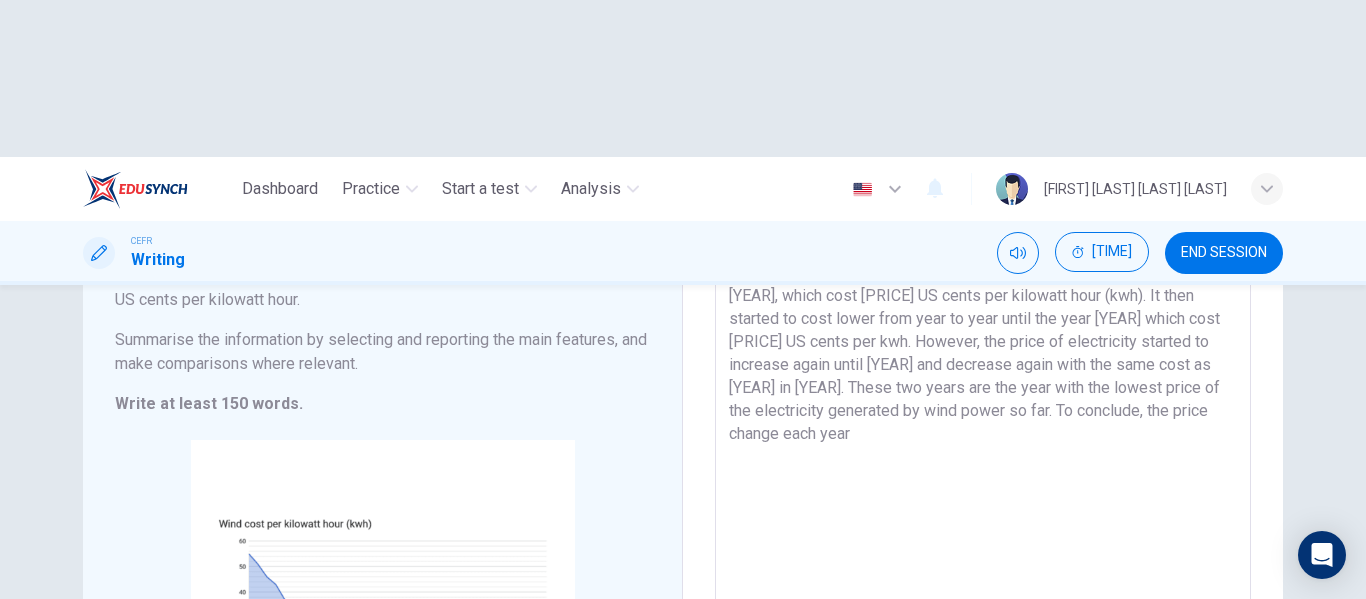 drag, startPoint x: 1118, startPoint y: 282, endPoint x: 1027, endPoint y: 254, distance: 95.2103 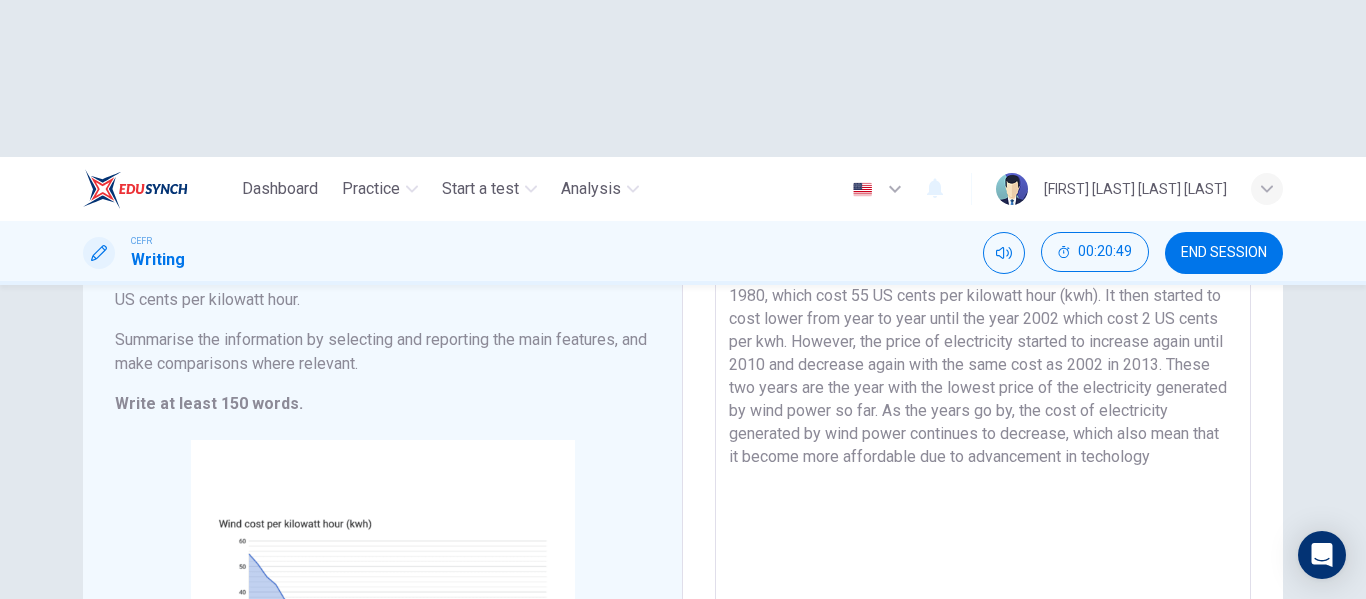 click on "Wind power is one of the most cost-effective sources of renewable energy available today. Based on the chart shown, the price of electricity generated by wind power can be seen as the highest in 1980, which cost 55 US cents per kilowatt hour (kwh). It then started to cost lower from year to year until the year 2002 which cost 2 US cents per kwh. However, the price of electricity started to increase again until 2010 and decrease again with the same cost as 2002 in 2013. These two years are the year with the lowest price of the electricity generated by wind power so far. As the years go by, the cost of electricity generated by wind power continues to decrease, which also mean that it become more affordable due to advancement in techology" at bounding box center [983, 494] 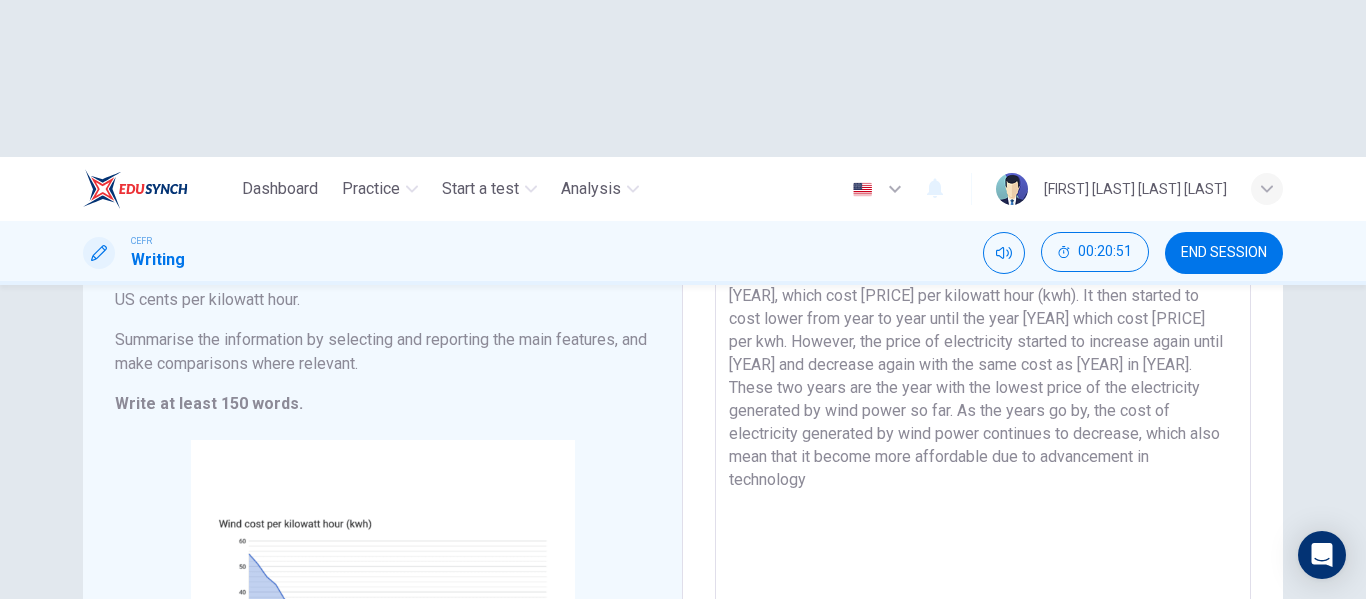 click on "Wind power is one of the most cost-effective sources of renewable energy available today. Based on the chart shown, the price of electricity generated by wind power can be seen as the highest in [YEAR], which cost [PRICE] per kilowatt hour (kwh). It then started to cost lower from year to year until the year [YEAR] which cost [PRICE] per kwh. However, the price of electricity started to increase again until [YEAR] and decrease again with the same cost as [YEAR] in [YEAR]. These two years are the year with the lowest price of the electricity generated by wind power so far. As the years go by, the cost of electricity generated by wind power continues to decrease, which also mean that it become more affordable due to advancement in technology" at bounding box center (983, 494) 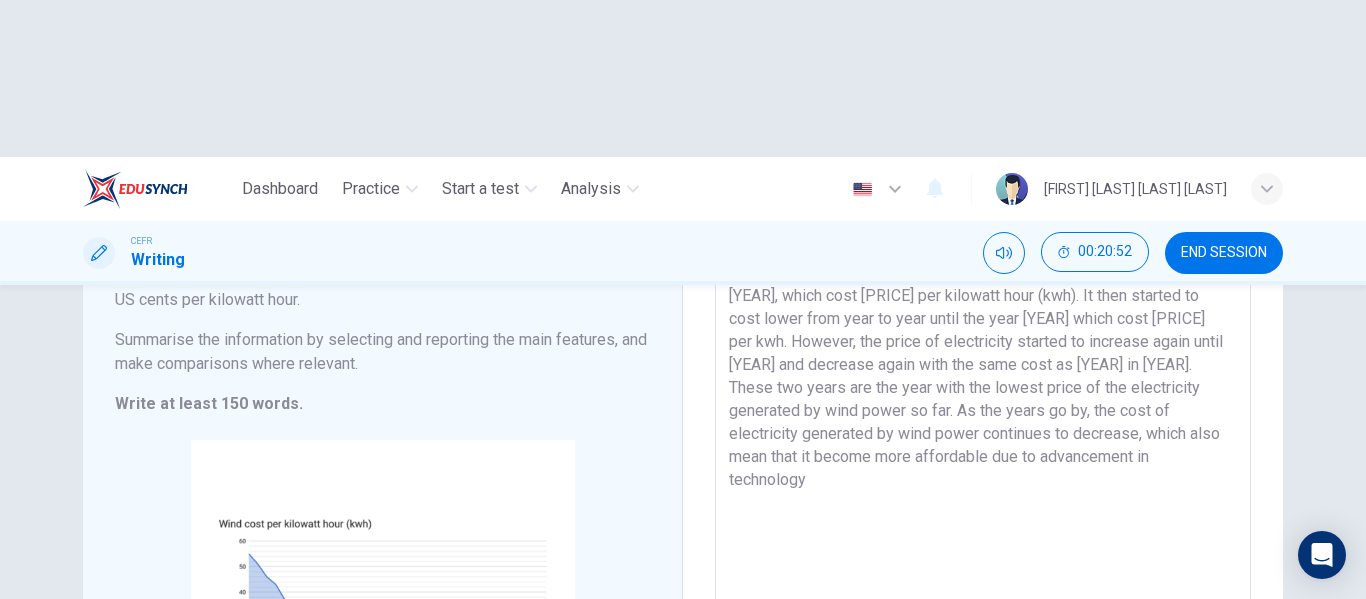 click on "Wind power is one of the most cost-effective sources of renewable energy available today. Based on the chart shown, the price of electricity generated by wind power can be seen as the highest in [YEAR], which cost [PRICE] per kilowatt hour (kwh). It then started to cost lower from year to year until the year [YEAR] which cost [PRICE] per kwh. However, the price of electricity started to increase again until [YEAR] and decrease again with the same cost as [YEAR] in [YEAR]. These two years are the year with the lowest price of the electricity generated by wind power so far. As the years go by, the cost of electricity generated by wind power continues to decrease, which also mean that it become more affordable due to advancement in technology" at bounding box center (983, 494) 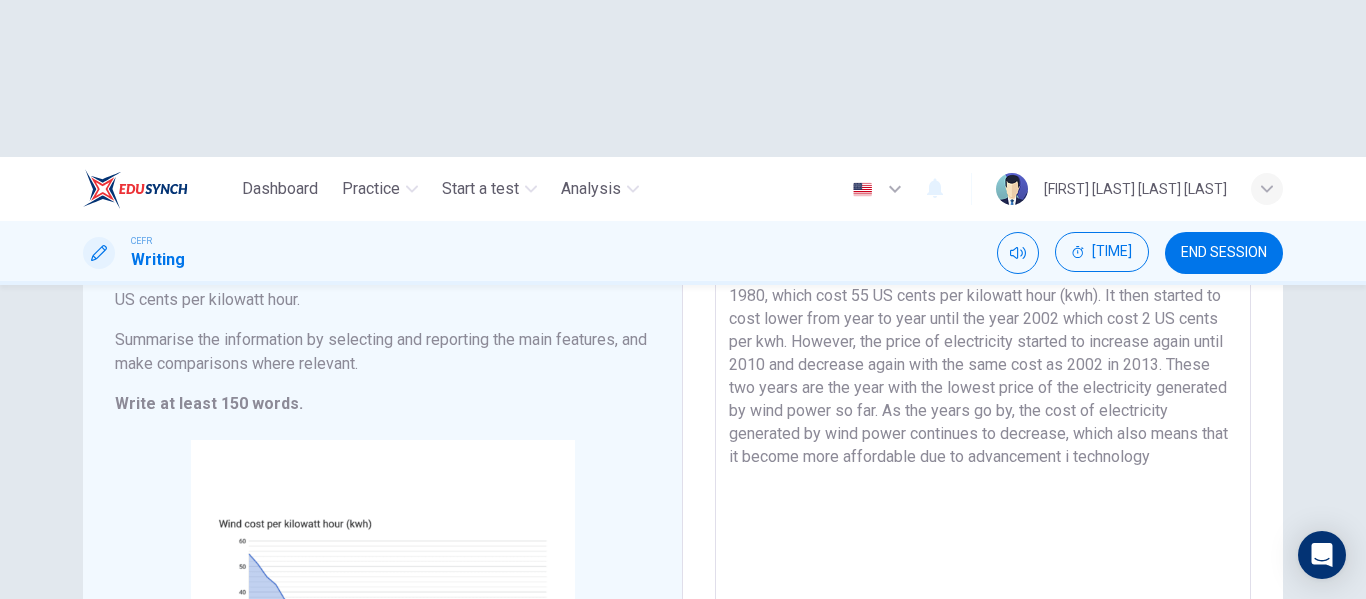 click on "Wind power is one of the most cost-effective sources of renewable energy available today. Based on the chart shown, the price of electricity generated by wind power can be seen as the highest in 1980, which cost 55 US cents per kilowatt hour (kwh). It then started to cost lower from year to year until the year 2002 which cost 2 US cents per kwh. However, the price of electricity started to increase again until 2010 and decrease again with the same cost as 2002 in 2013. These two years are the year with the lowest price of the electricity generated by wind power so far. As the years go by, the cost of electricity generated by wind power continues to decrease, which also means that it become more affordable due to advancement i technology" at bounding box center [983, 494] 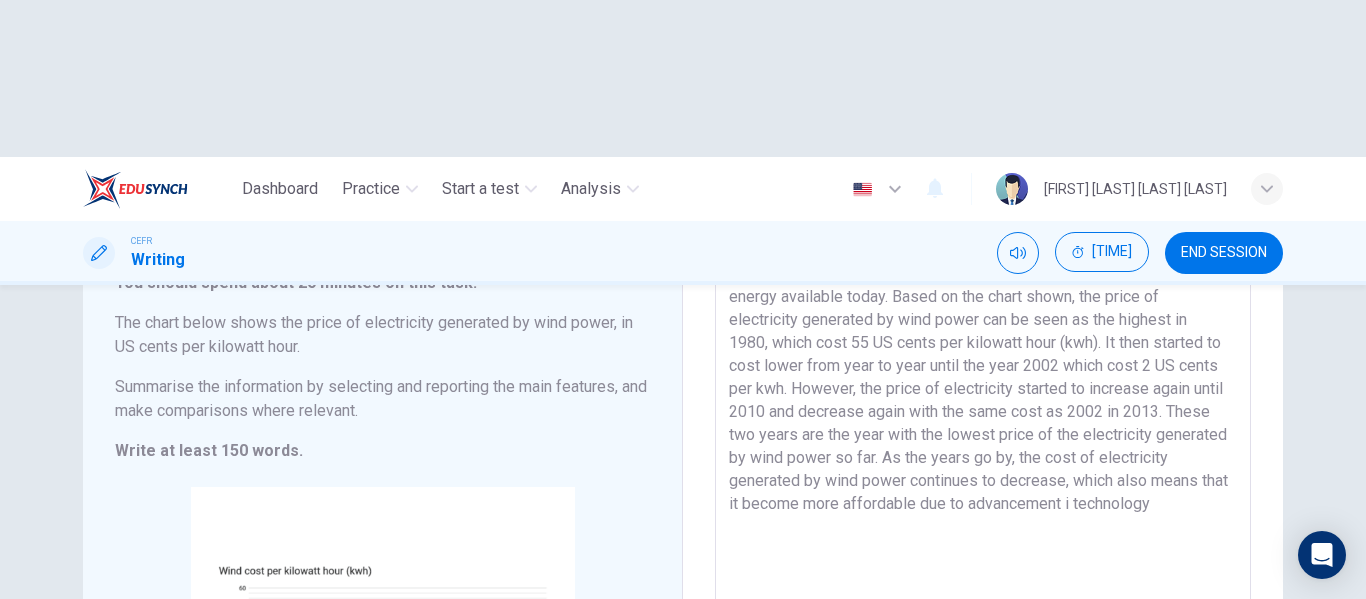 scroll, scrollTop: 159, scrollLeft: 0, axis: vertical 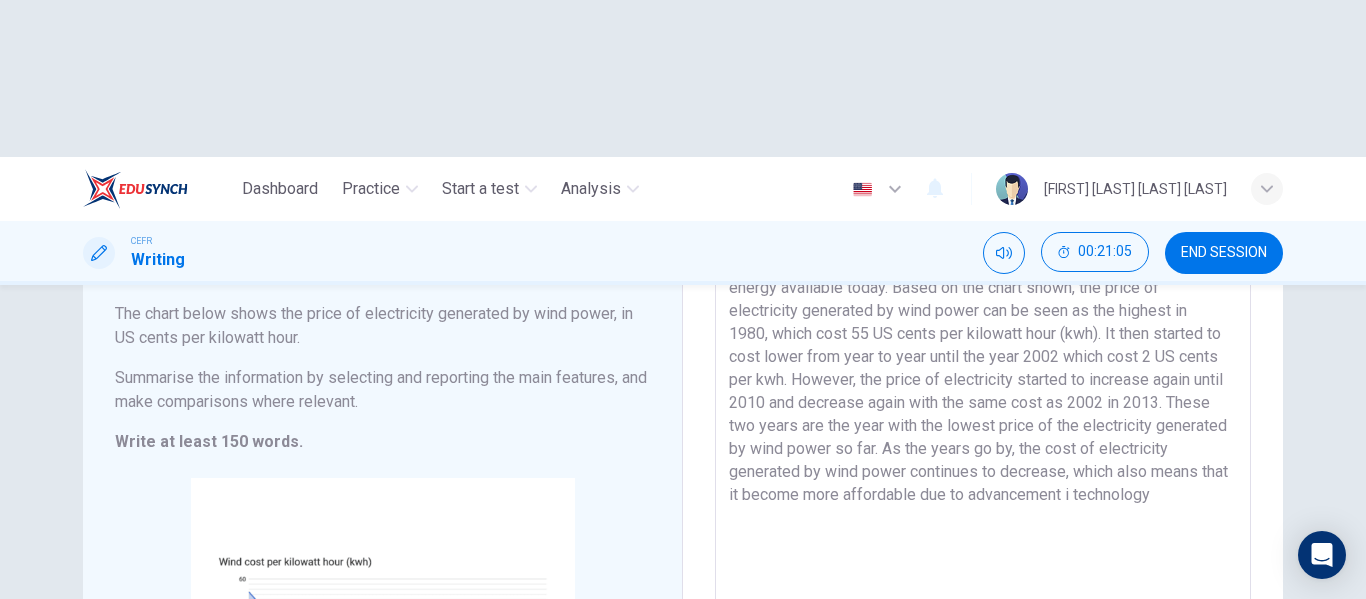click on "Wind power is one of the most cost-effective sources of renewable energy available today. Based on the chart shown, the price of electricity generated by wind power can be seen as the highest in 1980, which cost 55 US cents per kilowatt hour (kwh). It then started to cost lower from year to year until the year 2002 which cost 2 US cents per kwh. However, the price of electricity started to increase again until 2010 and decrease again with the same cost as 2002 in 2013. These two years are the year with the lowest price of the electricity generated by wind power so far. As the years go by, the cost of electricity generated by wind power continues to decrease, which also means that it become more affordable due to advancement i technology" at bounding box center (983, 532) 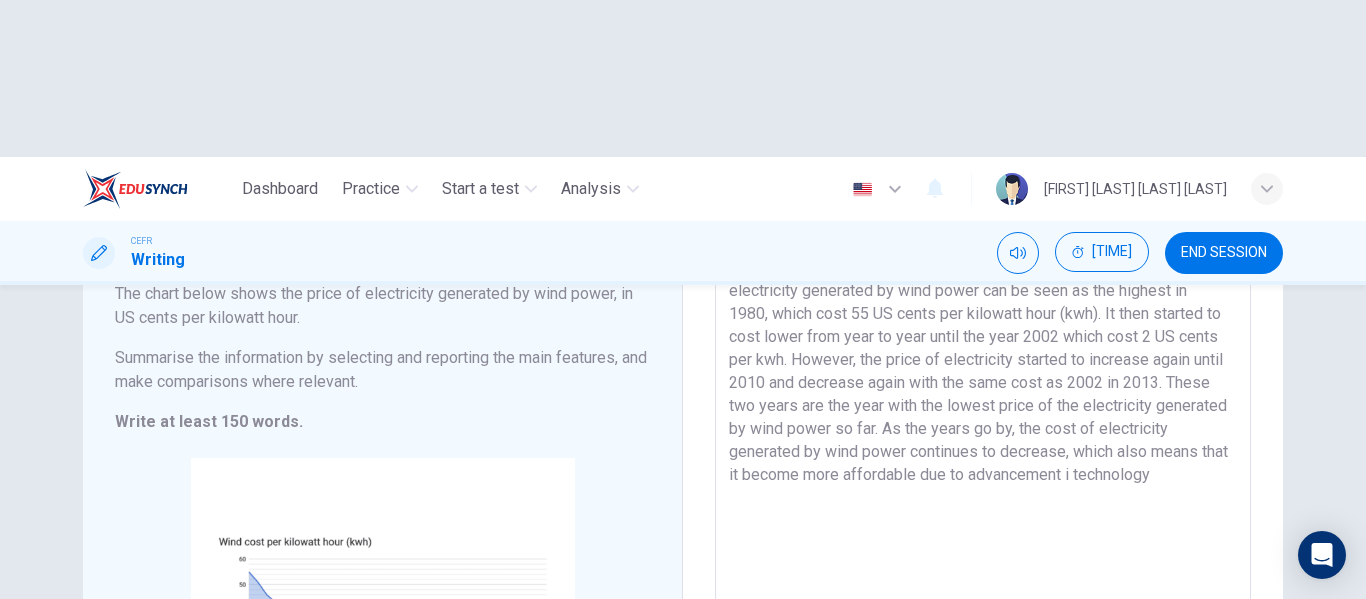 scroll, scrollTop: 181, scrollLeft: 0, axis: vertical 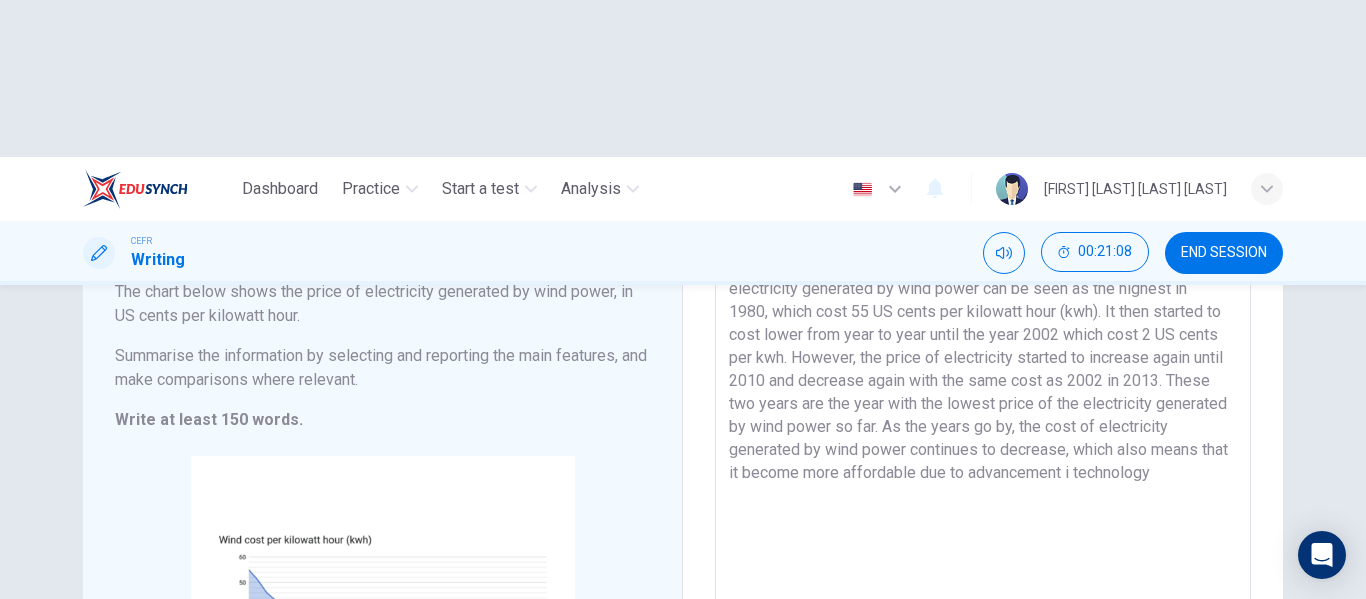 click on "Wind power is one of the most cost-effective sources of renewable energy available today. Based on the chart shown, the price of electricity generated by wind power can be seen as the highest in 1980, which cost 55 US cents per kilowatt hour (kwh). It then started to cost lower from year to year until the year 2002 which cost 2 US cents per kwh. However, the price of electricity started to increase again until 2010 and decrease again with the same cost as 2002 in 2013. These two years are the year with the lowest price of the electricity generated by wind power so far. As the years go by, the cost of electricity generated by wind power continues to decrease, which also means that it become more affordable due to advancement i technology" at bounding box center (983, 510) 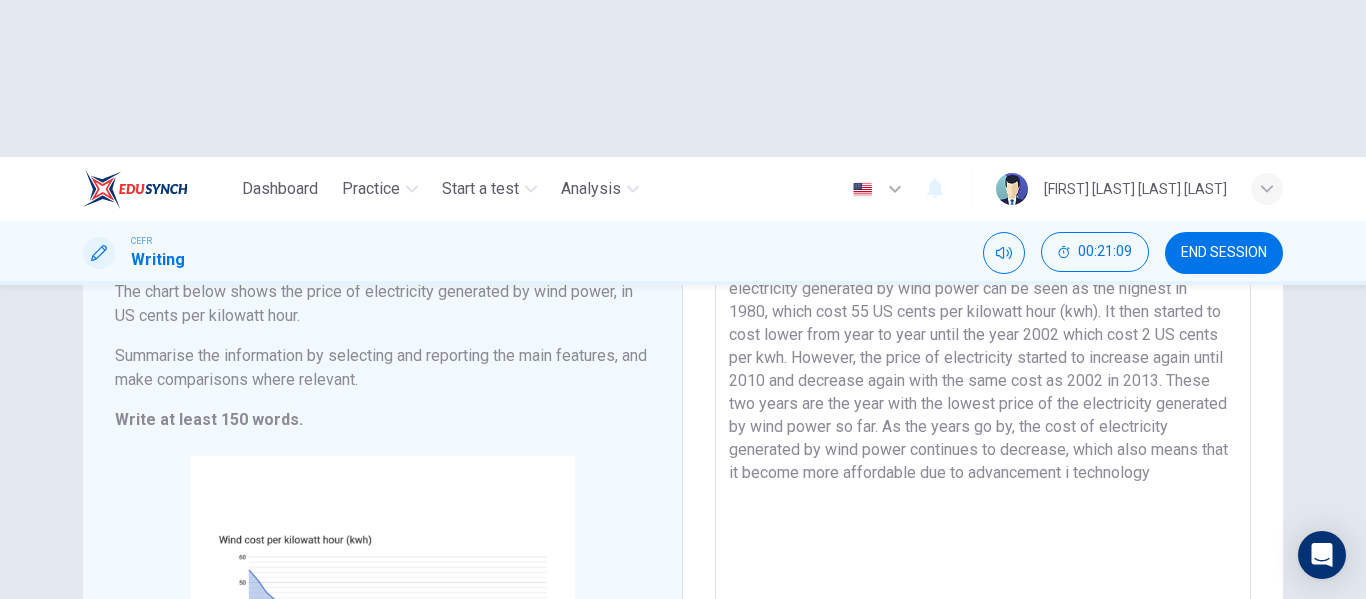 click on "Wind power is one of the most cost-effective sources of renewable energy available today. Based on the chart shown, the price of electricity generated by wind power can be seen as the highest in 1980, which cost 55 US cents per kilowatt hour (kwh). It then started to cost lower from year to year until the year 2002 which cost 2 US cents per kwh. However, the price of electricity started to increase again until 2010 and decrease again with the same cost as 2002 in 2013. These two years are the year with the lowest price of the electricity generated by wind power so far. As the years go by, the cost of electricity generated by wind power continues to decrease, which also means that it become more affordable due to advancement i technology" at bounding box center [983, 510] 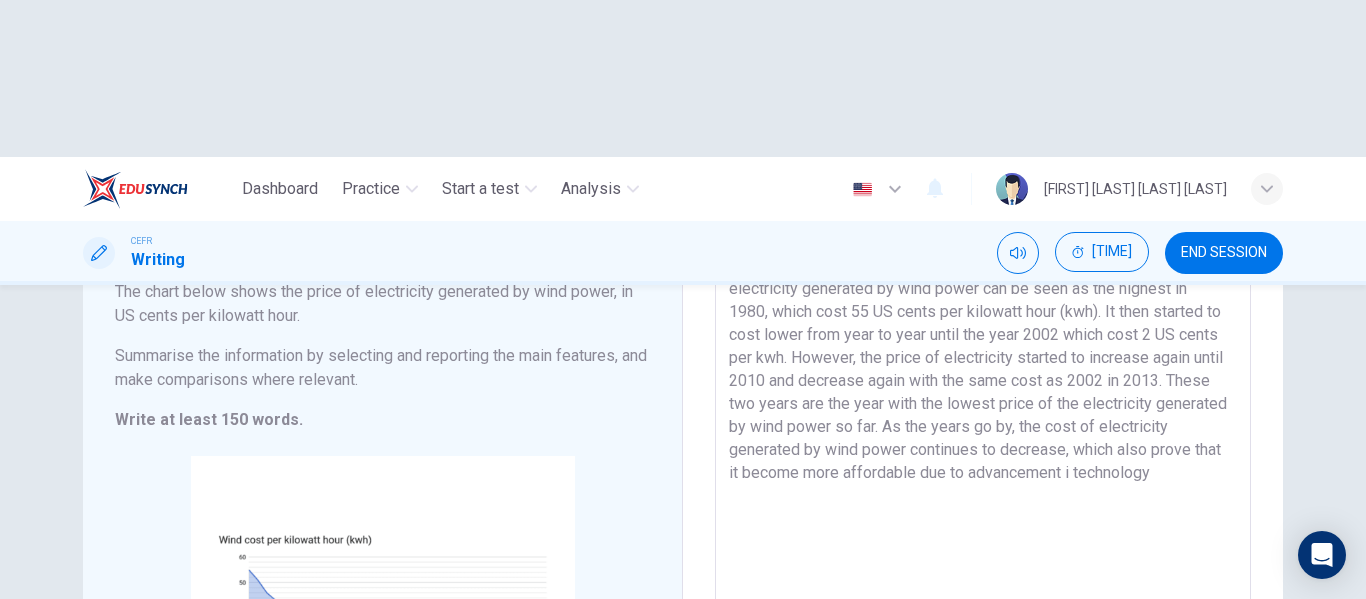 click on "Wind power is one of the most cost-effective sources of renewable energy available today. Based on the chart shown, the price of electricity generated by wind power can be seen as the highest in 1980, which cost 55 US cents per kilowatt hour (kwh). It then started to cost lower from year to year until the year 2002 which cost 2 US cents per kwh. However, the price of electricity started to increase again until 2010 and decrease again with the same cost as 2002 in 2013. These two years are the year with the lowest price of the electricity generated by wind power so far. As the years go by, the cost of electricity generated by wind power continues to decrease, which also prove that it become more affordable due to advancement i technology" at bounding box center (983, 510) 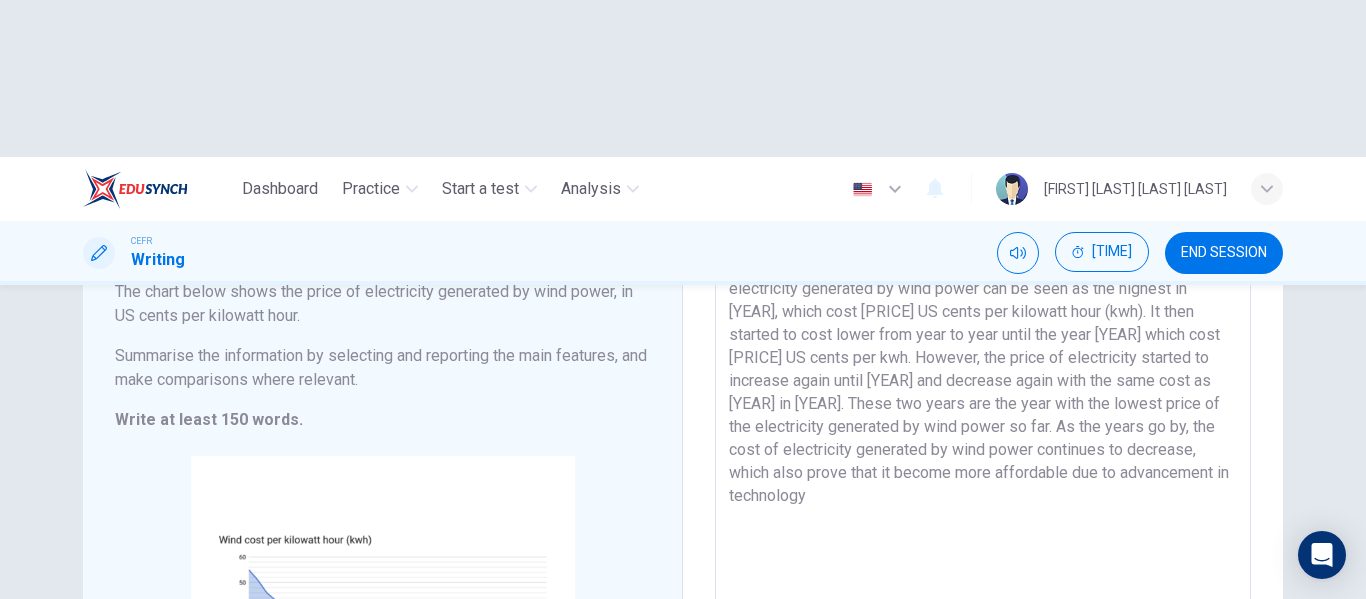 click on "Wind power is one of the most cost-effective sources of renewable energy available today. Based on the chart shown, the price of electricity generated by wind power can be seen as the highest in [YEAR], which cost [PRICE] US cents per kilowatt hour (kwh). It then started to cost lower from year to year until the year [YEAR] which cost [PRICE] US cents per kwh. However, the price of electricity started to increase again until [YEAR] and decrease again with the same cost as [YEAR] in [YEAR]. These two years are the year with the lowest price of the electricity generated by wind power so far. As the years go by, the cost of electricity generated by wind power continues to decrease, which also prove that it become more affordable due to advancement in technology" at bounding box center (983, 510) 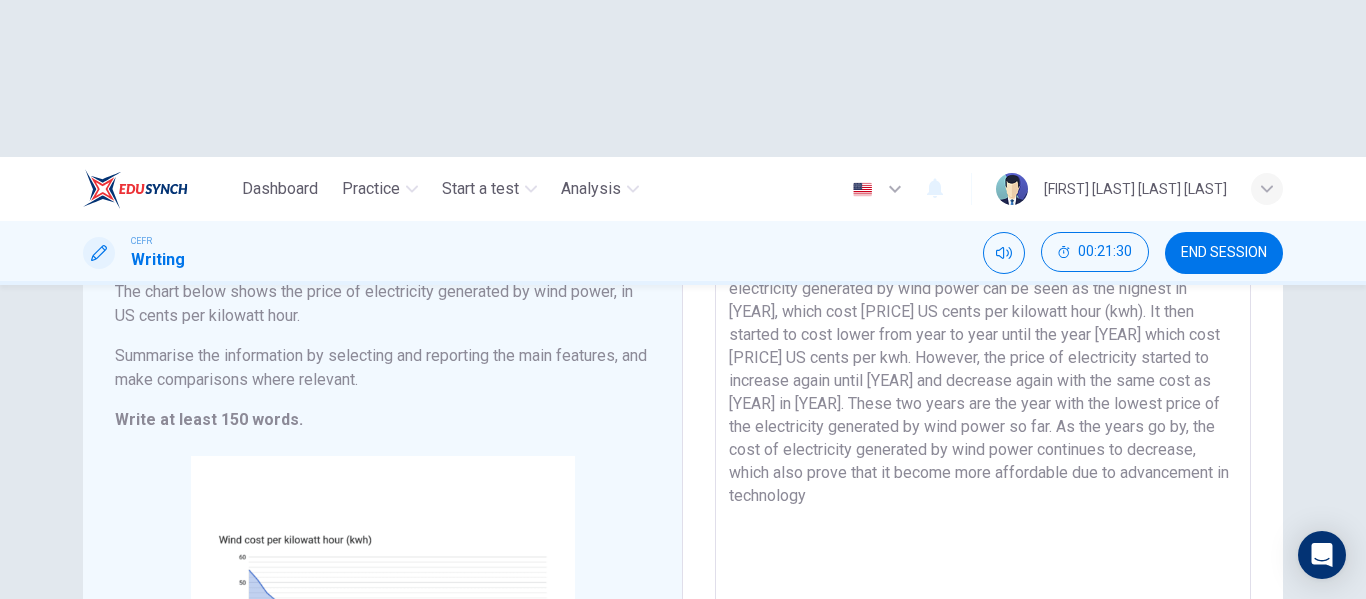 click on "Wind power is one of the most cost-effective sources of renewable energy available today. Based on the chart shown, the price of electricity generated by wind power can be seen as the highest in [YEAR], which cost [PRICE] US cents per kilowatt hour (kwh). It then started to cost lower from year to year until the year [YEAR] which cost [PRICE] US cents per kwh. However, the price of electricity started to increase again until [YEAR] and decrease again with the same cost as [YEAR] in [YEAR]. These two years are the year with the lowest price of the electricity generated by wind power so far. As the years go by, the cost of electricity generated by wind power continues to decrease, which also prove that it become more affordable due to advancement in technology" at bounding box center (983, 510) 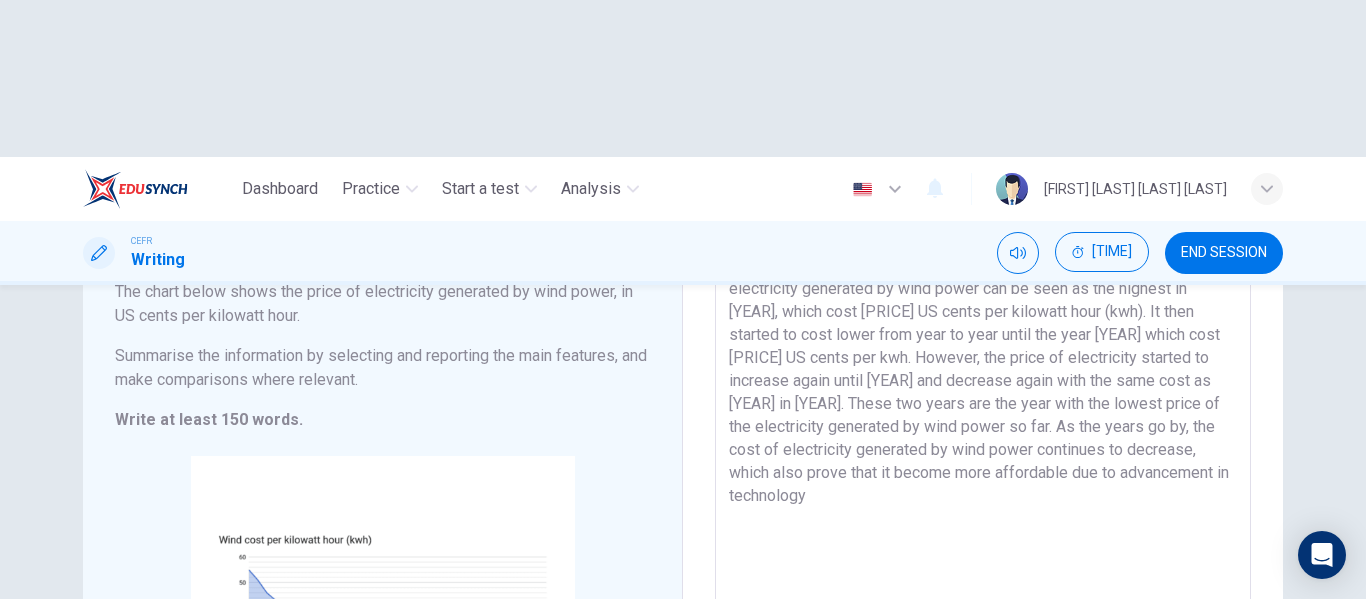 click on "Wind power is one of the most cost-effective sources of renewable energy available today. Based on the chart shown, the price of electricity generated by wind power can be seen as the highest in [YEAR], which cost [PRICE] US cents per kilowatt hour (kwh). It then started to cost lower from year to year until the year [YEAR] which cost [PRICE] US cents per kwh. However, the price of electricity started to increase again until [YEAR] and decrease again with the same cost as [YEAR] in [YEAR]. These two years are the year with the lowest price of the electricity generated by wind power so far. As the years go by, the cost of electricity generated by wind power continues to decrease, which also prove that it become more affordable due to advancement in technology" at bounding box center [983, 510] 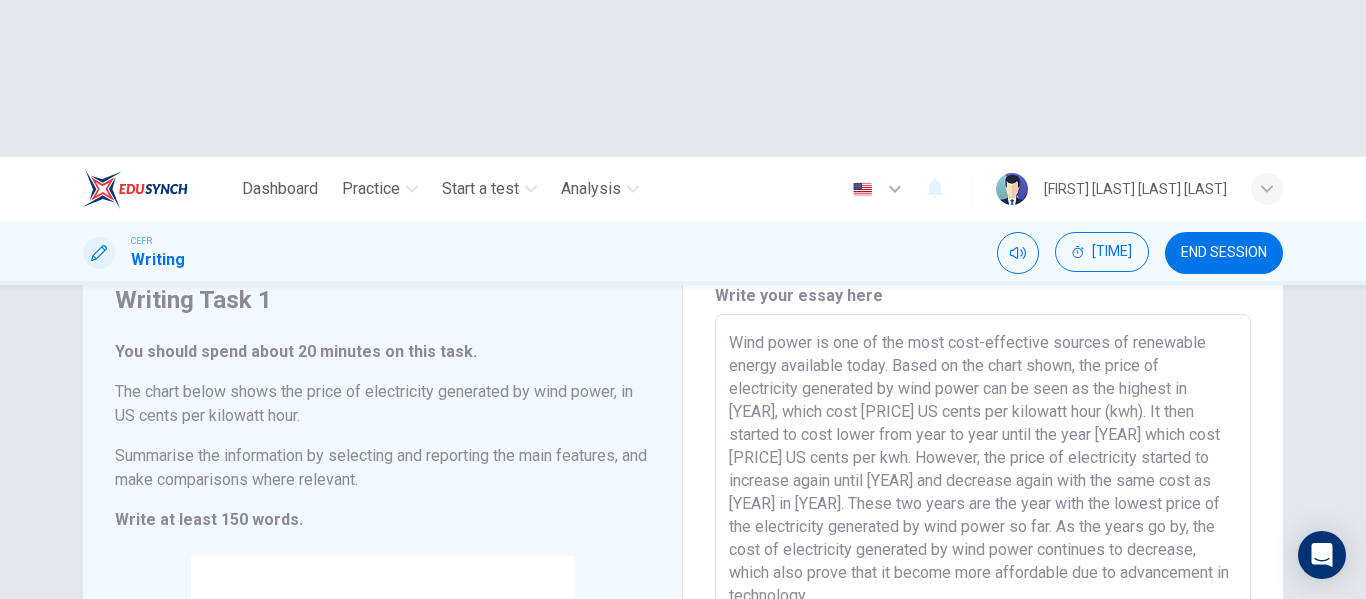 scroll, scrollTop: 82, scrollLeft: 0, axis: vertical 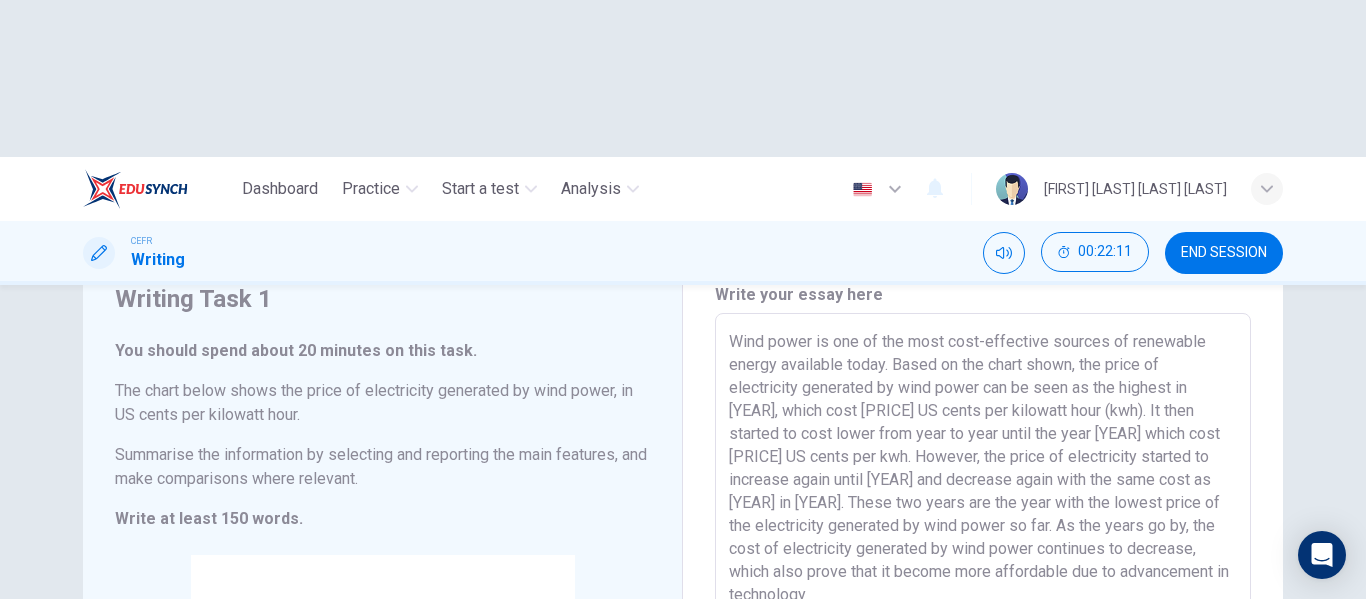 click on "Wind power is one of the most cost-effective sources of renewable energy available today. Based on the chart shown, the price of electricity generated by wind power can be seen as the highest in [YEAR], which cost [PRICE] US cents per kilowatt hour (kwh). It then started to cost lower from year to year until the year [YEAR] which cost [PRICE] US cents per kwh. However, the price of electricity started to increase again until [YEAR] and decrease again with the same cost as [YEAR] in [YEAR]. These two years are the year with the lowest price of the electricity generated by wind power so far. As the years go by, the cost of electricity generated by wind power continues to decrease, which also prove that it become more affordable due to advancement in technology" at bounding box center (983, 609) 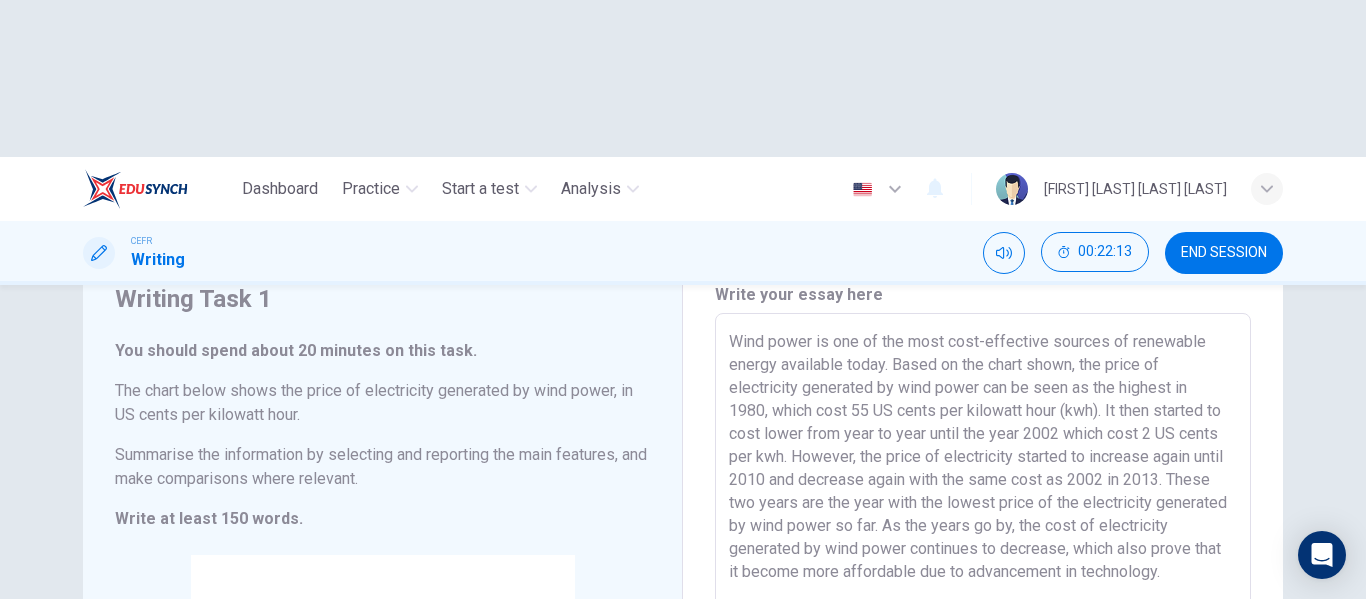 type on "Wind power is one of the most cost-effective sources of renewable energy available today. Based on the chart shown, the price of electricity generated by wind power can be seen as the highest in 1980, which cost 55 US cents per kilowatt hour (kwh). It then started to cost lower from year to year until the year 2002 which cost 2 US cents per kwh. However, the price of electricity started to increase again until 2010 and decrease again with the same cost as 2002 in 2013. These two years are the year with the lowest price of the electricity generated by wind power so far. As the years go by, the cost of electricity generated by wind power continues to decrease, which also prove that it become more affordable due to advancement in technology." 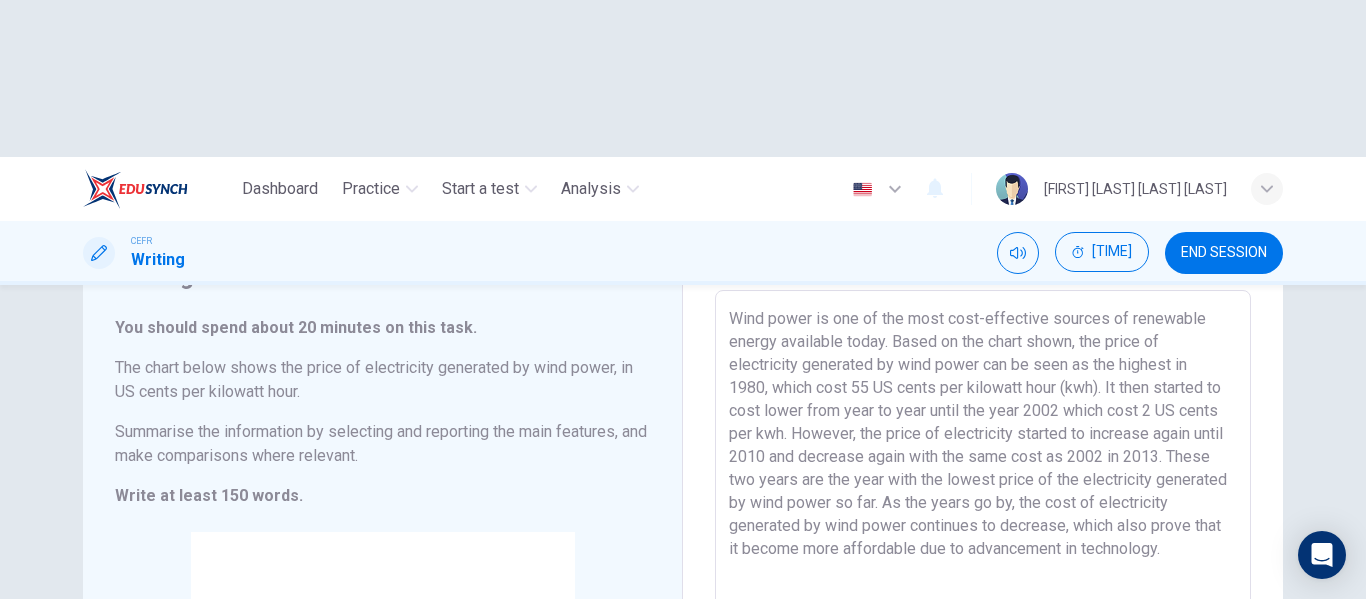 scroll, scrollTop: 106, scrollLeft: 0, axis: vertical 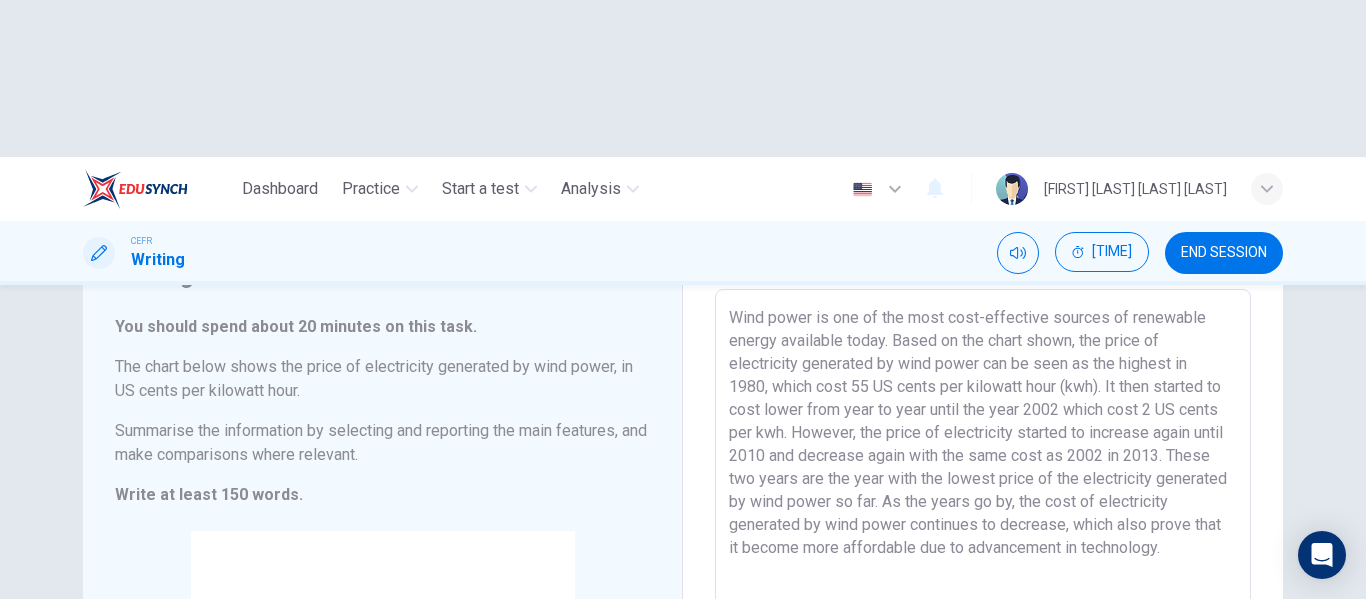 click on "Wind power is one of the most cost-effective sources of renewable energy available today. Based on the chart shown, the price of electricity generated by wind power can be seen as the highest in 1980, which cost 55 US cents per kilowatt hour (kwh). It then started to cost lower from year to year until the year 2002 which cost 2 US cents per kwh. However, the price of electricity started to increase again until 2010 and decrease again with the same cost as 2002 in 2013. These two years are the year with the lowest price of the electricity generated by wind power so far. As the years go by, the cost of electricity generated by wind power continues to decrease, which also prove that it become more affordable due to advancement in technology." at bounding box center (983, 585) 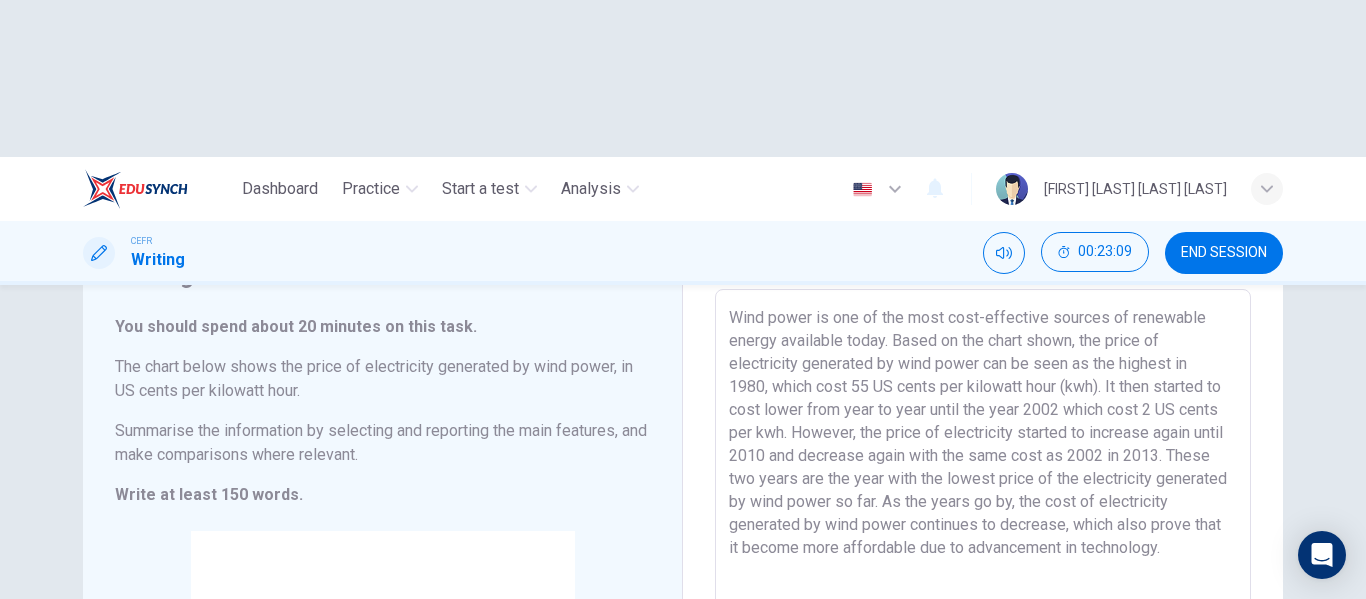 click on "Wind power is one of the most cost-effective sources of renewable energy available today. Based on the chart shown, the price of electricity generated by wind power can be seen as the highest in 1980, which cost 55 US cents per kilowatt hour (kwh). It then started to cost lower from year to year until the year 2002 which cost 2 US cents per kwh. However, the price of electricity started to increase again until 2010 and decrease again with the same cost as 2002 in 2013. These two years are the year with the lowest price of the electricity generated by wind power so far. As the years go by, the cost of electricity generated by wind power continues to decrease, which also prove that it become more affordable due to advancement in technology." at bounding box center (983, 585) 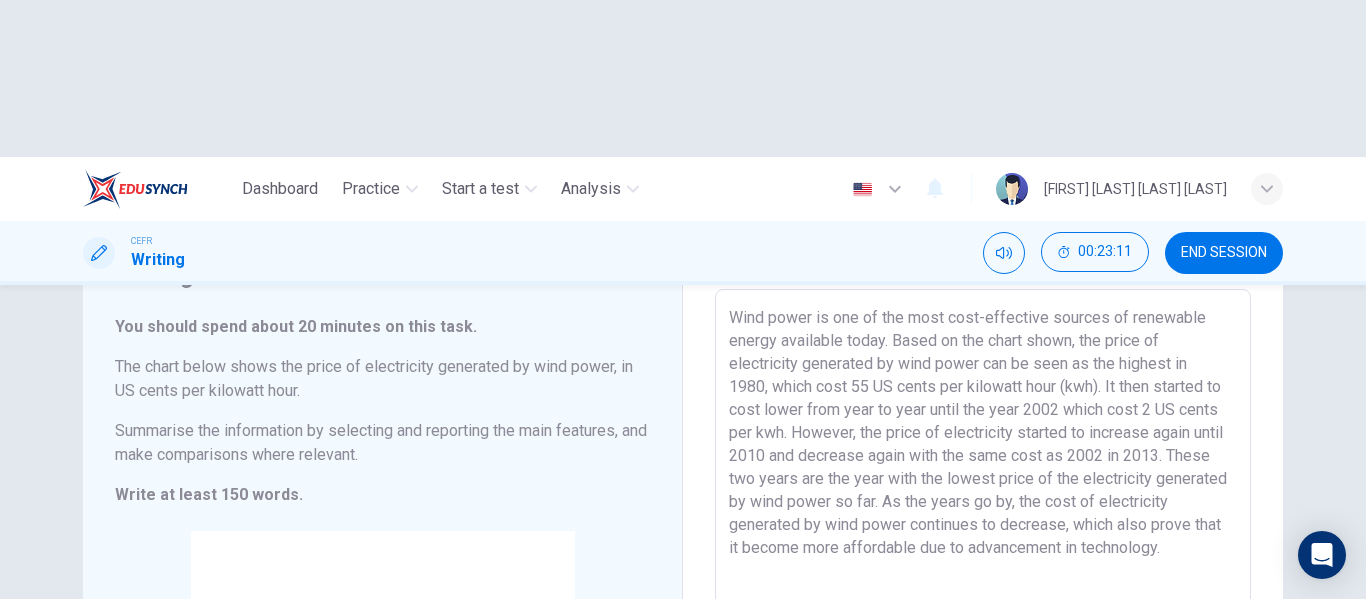 drag, startPoint x: 809, startPoint y: 416, endPoint x: 730, endPoint y: 162, distance: 266.0019 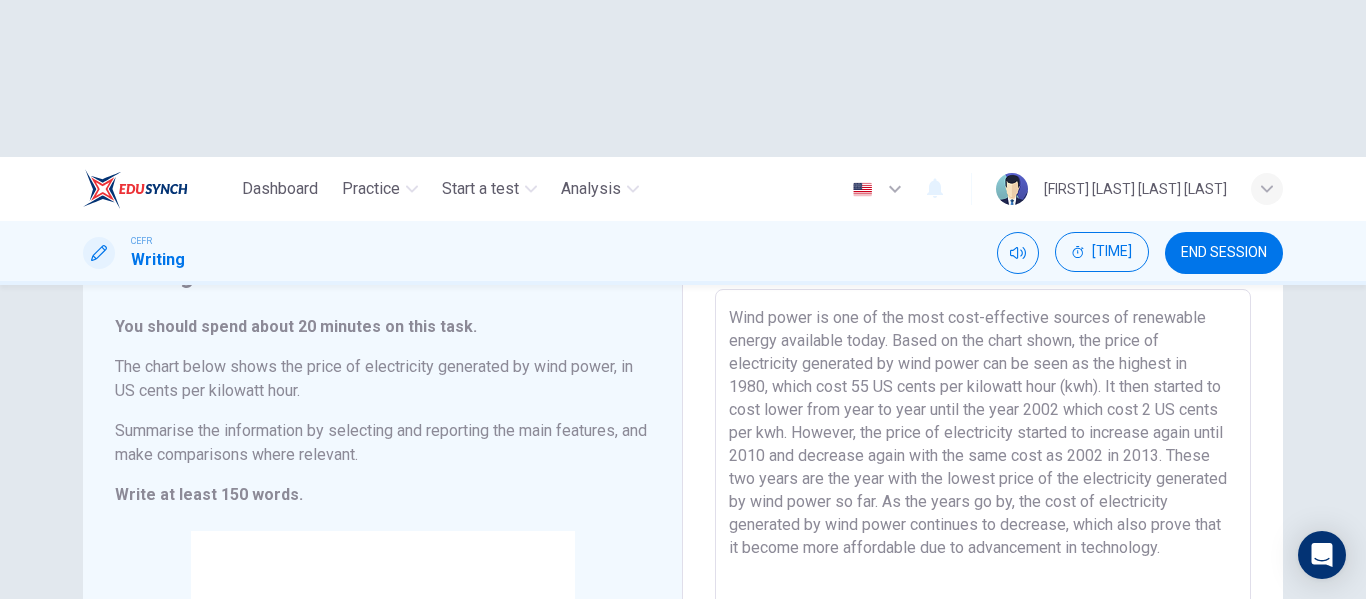 scroll, scrollTop: 91, scrollLeft: 0, axis: vertical 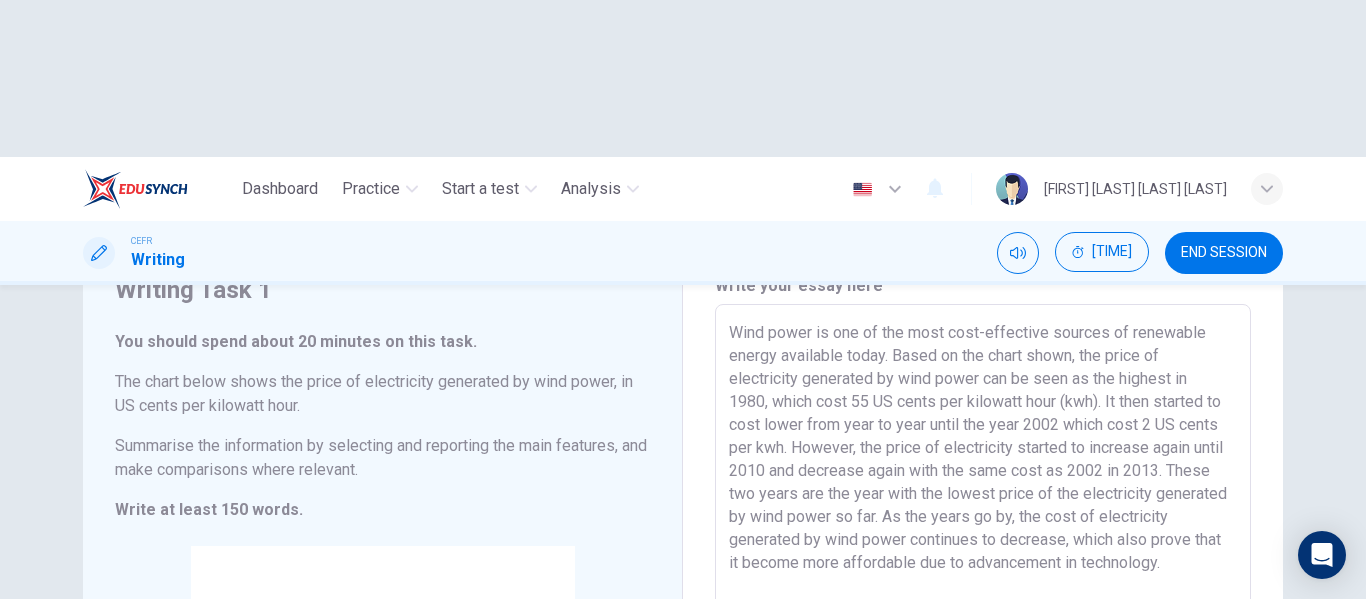 click on "Wind power is one of the most cost-effective sources of renewable energy available today. Based on the chart shown, the price of electricity generated by wind power can be seen as the highest in 1980, which cost 55 US cents per kilowatt hour (kwh). It then started to cost lower from year to year until the year 2002 which cost 2 US cents per kwh. However, the price of electricity started to increase again until 2010 and decrease again with the same cost as 2002 in 2013. These two years are the year with the lowest price of the electricity generated by wind power so far. As the years go by, the cost of electricity generated by wind power continues to decrease, which also prove that it become more affordable due to advancement in technology." at bounding box center [983, 600] 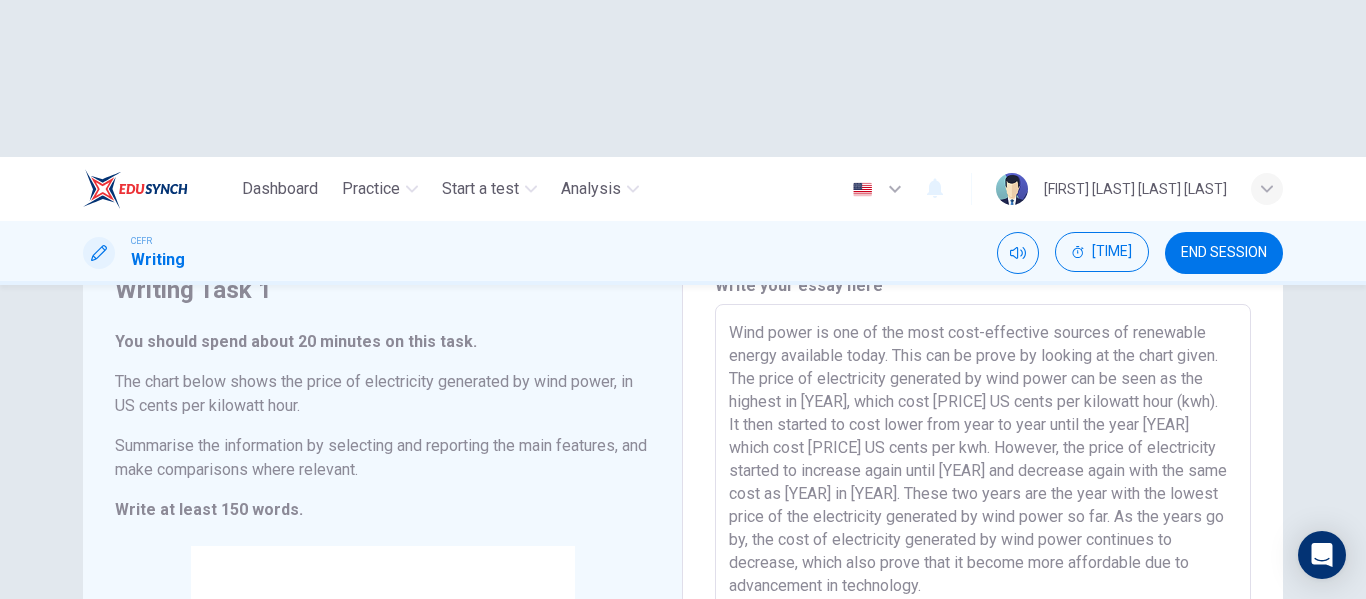 click on "Wind power is one of the most cost-effective sources of renewable energy available today. This can be prove by looking at the chart given. The price of electricity generated by wind power can be seen as the highest in [YEAR], which cost [PRICE] US cents per kilowatt hour (kwh). It then started to cost lower from year to year until the year [YEAR] which cost [PRICE] US cents per kwh. However, the price of electricity started to increase again until [YEAR] and decrease again with the same cost as [YEAR] in [YEAR]. These two years are the year with the lowest price of the electricity generated by wind power so far. As the years go by, the cost of electricity generated by wind power continues to decrease, which also prove that it become more affordable due to advancement in technology." at bounding box center [983, 600] 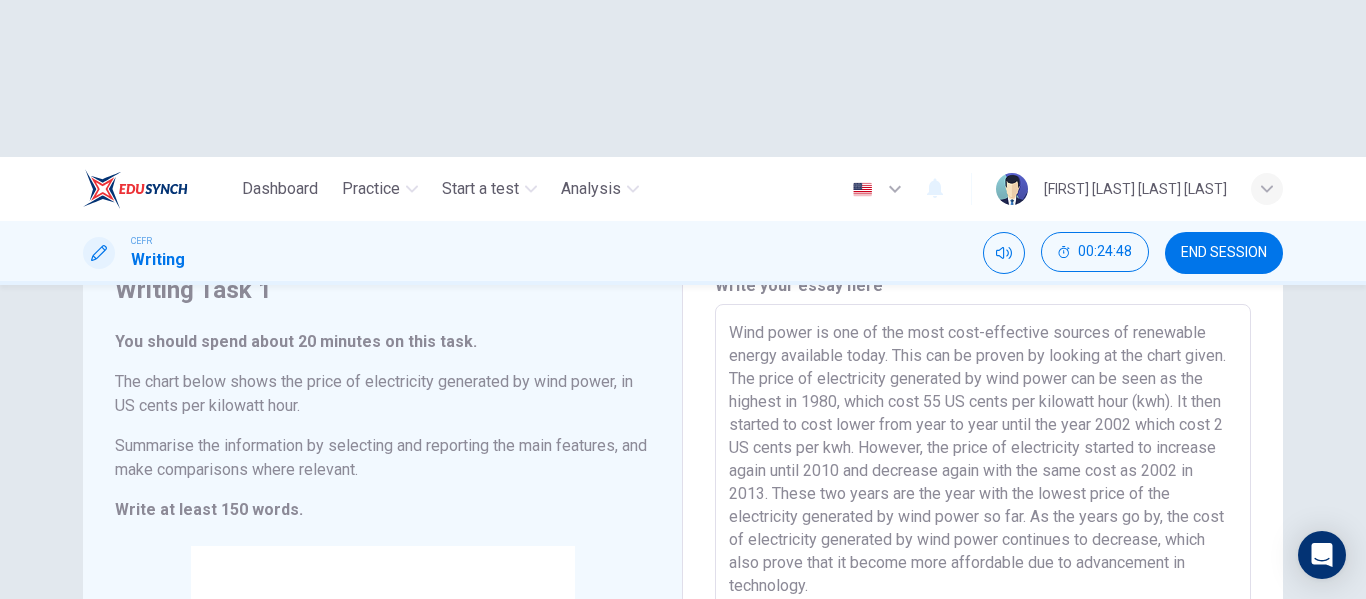click on "Wind power is one of the most cost-effective sources of renewable energy available today. This can be proven by looking at the chart given. The price of electricity generated by wind power can be seen as the highest in 1980, which cost 55 US cents per kilowatt hour (kwh). It then started to cost lower from year to year until the year 2002 which cost 2 US cents per kwh. However, the price of electricity started to increase again until 2010 and decrease again with the same cost as 2002 in 2013. These two years are the year with the lowest price of the electricity generated by wind power so far. As the years go by, the cost of electricity generated by wind power continues to decrease, which also prove that it become more affordable due to advancement in technology." at bounding box center (983, 600) 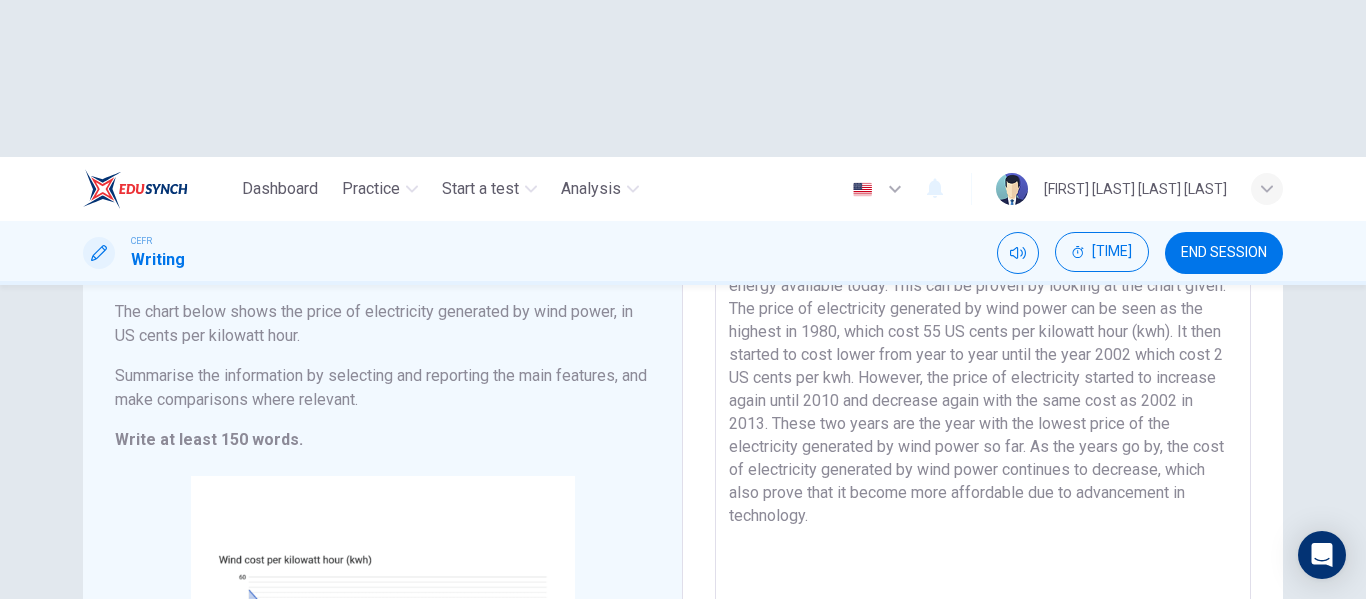 scroll, scrollTop: 162, scrollLeft: 0, axis: vertical 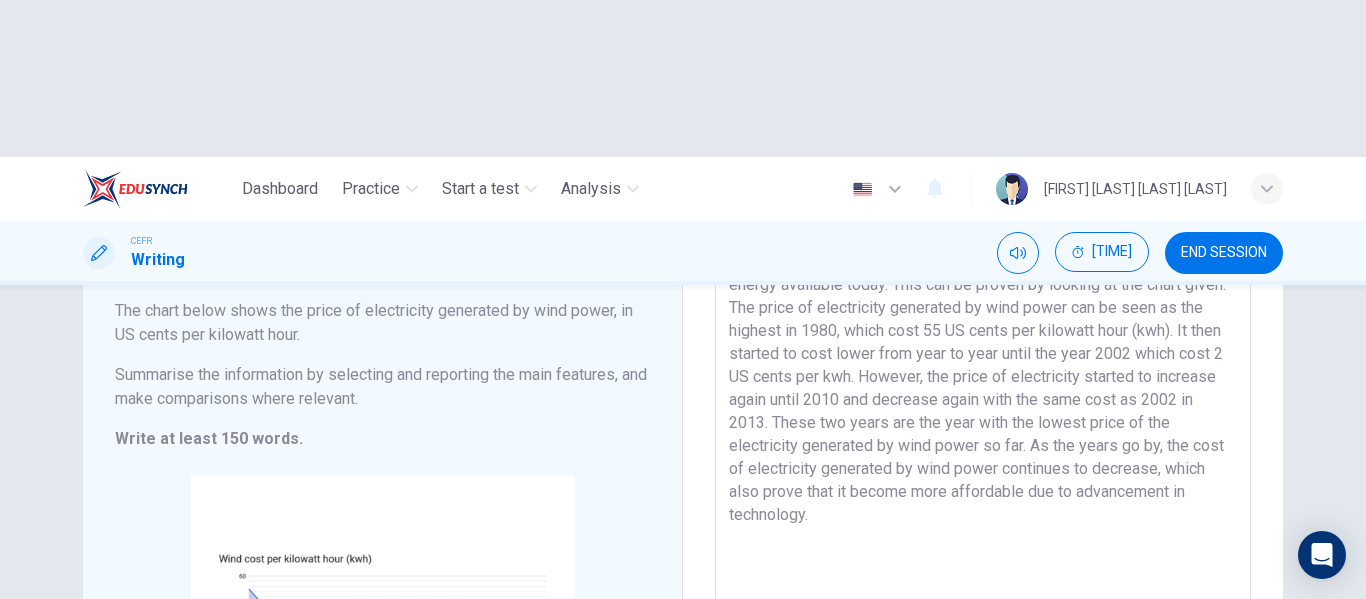 click on "Wind power is one of the most cost-effective sources of renewable energy available today. This can be proven by looking at the chart given. The price of electricity generated by wind power can be seen as the highest in 1980, which cost 55 US cents per kilowatt hour (kwh). It then started to cost lower from year to year until the year 2002 which cost 2 US cents per kwh. However, the price of electricity started to increase again until 2010 and decrease again with the same cost as 2002 in 2013. These two years are the year with the lowest price of the electricity generated by wind power so far. As the years go by, the cost of electricity generated by wind power continues to decrease, which also prove that it become more affordable due to advancement in technology." at bounding box center [983, 529] 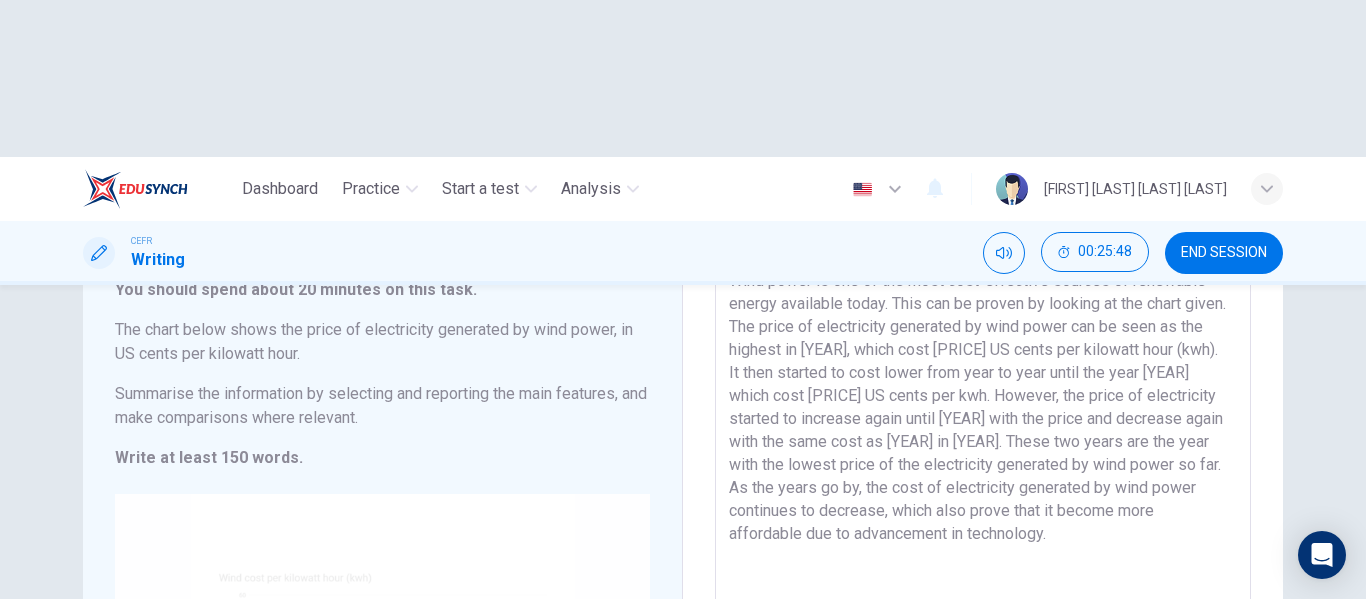 scroll, scrollTop: 142, scrollLeft: 0, axis: vertical 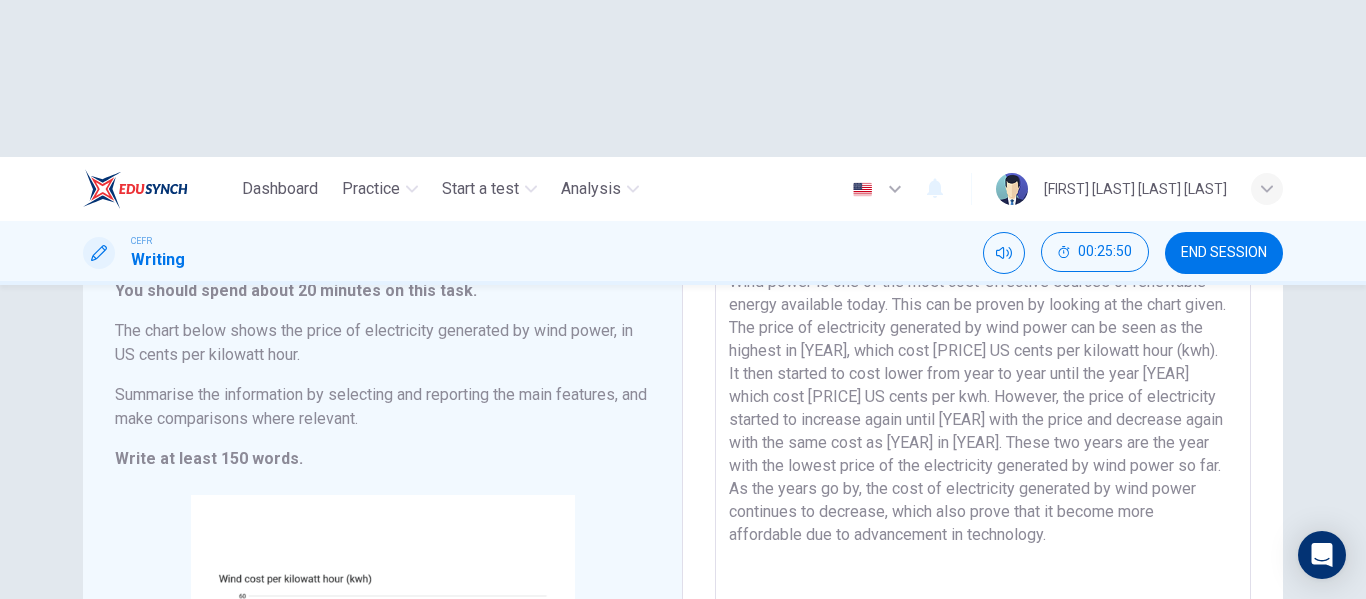 click on "Wind power is one of the most cost-effective sources of renewable energy available today. This can be proven by looking at the chart given. The price of electricity generated by wind power can be seen as the highest in [YEAR], which cost [PRICE] US cents per kilowatt hour (kwh). It then started to cost lower from year to year until the year [YEAR] which cost [PRICE] US cents per kwh. However, the price of electricity started to increase again until [YEAR] with the price and decrease again with the same cost as [YEAR] in [YEAR]. These two years are the year with the lowest price of the electricity generated by wind power so far. As the years go by, the cost of electricity generated by wind power continues to decrease, which also prove that it become more affordable due to advancement in technology." at bounding box center [983, 549] 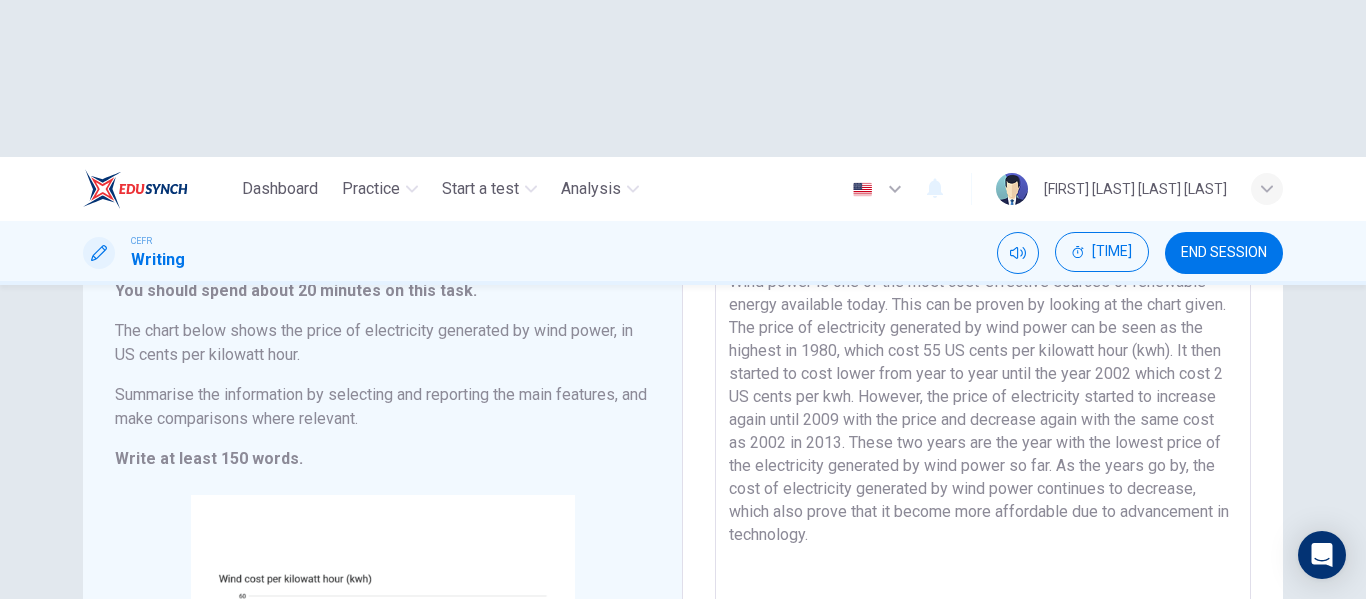 click on "Wind power is one of the most cost-effective sources of renewable energy available today. This can be proven by looking at the chart given. The price of electricity generated by wind power can be seen as the highest in 1980, which cost 55 US cents per kilowatt hour (kwh). It then started to cost lower from year to year until the year 2002 which cost 2 US cents per kwh. However, the price of electricity started to increase again until 2009 with the price and decrease again with the same cost as 2002 in 2013. These two years are the year with the lowest price of the electricity generated by wind power so far. As the years go by, the cost of electricity generated by wind power continues to decrease, which also prove that it become more affordable due to advancement in technology." at bounding box center [983, 549] 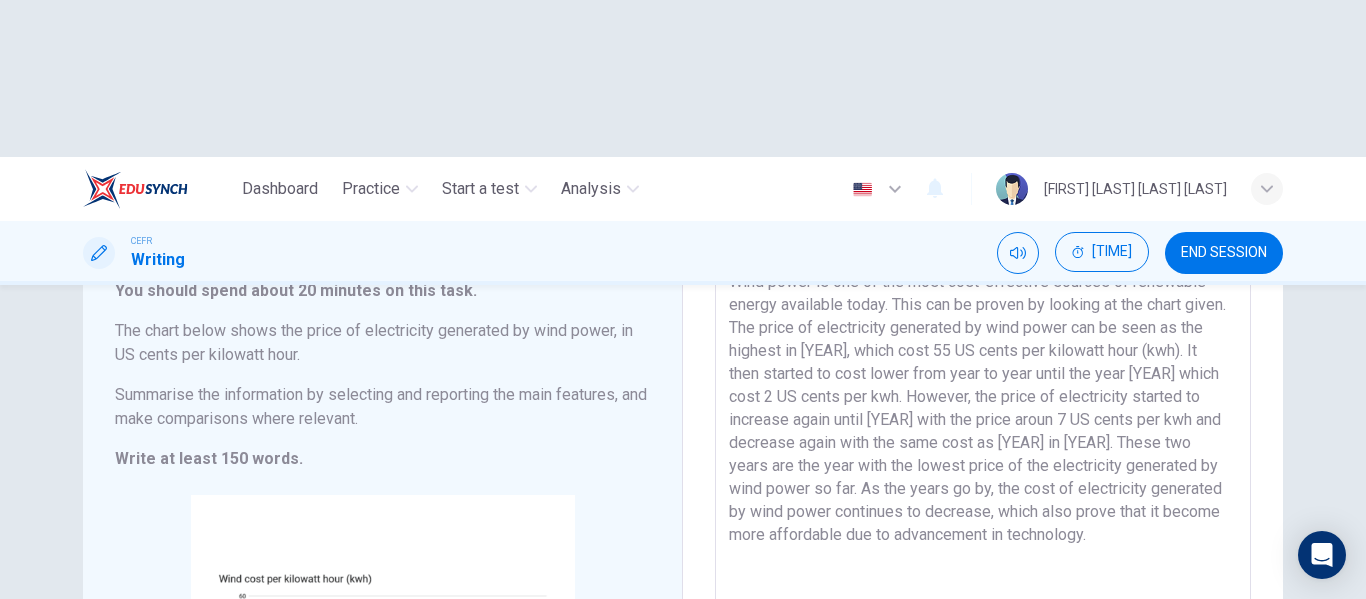 click on "Wind power is one of the most cost-effective sources of renewable energy available today. This can be proven by looking at the chart given. The price of electricity generated by wind power can be seen as the highest in [YEAR], which cost 55 US cents per kilowatt hour (kwh). It then started to cost lower from year to year until the year [YEAR] which cost 2 US cents per kwh. However, the price of electricity started to increase again until [YEAR] with the price aroun 7 US cents per kwh and decrease again with the same cost as [YEAR] in [YEAR]. These two years are the year with the lowest price of the electricity generated by wind power so far. As the years go by, the cost of electricity generated by wind power continues to decrease, which also prove that it become more affordable due to advancement in technology." at bounding box center (983, 549) 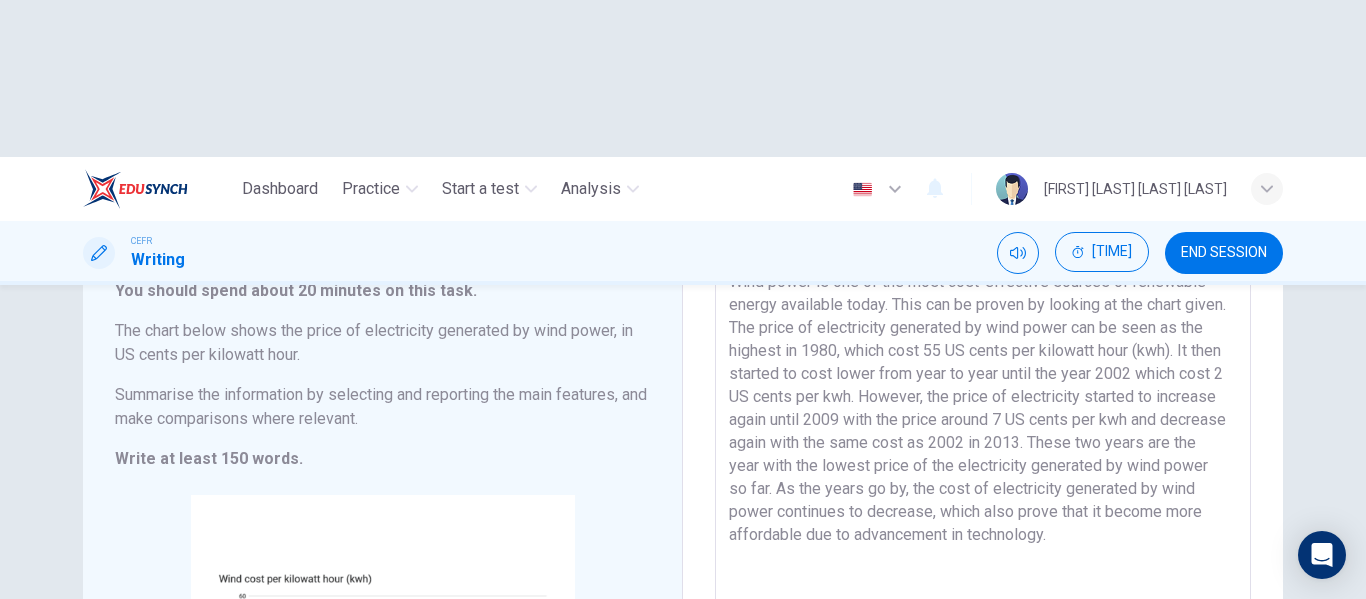 click on "Wind power is one of the most cost-effective sources of renewable energy available today. This can be proven by looking at the chart given. The price of electricity generated by wind power can be seen as the highest in 1980, which cost 55 US cents per kilowatt hour (kwh). It then started to cost lower from year to year until the year 2002 which cost 2 US cents per kwh. However, the price of electricity started to increase again until 2009 with the price around 7 US cents per kwh and decrease again with the same cost as 2002 in 2013. These two years are the year with the lowest price of the electricity generated by wind power so far. As the years go by, the cost of electricity generated by wind power continues to decrease, which also prove that it become more affordable due to advancement in technology." at bounding box center (983, 549) 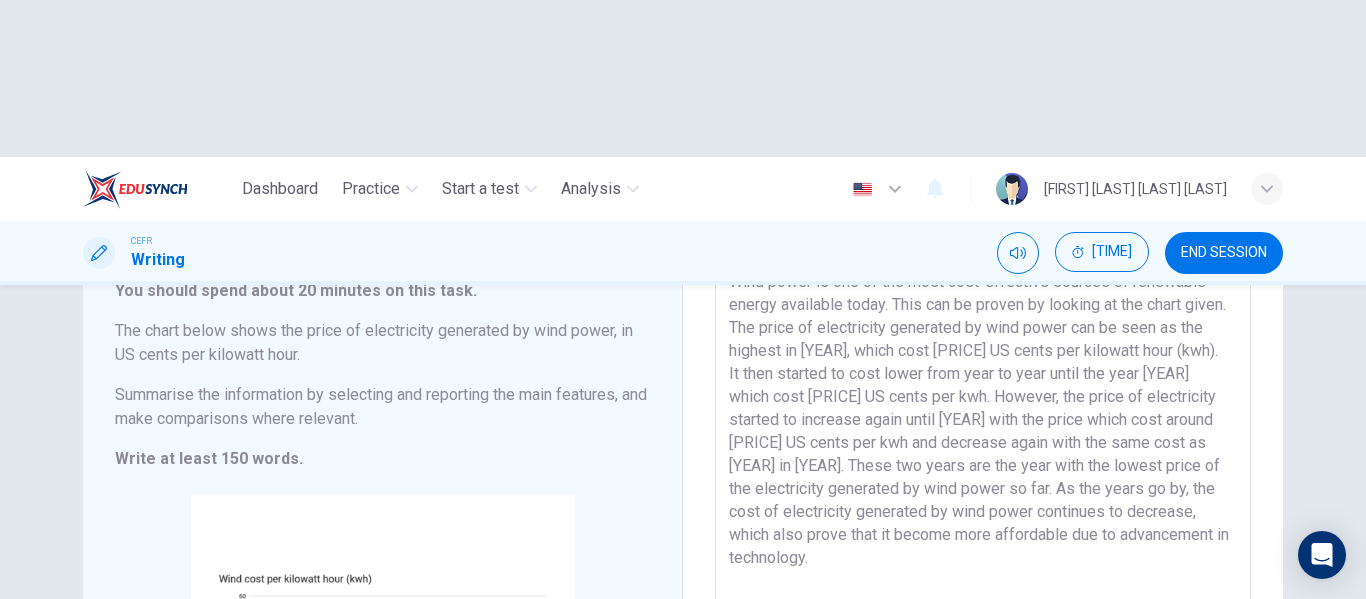 click on "Wind power is one of the most cost-effective sources of renewable energy available today. This can be proven by looking at the chart given. The price of electricity generated by wind power can be seen as the highest in [YEAR], which cost [PRICE] US cents per kilowatt hour (kwh). It then started to cost lower from year to year until the year [YEAR] which cost [PRICE] US cents per kwh. However, the price of electricity started to increase again until [YEAR] with the price which cost around [PRICE] US cents per kwh and decrease again with the same cost as [YEAR] in [YEAR]. These two years are the year with the lowest price of the electricity generated by wind power so far. As the years go by, the cost of electricity generated by wind power continues to decrease, which also prove that it become more affordable due to advancement in technology." at bounding box center [983, 549] 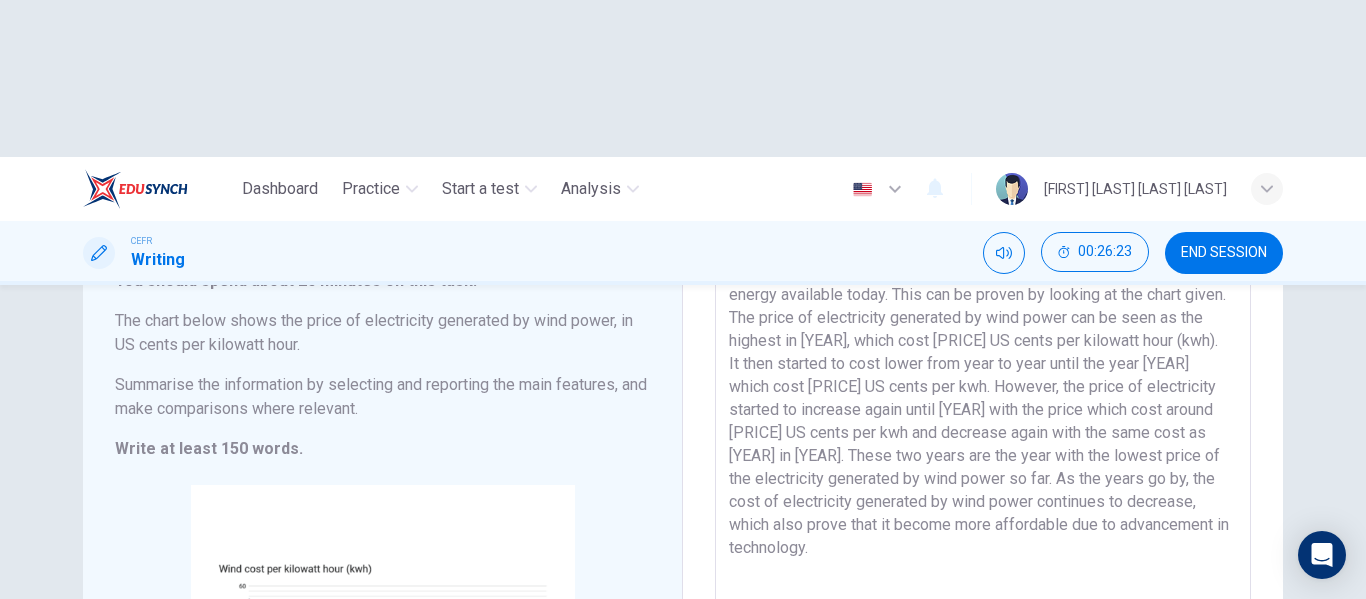 scroll, scrollTop: 153, scrollLeft: 0, axis: vertical 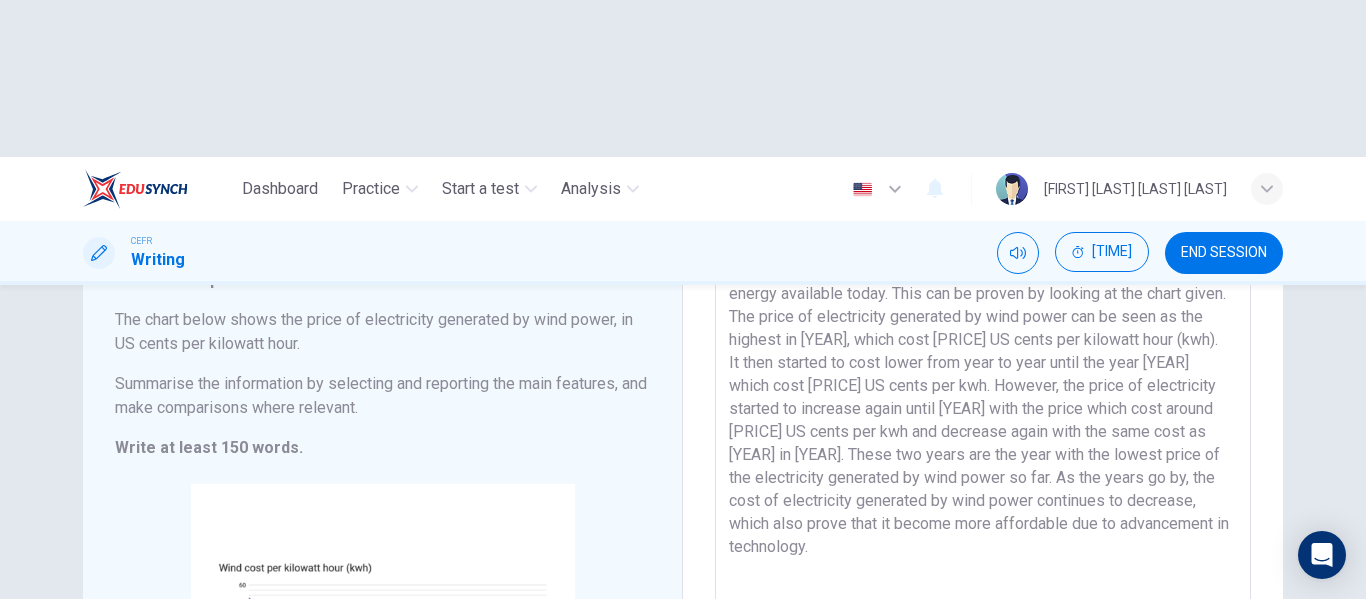 click on "Wind power is one of the most cost-effective sources of renewable energy available today. This can be proven by looking at the chart given. The price of electricity generated by wind power can be seen as the highest in [YEAR], which cost [PRICE] US cents per kilowatt hour (kwh). It then started to cost lower from year to year until the year [YEAR] which cost [PRICE] US cents per kwh. However, the price of electricity started to increase again until [YEAR] with the price which cost around [PRICE] US cents per kwh and decrease again with the same cost as [YEAR] in [YEAR]. These two years are the year with the lowest price of the electricity generated by wind power so far. As the years go by, the cost of electricity generated by wind power continues to decrease, which also prove that it become more affordable due to advancement in technology." at bounding box center [983, 538] 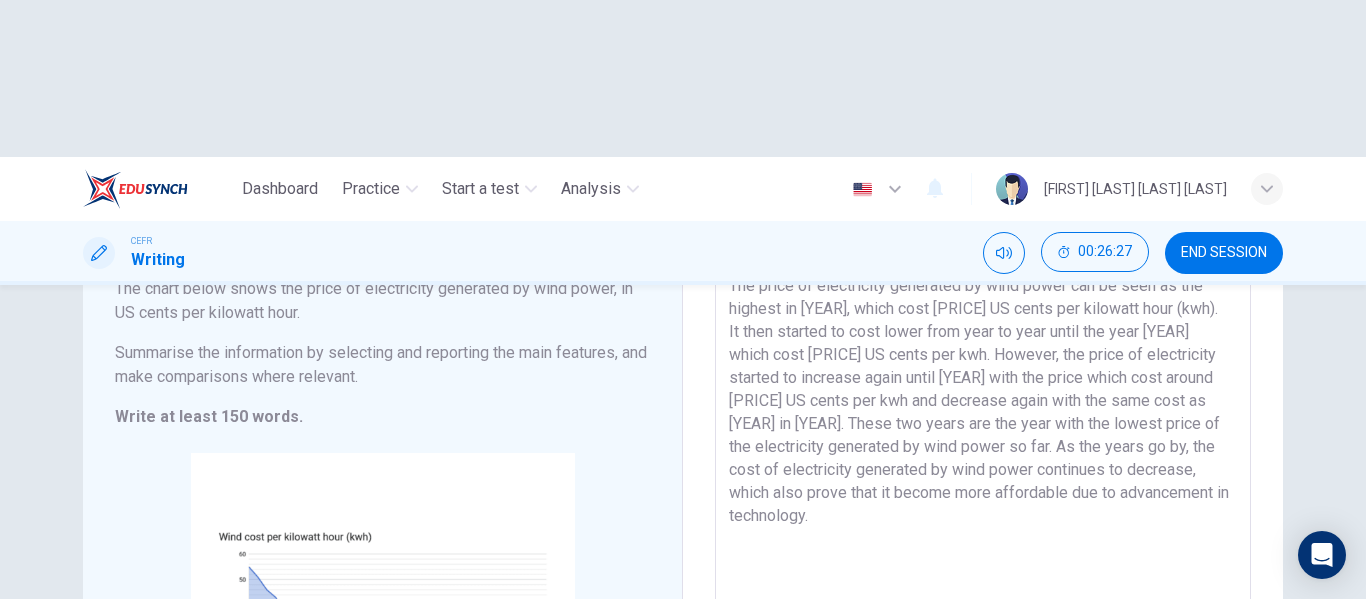 scroll, scrollTop: 194, scrollLeft: 0, axis: vertical 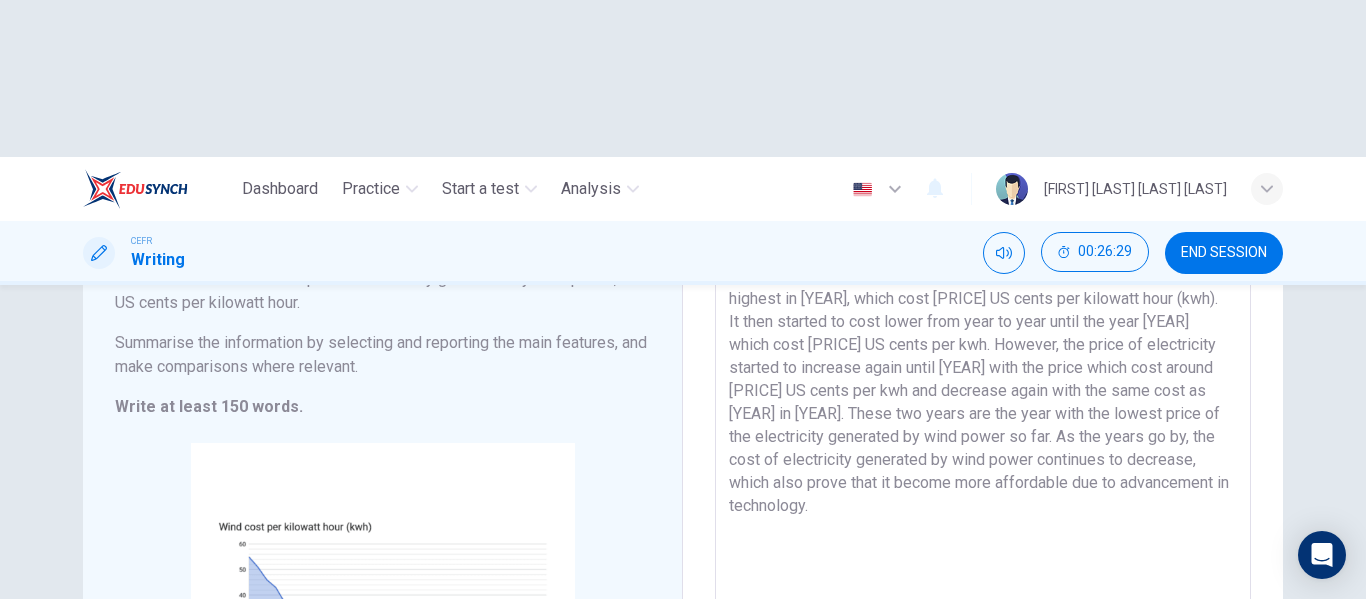 click on "Wind power is one of the most cost-effective sources of renewable energy available today. This can be proven by looking at the chart given. The price of electricity generated by wind power can be seen as the highest in [YEAR], which cost [PRICE] US cents per kilowatt hour (kwh). It then started to cost lower from year to year until the year [YEAR] which cost [PRICE] US cents per kwh. However, the price of electricity started to increase again until [YEAR] with the price which cost around [PRICE] US cents per kwh and decrease again with the same cost as [YEAR] in [YEAR]. These two years are the year with the lowest price of the electricity generated by wind power so far. As the years go by, the cost of electricity generated by wind power continues to decrease, which also prove that it become more affordable due to advancement in technology." at bounding box center [983, 497] 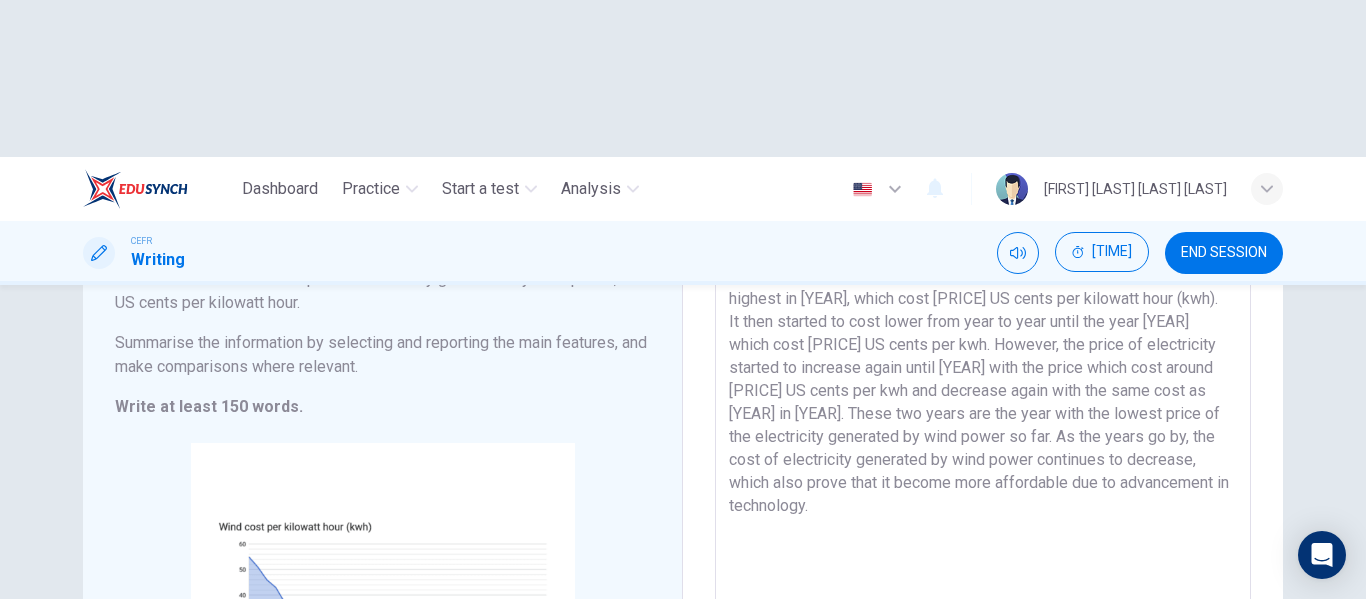 click on "Wind power is one of the most cost-effective sources of renewable energy available today. This can be proven by looking at the chart given. The price of electricity generated by wind power can be seen as the highest in [YEAR], which cost [PRICE] US cents per kilowatt hour (kwh). It then started to cost lower from year to year until the year [YEAR] which cost [PRICE] US cents per kwh. However, the price of electricity started to increase again until [YEAR] with the price which cost around [PRICE] US cents per kwh and decrease again with the same cost as [YEAR] in [YEAR]. These two years are the year with the lowest price of the electricity generated by wind power so far. As the years go by, the cost of electricity generated by wind power continues to decrease, which also prove that it become more affordable due to advancement in technology." at bounding box center [983, 497] 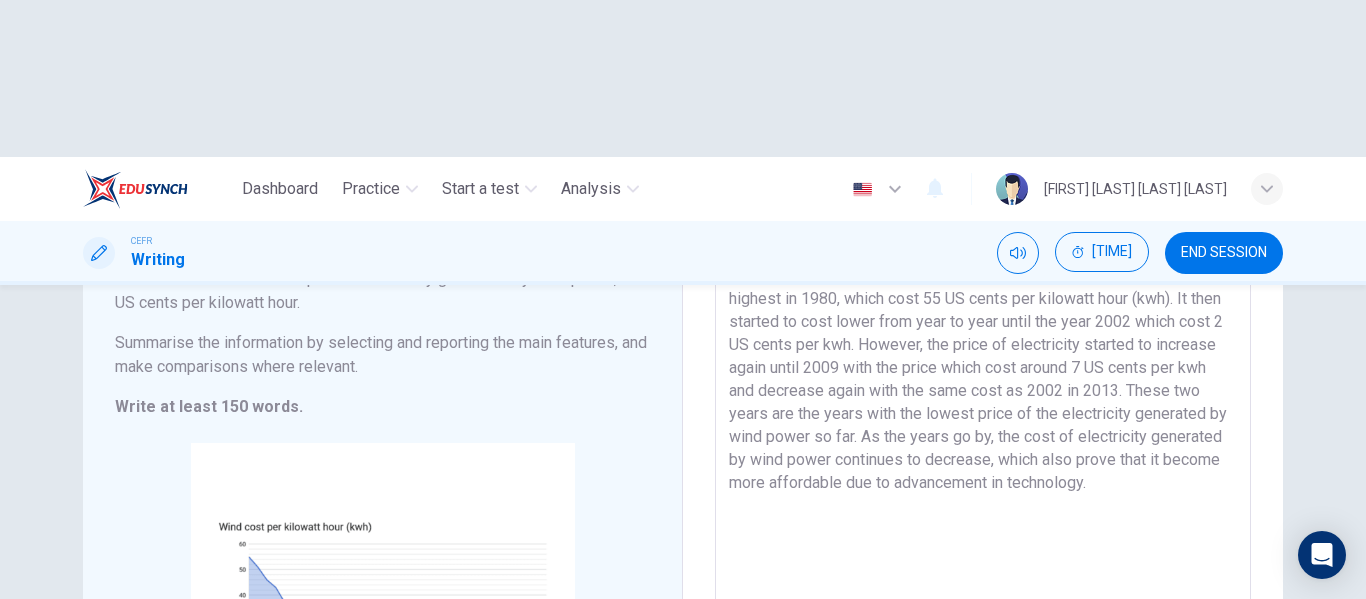 click on "Wind power is one of the most cost-effective sources of renewable energy available today. This can be proven by looking at the chart given. The price of electricity generated by wind power can be seen as the highest in 1980, which cost 55 US cents per kilowatt hour (kwh). It then started to cost lower from year to year until the year 2002 which cost 2 US cents per kwh. However, the price of electricity started to increase again until 2009 with the price which cost around 7 US cents per kwh and decrease again with the same cost as 2002 in 2013. These two years are the years with the lowest price of the electricity generated by wind power so far. As the years go by, the cost of electricity generated by wind power continues to decrease, which also prove that it become more affordable due to advancement in technology." at bounding box center (983, 497) 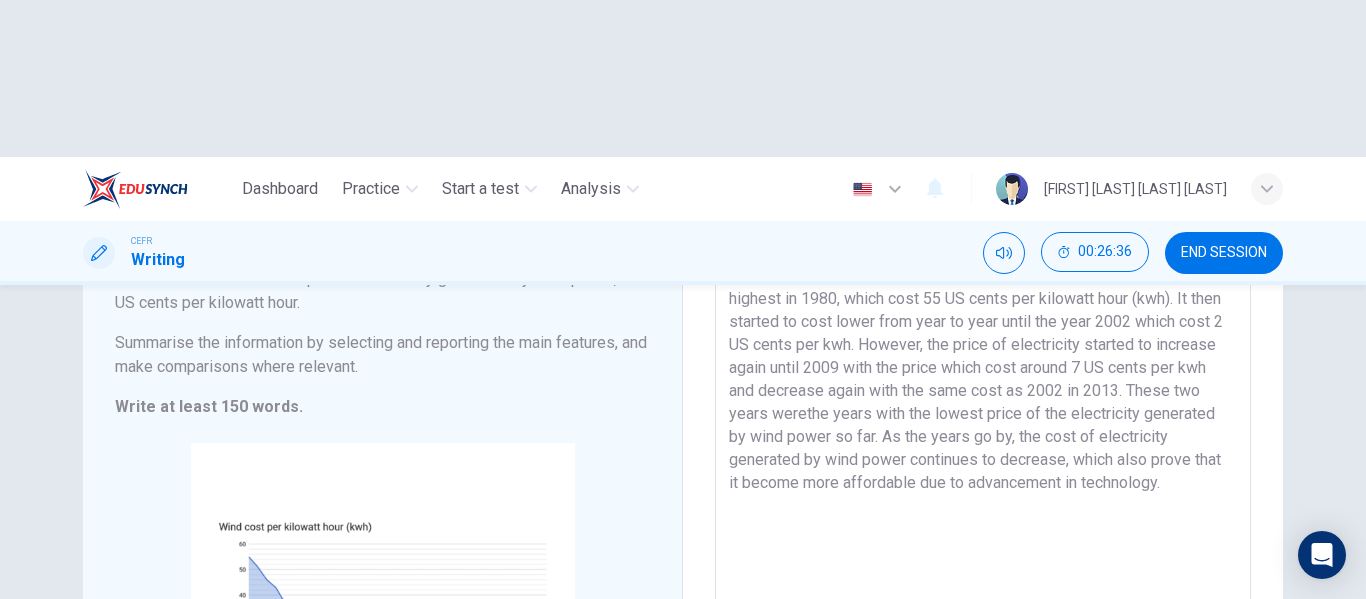 click on "Wind power is one of the most cost-effective sources of renewable energy available today. This can be proven by looking at the chart given. The price of electricity generated by wind power can be seen as the highest in 1980, which cost 55 US cents per kilowatt hour (kwh). It then started to cost lower from year to year until the year 2002 which cost 2 US cents per kwh. However, the price of electricity started to increase again until 2009 with the price which cost around 7 US cents per kwh and decrease again with the same cost as 2002 in 2013. These two years werethe years with the lowest price of the electricity generated by wind power so far. As the years go by, the cost of electricity generated by wind power continues to decrease, which also prove that it become more affordable due to advancement in technology." at bounding box center [983, 497] 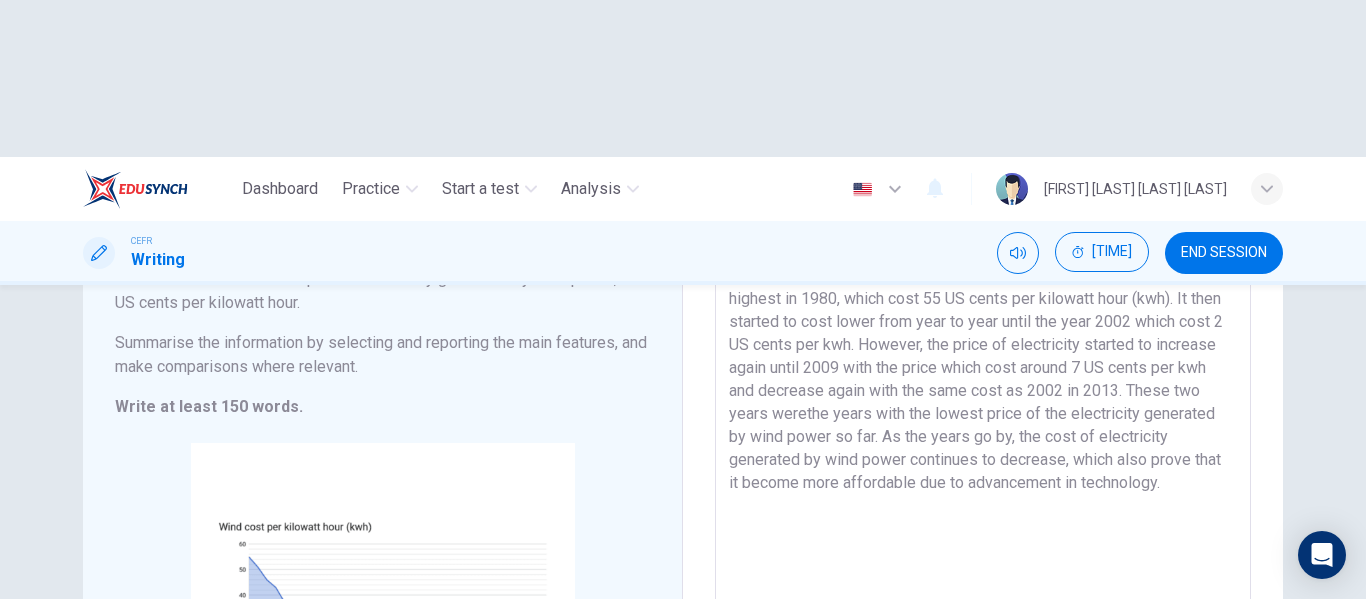 click on "Wind power is one of the most cost-effective sources of renewable energy available today. This can be proven by looking at the chart given. The price of electricity generated by wind power can be seen as the highest in 1980, which cost 55 US cents per kilowatt hour (kwh). It then started to cost lower from year to year until the year 2002 which cost 2 US cents per kwh. However, the price of electricity started to increase again until 2009 with the price which cost around 7 US cents per kwh and decrease again with the same cost as 2002 in 2013. These two years werethe years with the lowest price of the electricity generated by wind power so far. As the years go by, the cost of electricity generated by wind power continues to decrease, which also prove that it become more affordable due to advancement in technology." at bounding box center (983, 497) 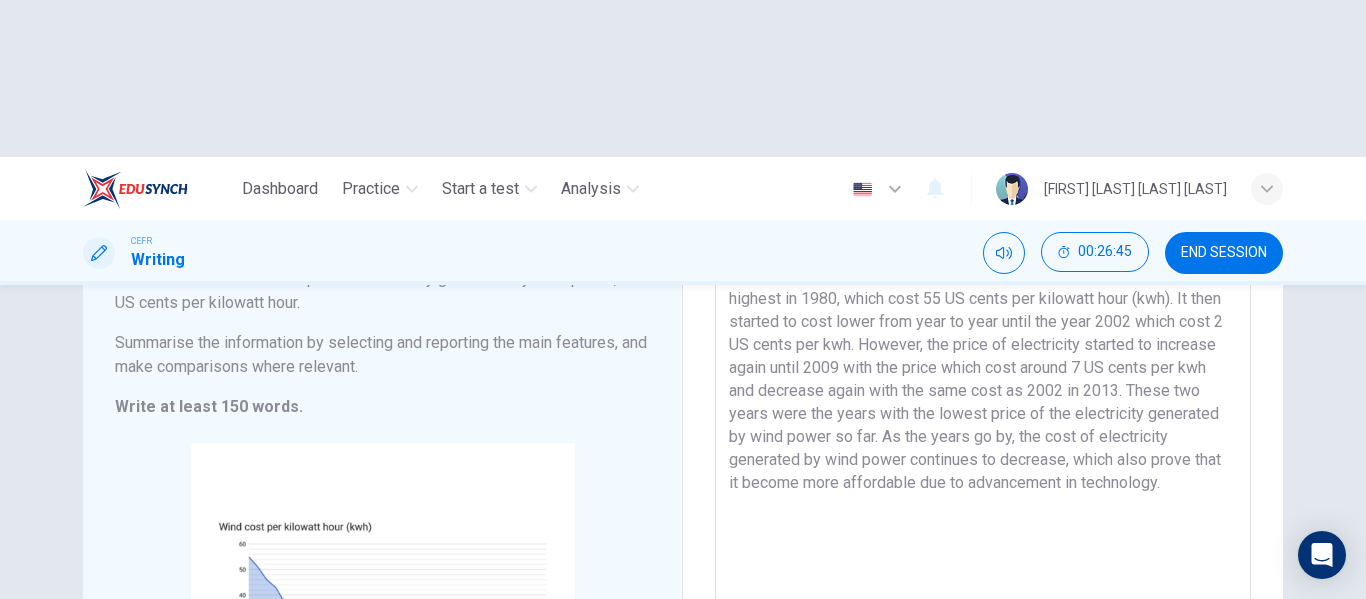drag, startPoint x: 947, startPoint y: 282, endPoint x: 902, endPoint y: 282, distance: 45 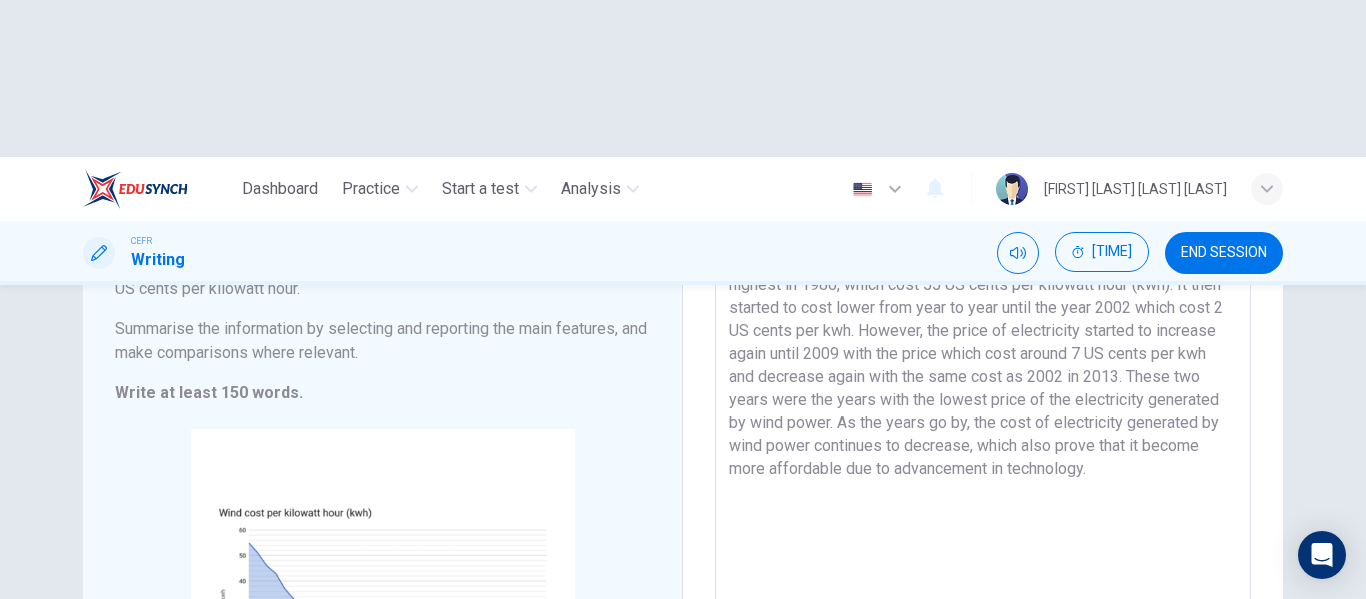 scroll, scrollTop: 209, scrollLeft: 0, axis: vertical 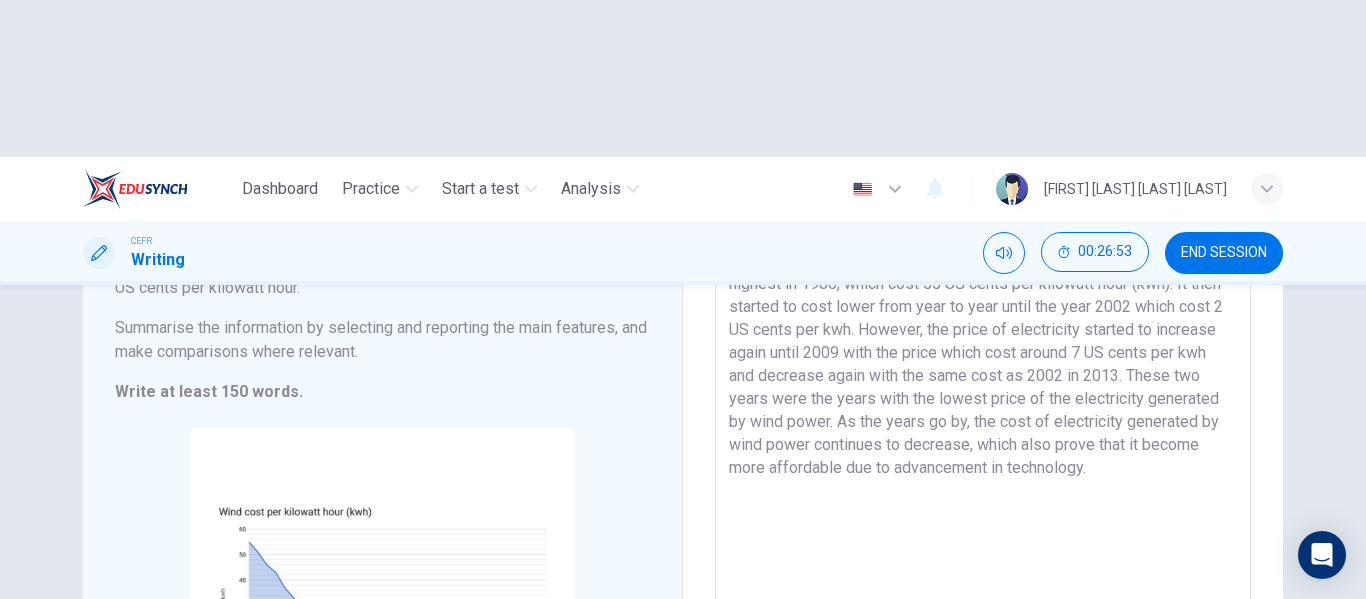 drag, startPoint x: 918, startPoint y: 265, endPoint x: 908, endPoint y: 270, distance: 11.18034 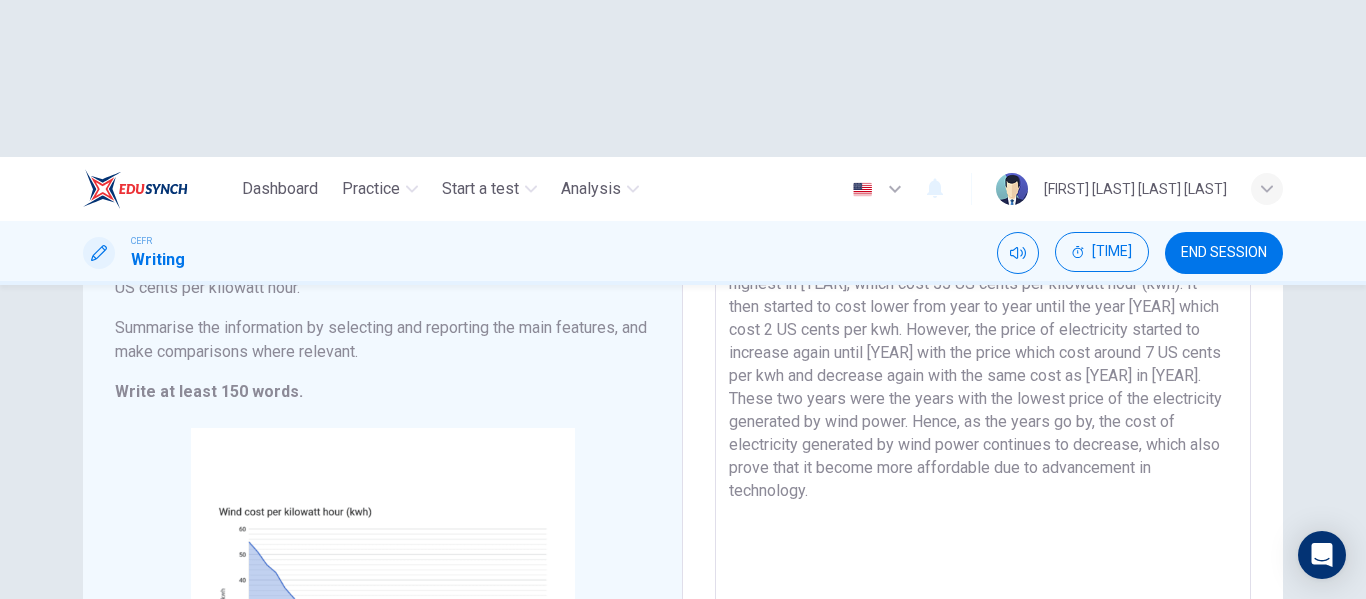 click on "Wind power is one of the most cost-effective sources of renewable energy available today. This can be proven by looking at the chart given. The price of electricity generated by wind power can be seen as the highest in [YEAR], which cost 55 US cents per kilowatt hour (kwh). It then started to cost lower from year to year until the year [YEAR] which cost 2 US cents per kwh. However, the price of electricity started to increase again until [YEAR] with the price which cost around 7 US cents per kwh and decrease again with the same cost as [YEAR] in [YEAR]. These two years were the years with the lowest price of the electricity generated by wind power. Hence, as the years go by, the cost of electricity generated by wind power continues to decrease, which also prove that it become more affordable due to advancement in technology." at bounding box center (983, 482) 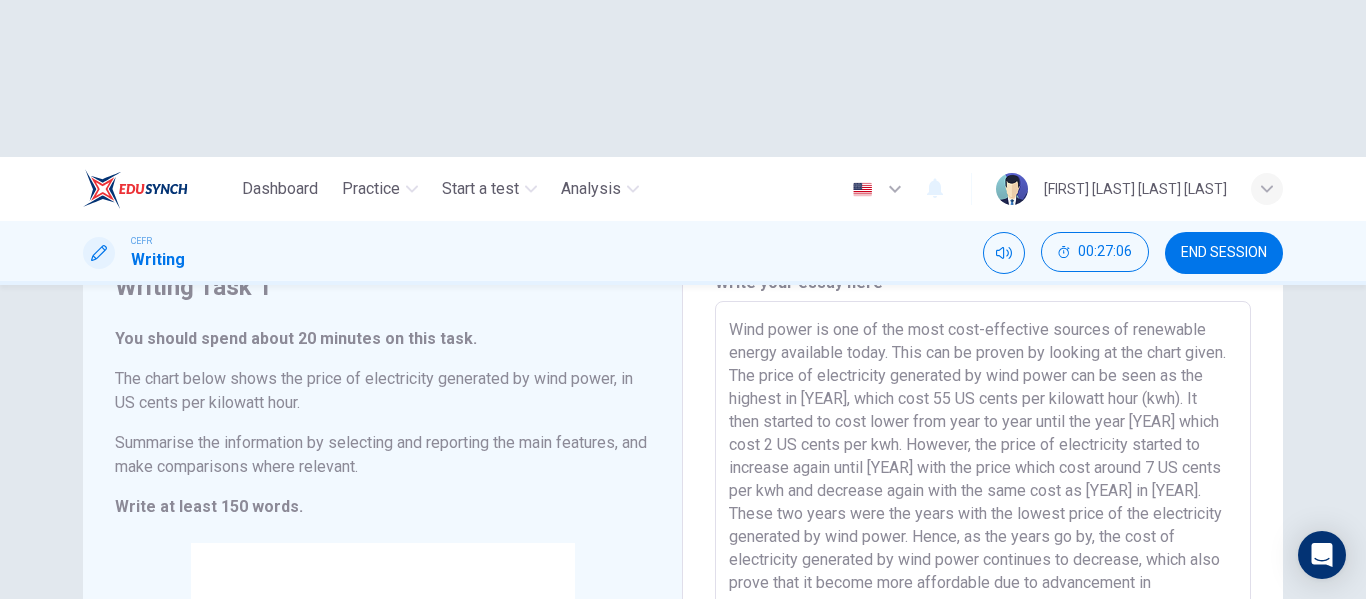 scroll, scrollTop: 95, scrollLeft: 0, axis: vertical 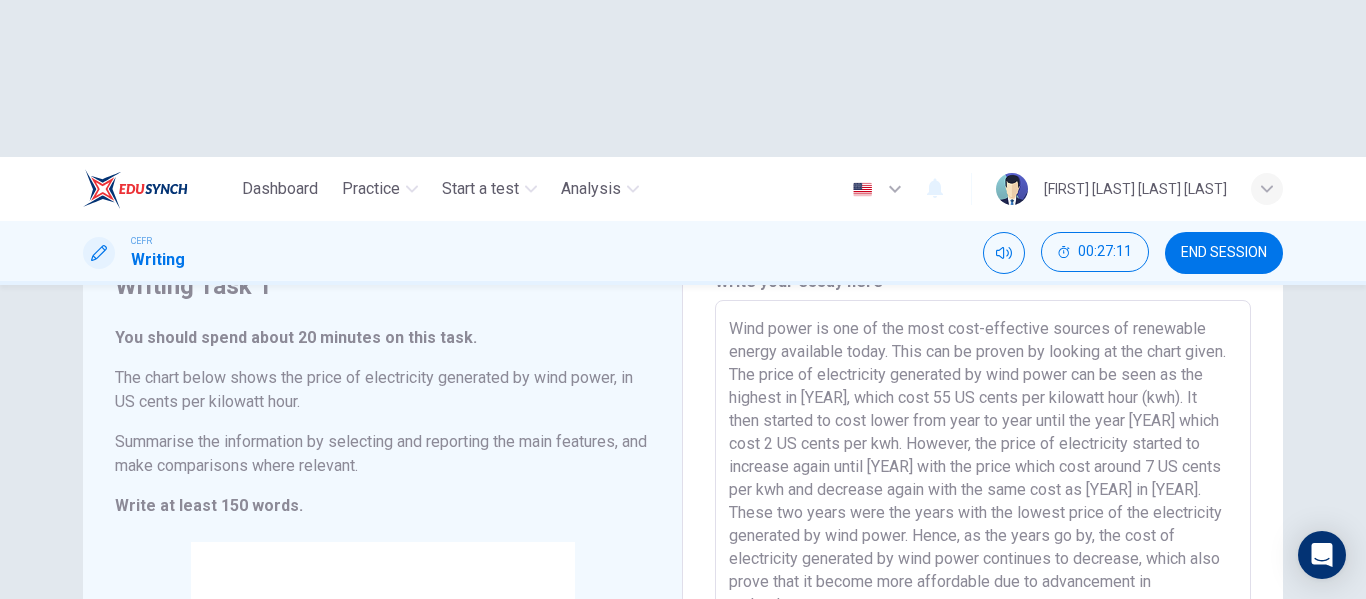 drag, startPoint x: 726, startPoint y: 175, endPoint x: 825, endPoint y: 443, distance: 285.7009 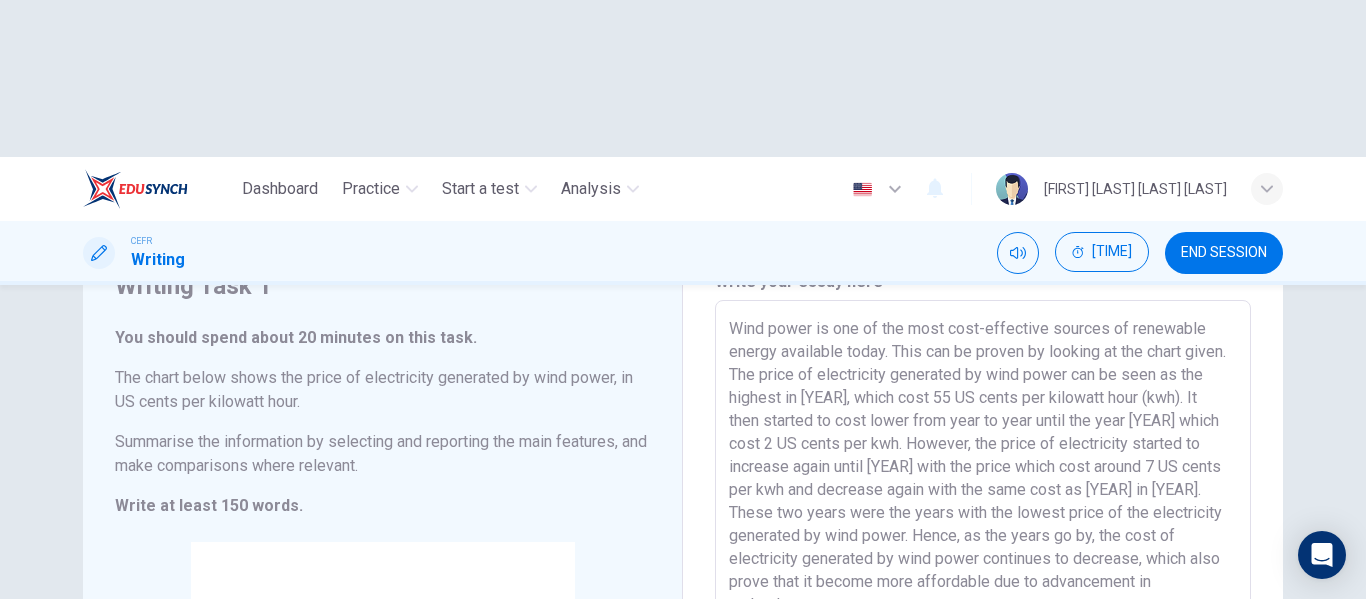 type on "Wind power is one of the most cost-effective sources of renewable energy available today. This can be proven by looking at the chart given. The price of electricity generated by wind power can be seen as the highest in [YEAR], which cost 55 US cents per kilowatt hour (kwh). It then started to cost lower from year to year until the year [YEAR] which cost 2 US cents per kwh. However, the price of electricity started to increase again until [YEAR] with the price which cost around 7 US cents per kwh and decrease again with the same cost as [YEAR] in [YEAR]. These two years were the years with the lowest price of the electricity generated by wind power. Hence, as the years go by, the cost of electricity generated by wind power continues to decrease, which also prove that it become more affordable due to advancement in technology." 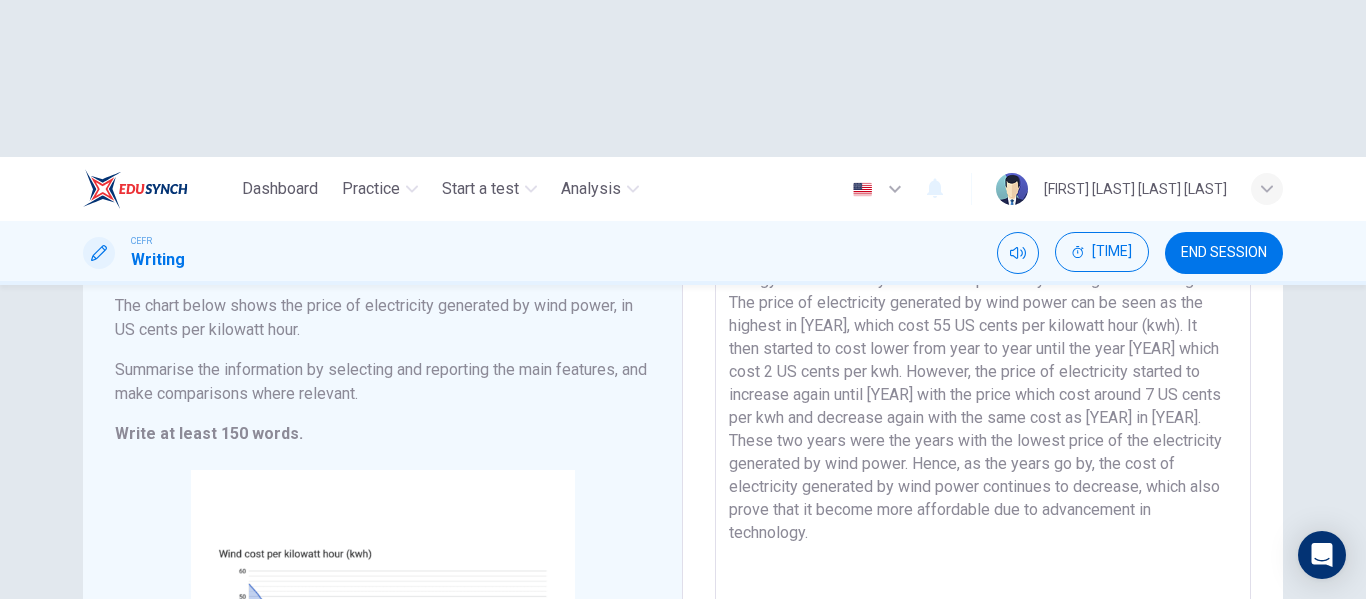 scroll, scrollTop: 166, scrollLeft: 0, axis: vertical 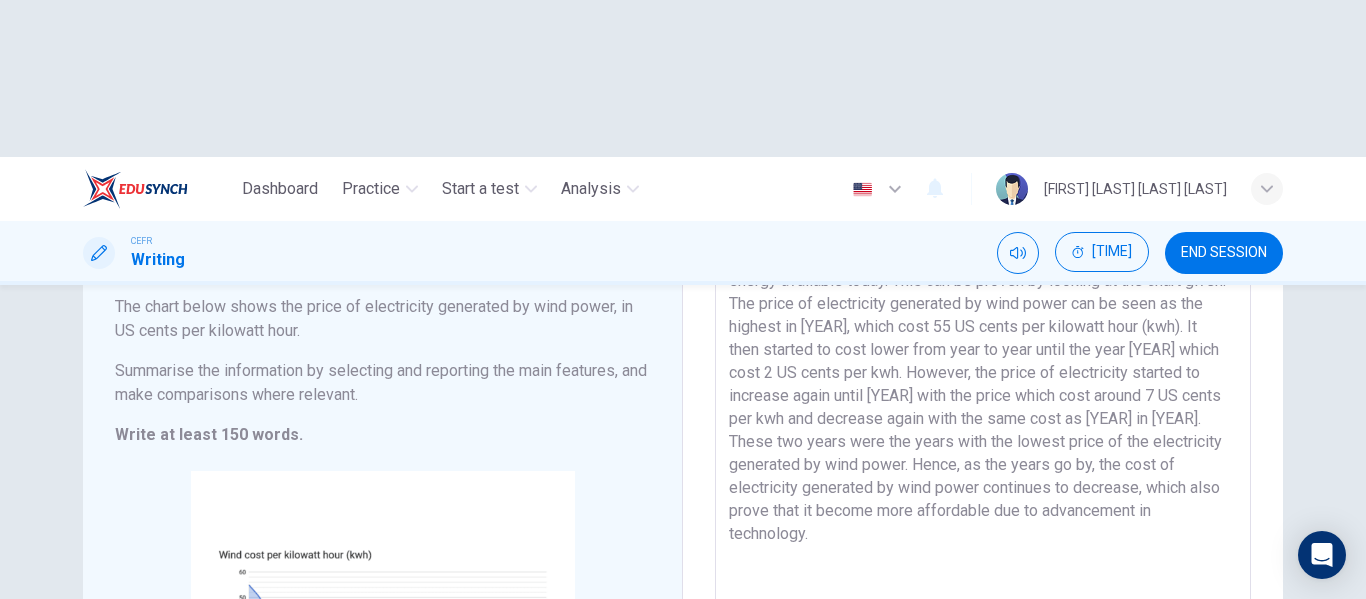 click on "Wind power is one of the most cost-effective sources of renewable energy available today. This can be proven by looking at the chart given. The price of electricity generated by wind power can be seen as the highest in [YEAR], which cost 55 US cents per kilowatt hour (kwh). It then started to cost lower from year to year until the year [YEAR] which cost 2 US cents per kwh. However, the price of electricity started to increase again until [YEAR] with the price which cost around 7 US cents per kwh and decrease again with the same cost as [YEAR] in [YEAR]. These two years were the years with the lowest price of the electricity generated by wind power. Hence, as the years go by, the cost of electricity generated by wind power continues to decrease, which also prove that it become more affordable due to advancement in technology." at bounding box center [983, 525] 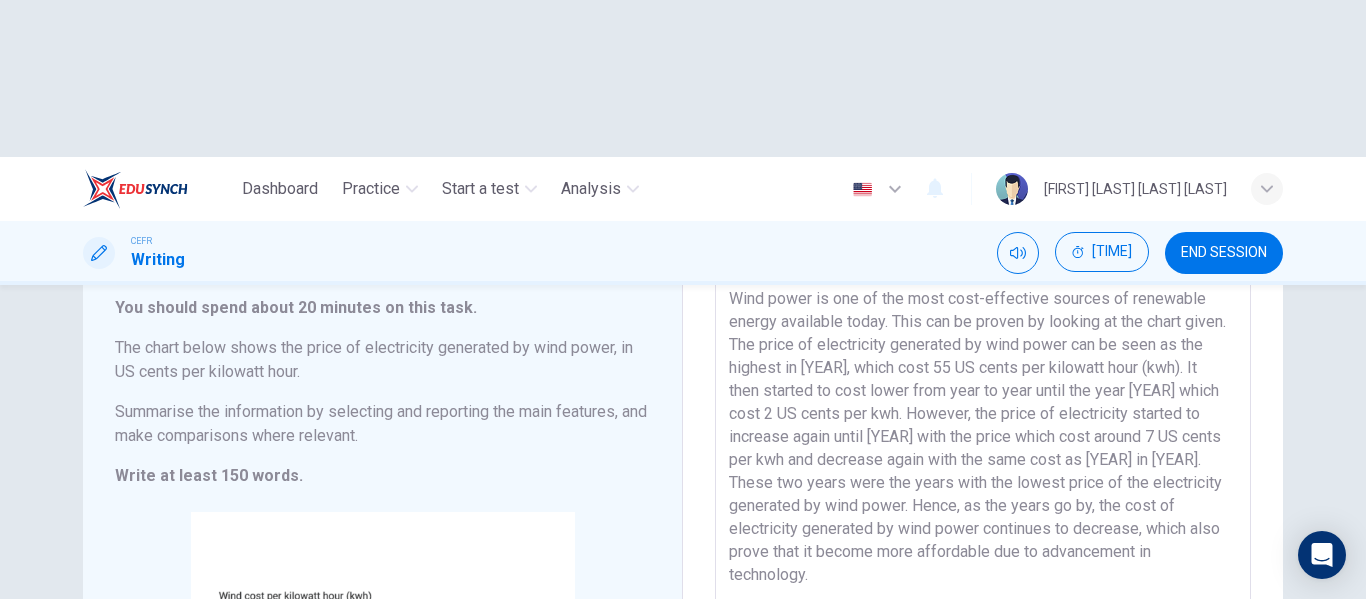 scroll, scrollTop: 126, scrollLeft: 0, axis: vertical 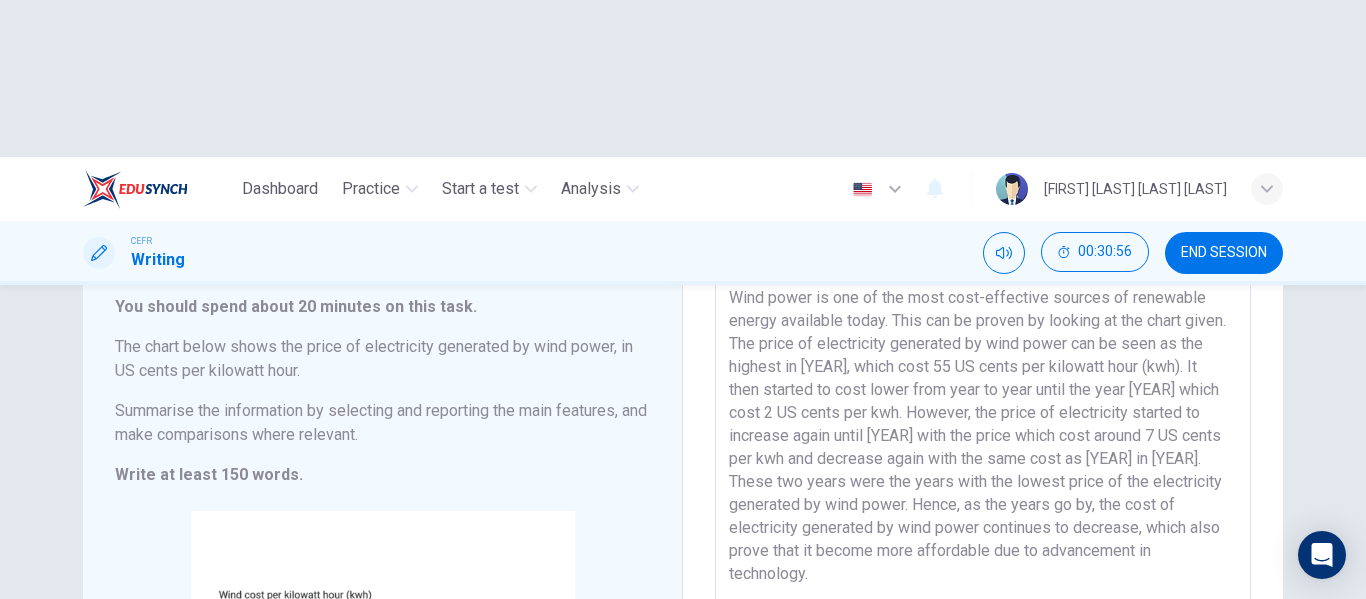 click on "Wind power is one of the most cost-effective sources of renewable energy available today. This can be proven by looking at the chart given. The price of electricity generated by wind power can be seen as the highest in [YEAR], which cost 55 US cents per kilowatt hour (kwh). It then started to cost lower from year to year until the year [YEAR] which cost 2 US cents per kwh. However, the price of electricity started to increase again until [YEAR] with the price which cost around 7 US cents per kwh and decrease again with the same cost as [YEAR] in [YEAR]. These two years were the years with the lowest price of the electricity generated by wind power. Hence, as the years go by, the cost of electricity generated by wind power continues to decrease, which also prove that it become more affordable due to advancement in technology." at bounding box center (983, 565) 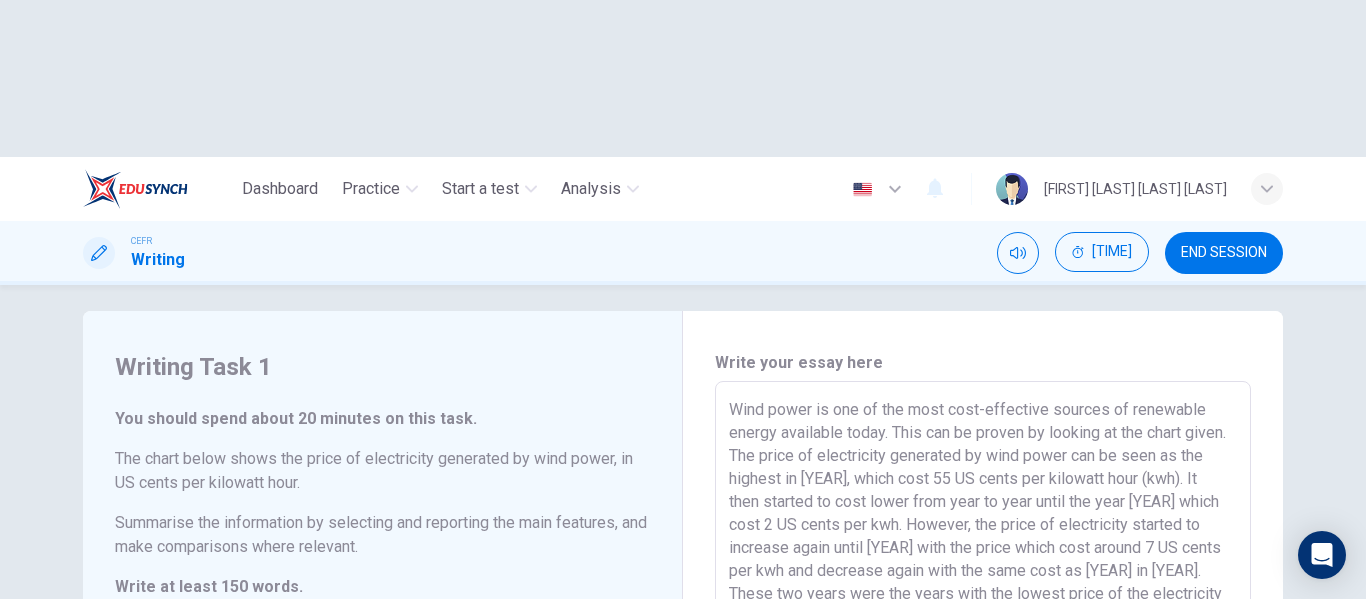 scroll, scrollTop: 13, scrollLeft: 0, axis: vertical 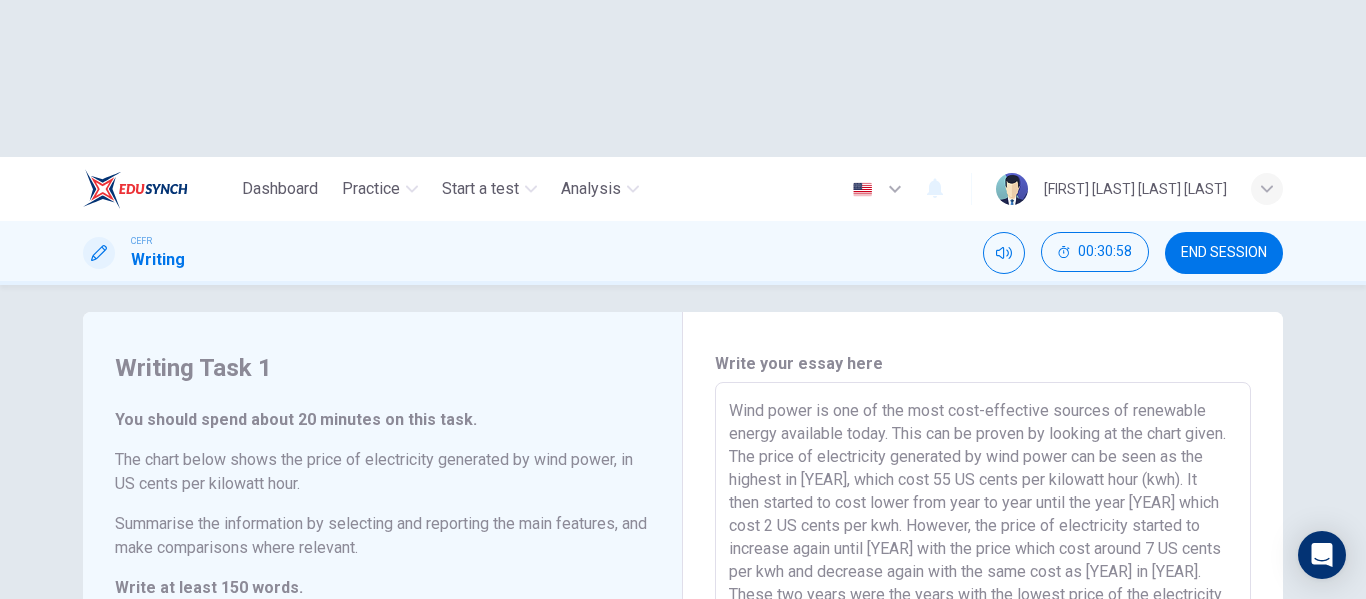 click on "SUBMIT" at bounding box center [762, 716] 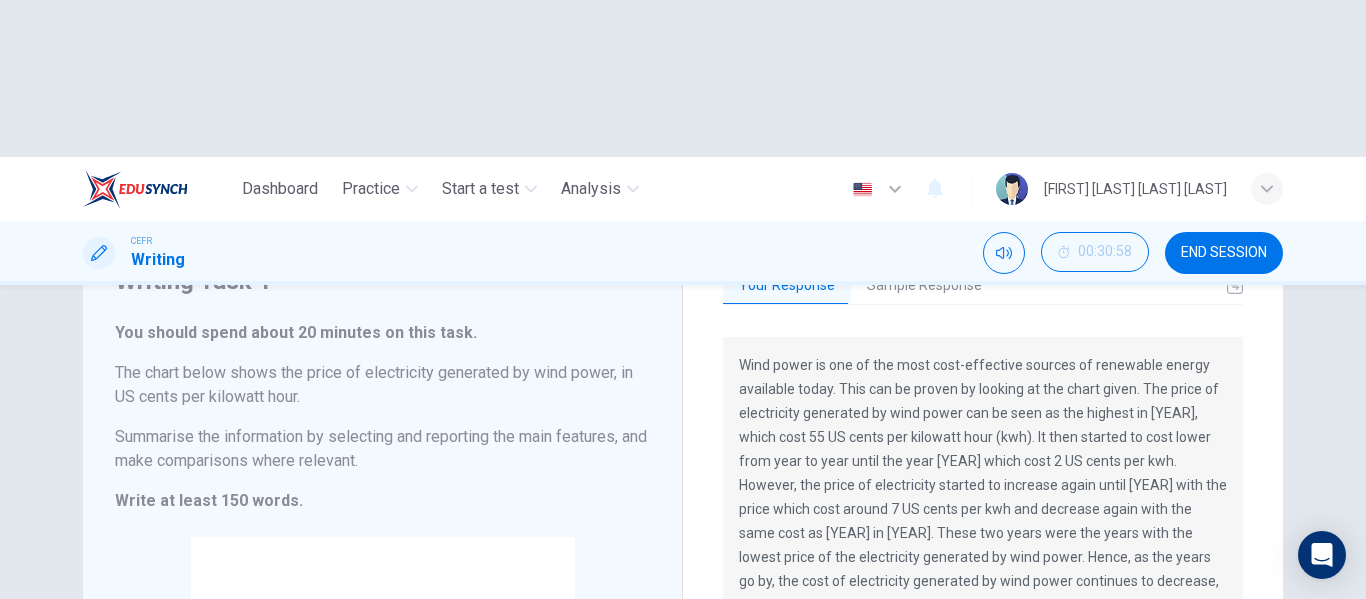 scroll, scrollTop: 69, scrollLeft: 0, axis: vertical 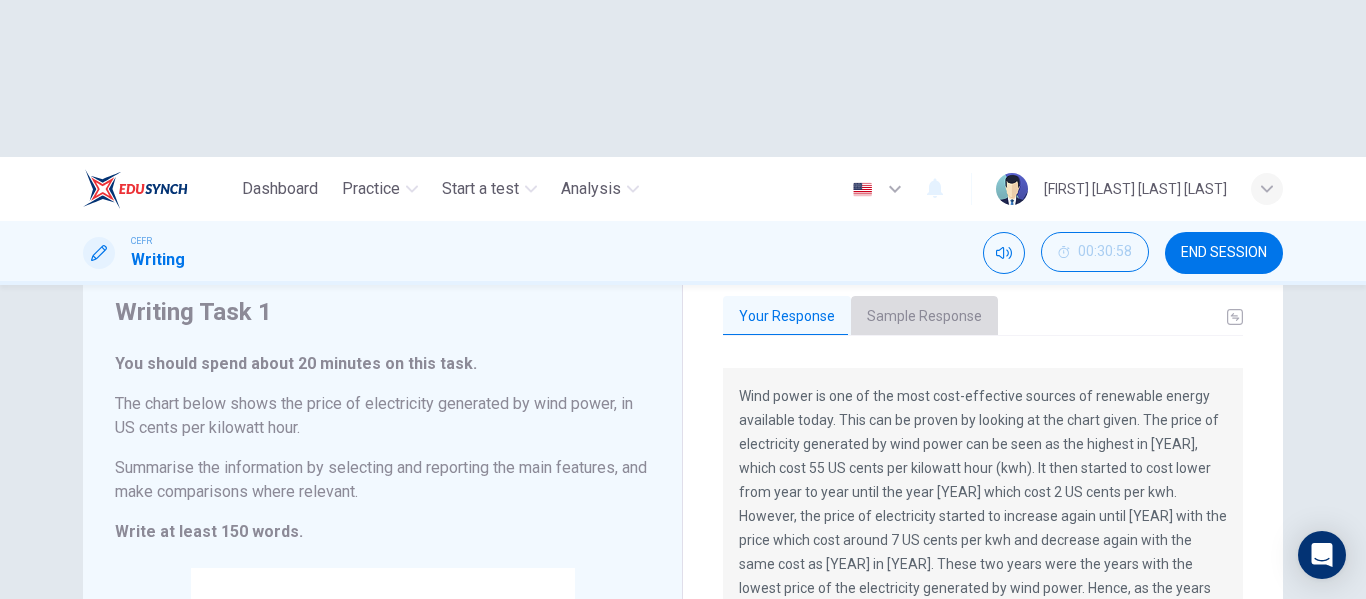 click on "Sample Response" at bounding box center [924, 317] 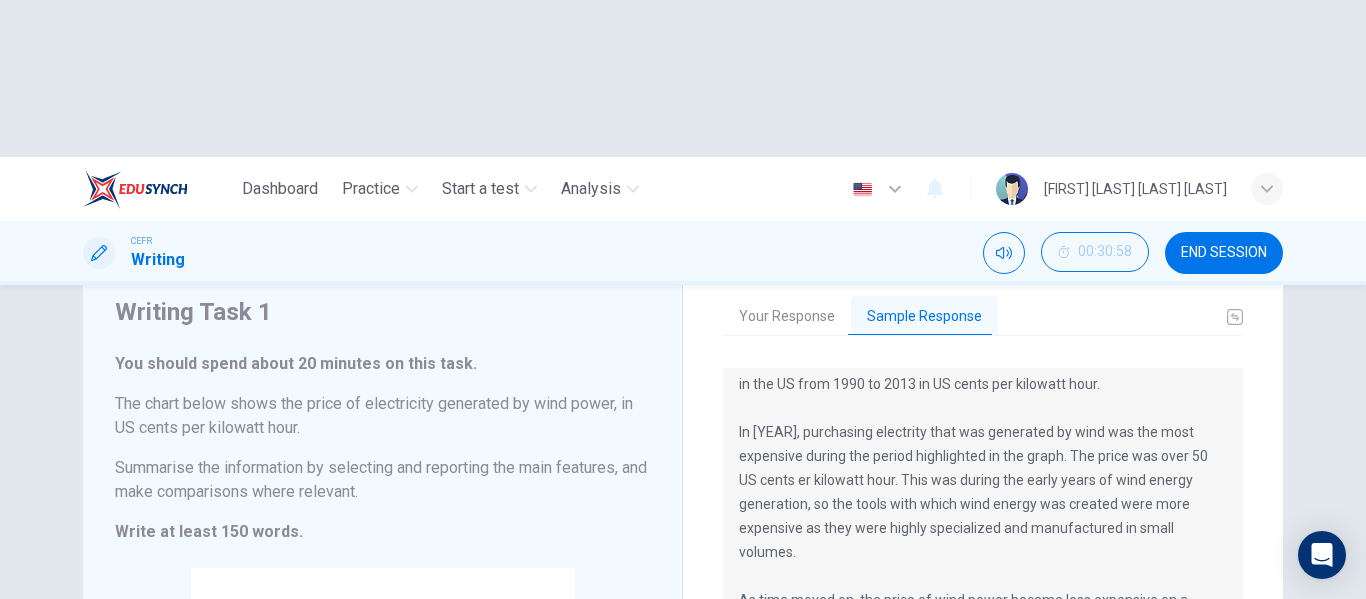 scroll, scrollTop: 37, scrollLeft: 0, axis: vertical 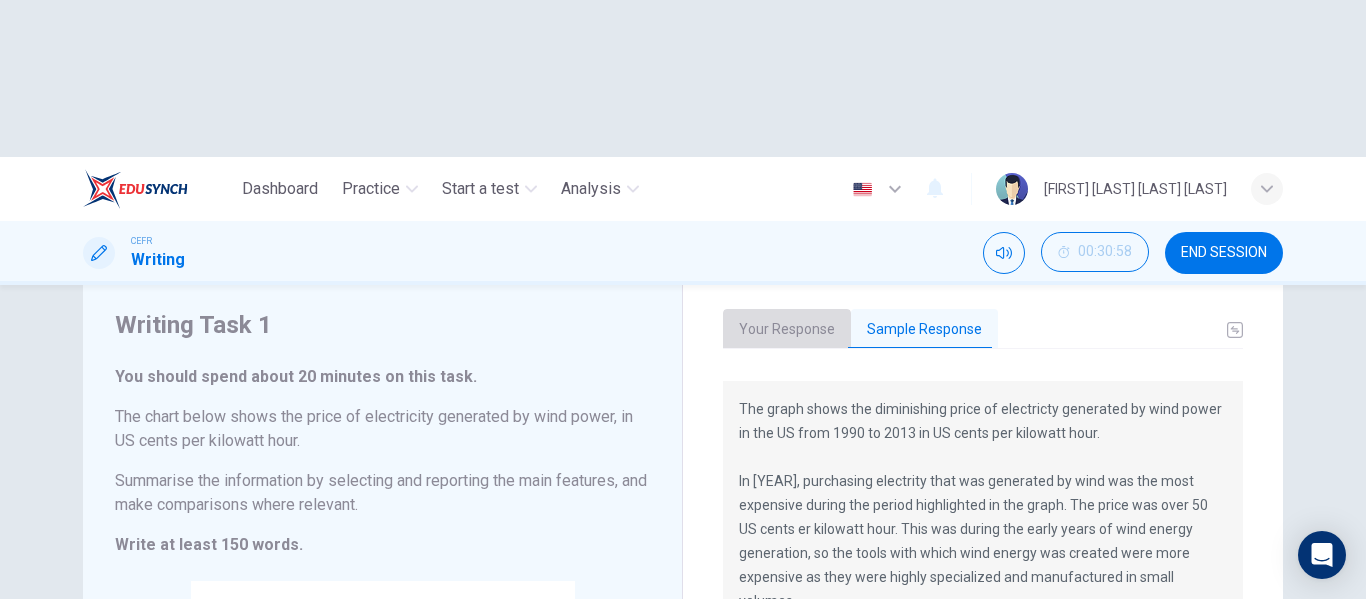click on "Your Response" at bounding box center [787, 330] 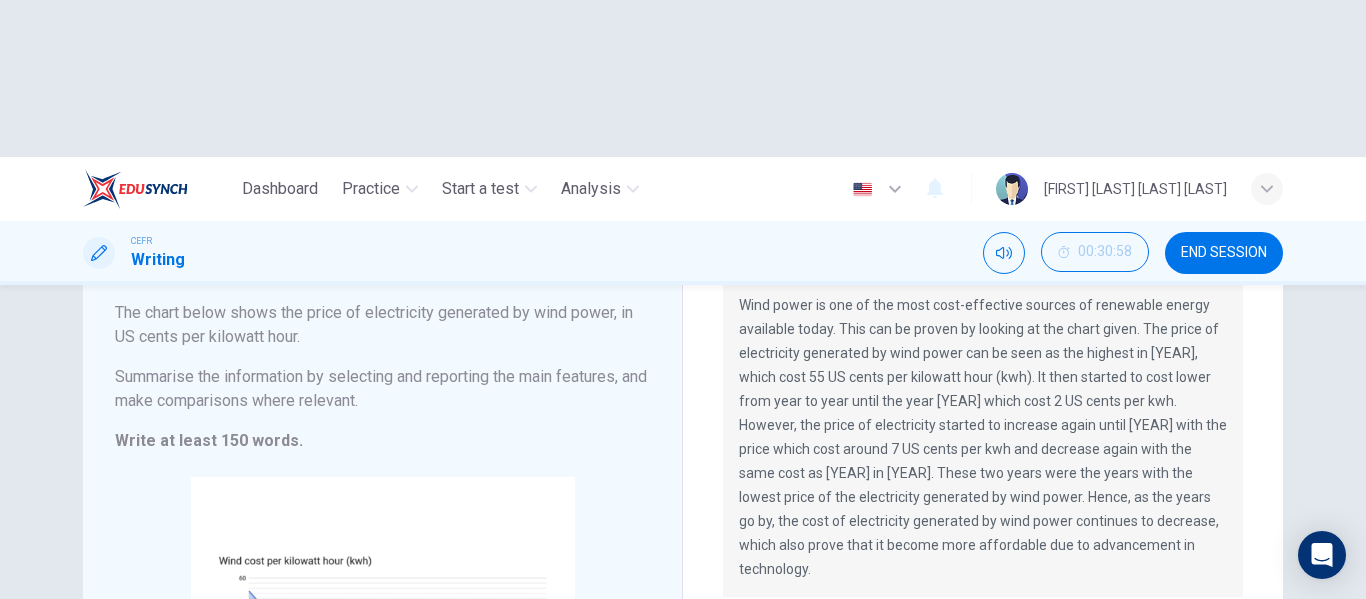 scroll, scrollTop: 161, scrollLeft: 0, axis: vertical 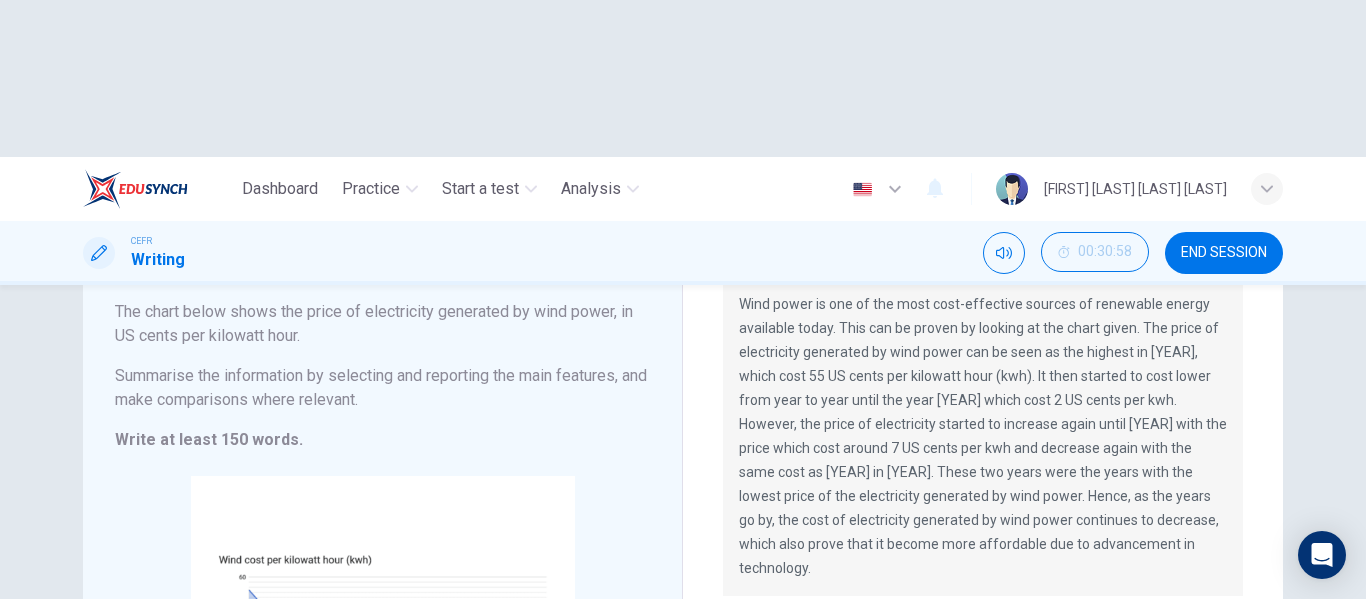 click on "NEXT" at bounding box center [673, 716] 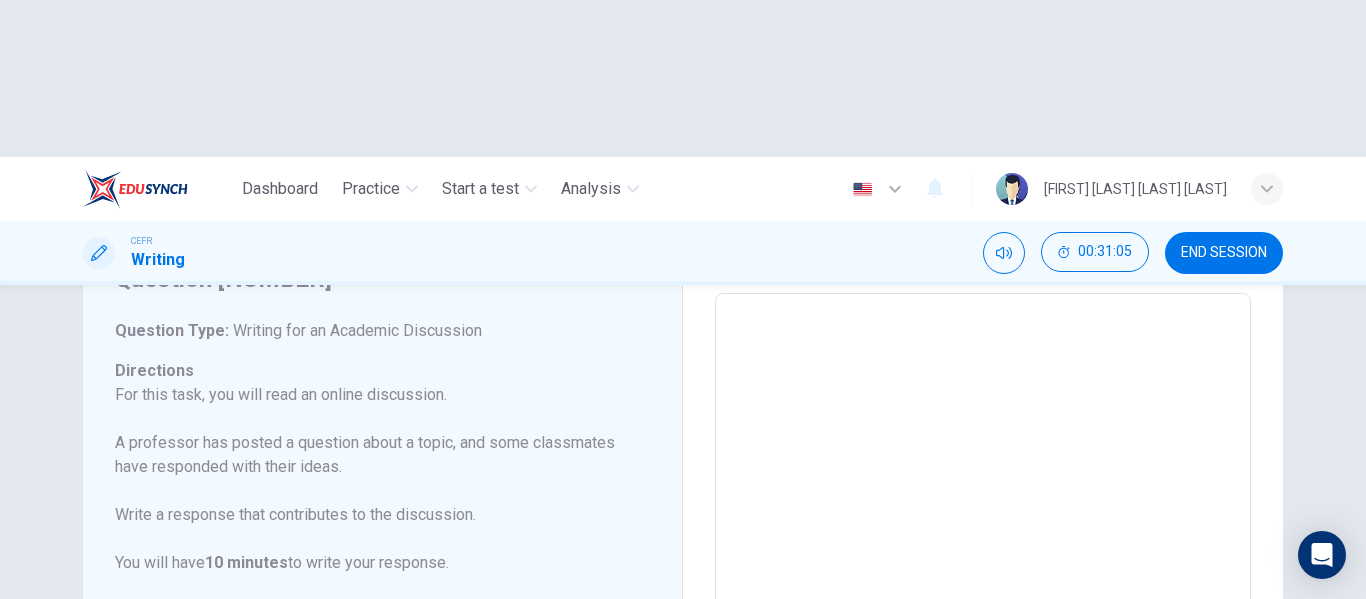 scroll, scrollTop: 24, scrollLeft: 0, axis: vertical 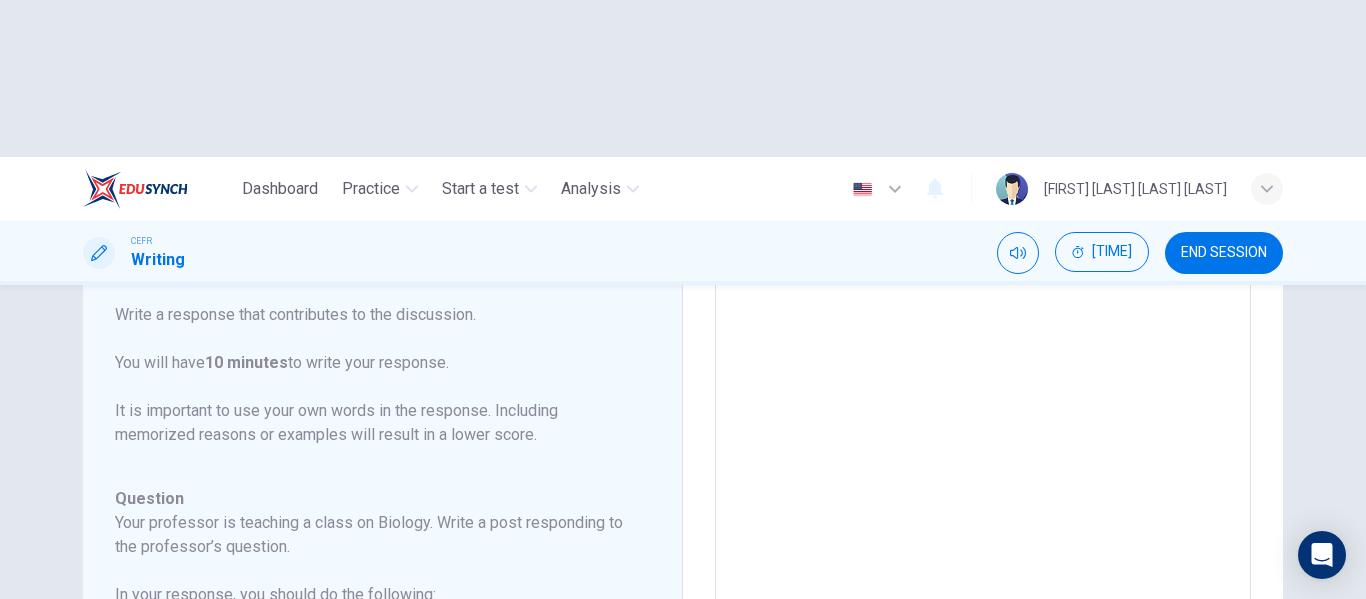 click on "For this task, you will read an online discussion. A professor has posted a question about a topic, and some classmates have responded with their ideas. Write a response that contributes to the discussion. You will have  10 minutes  to write your response.  It is important to use your own words in the response. Including memorized reasons or examples will result in a lower score." at bounding box center (370, 315) 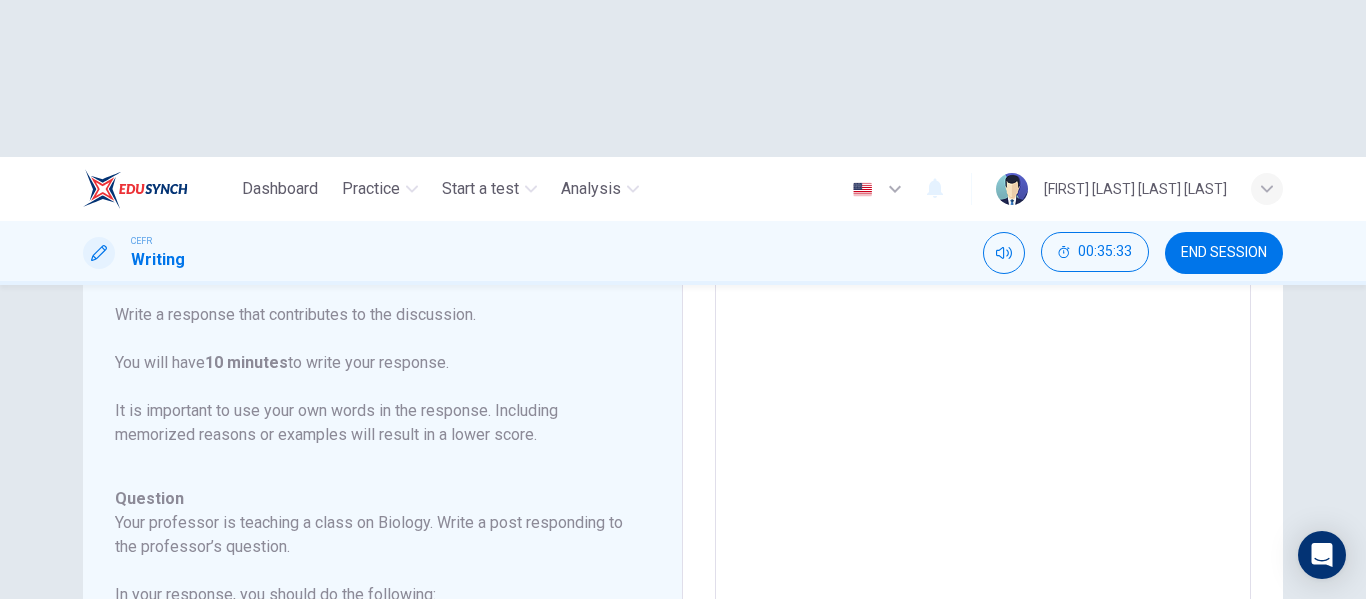 scroll, scrollTop: 222, scrollLeft: 0, axis: vertical 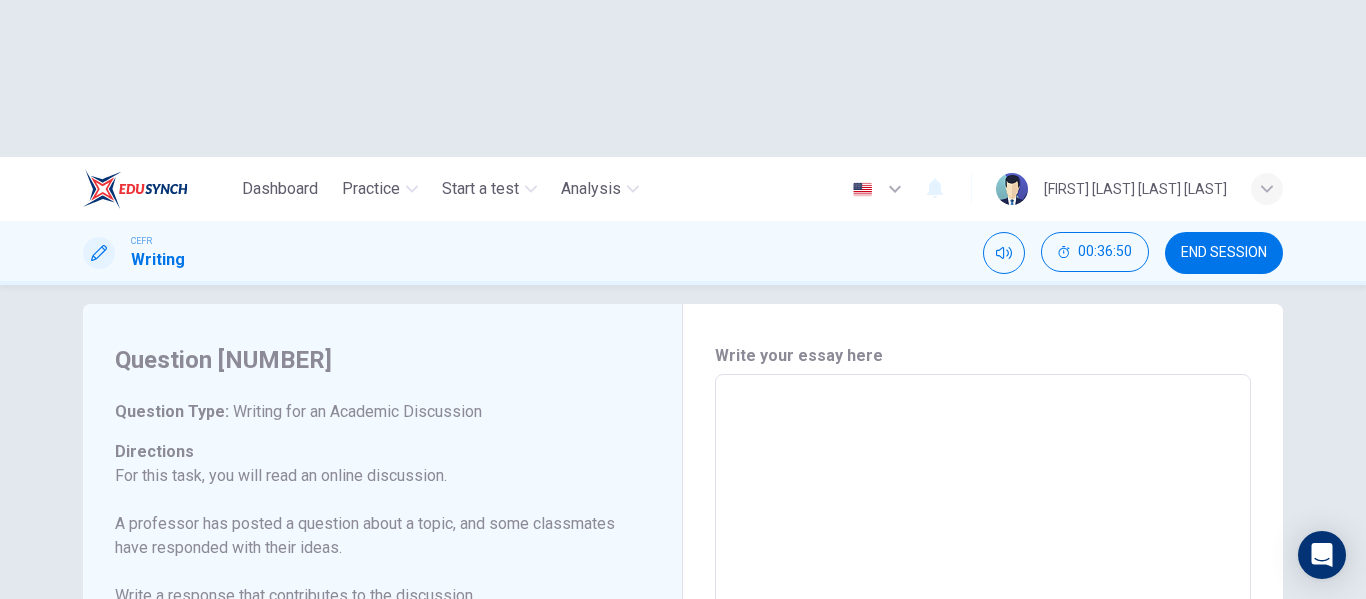 click at bounding box center (983, 708) 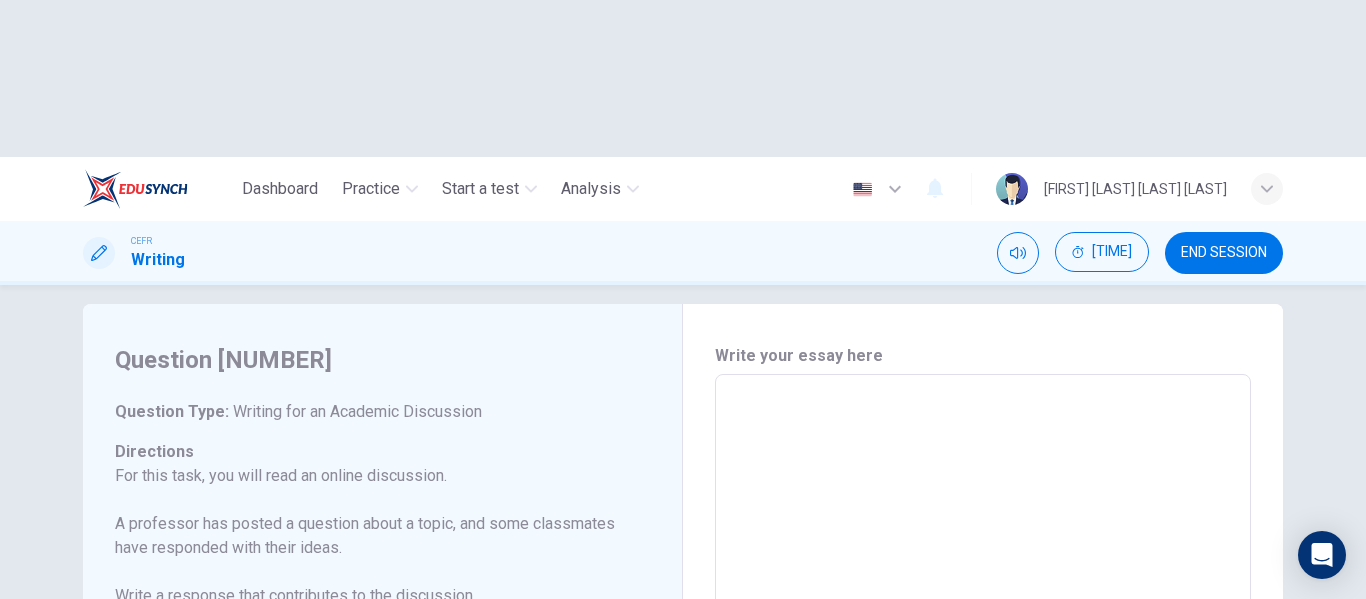 click at bounding box center [983, 708] 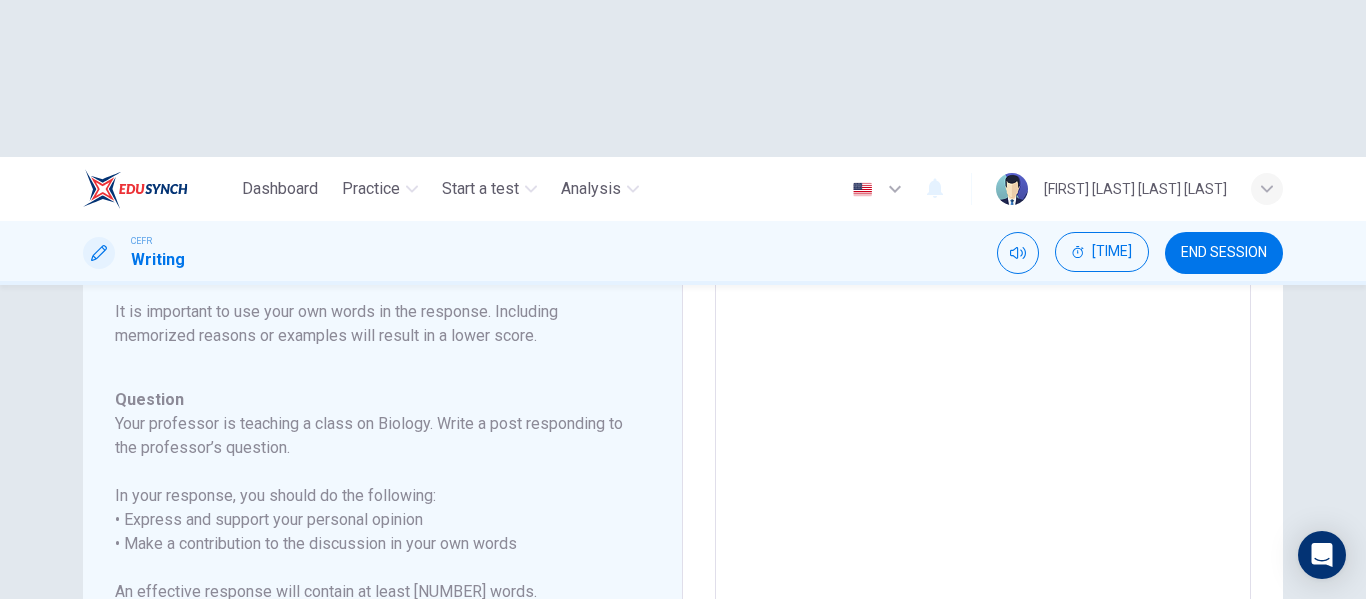 scroll, scrollTop: 499, scrollLeft: 0, axis: vertical 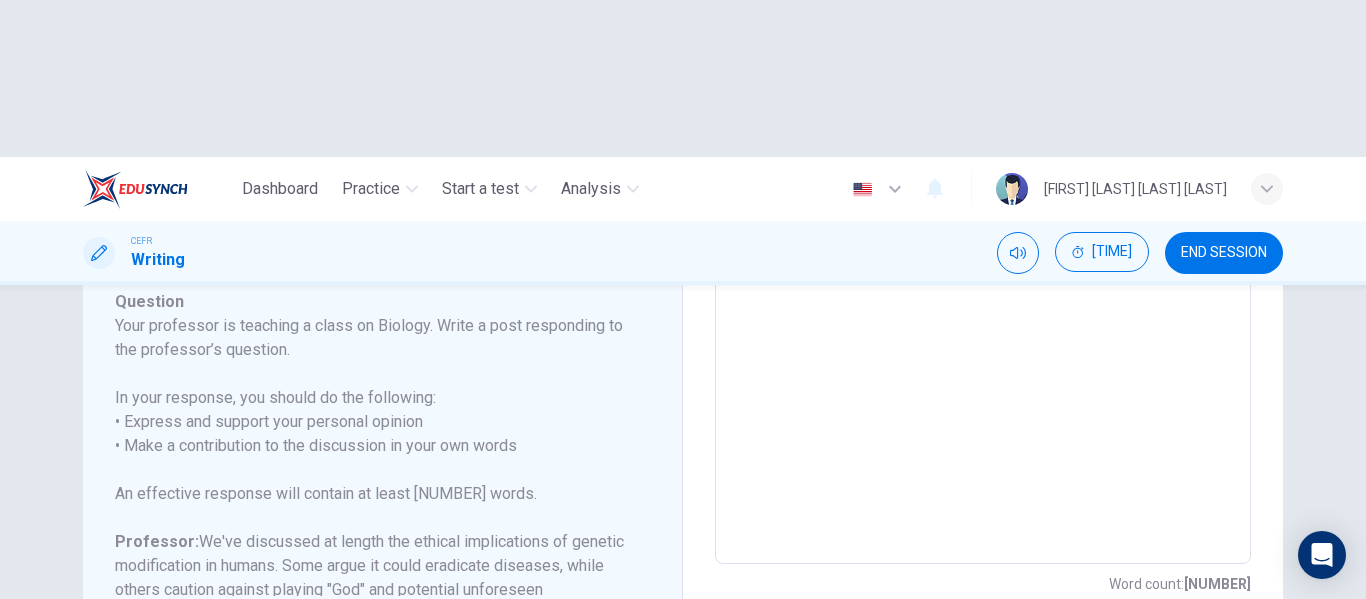 click at bounding box center (983, 230) 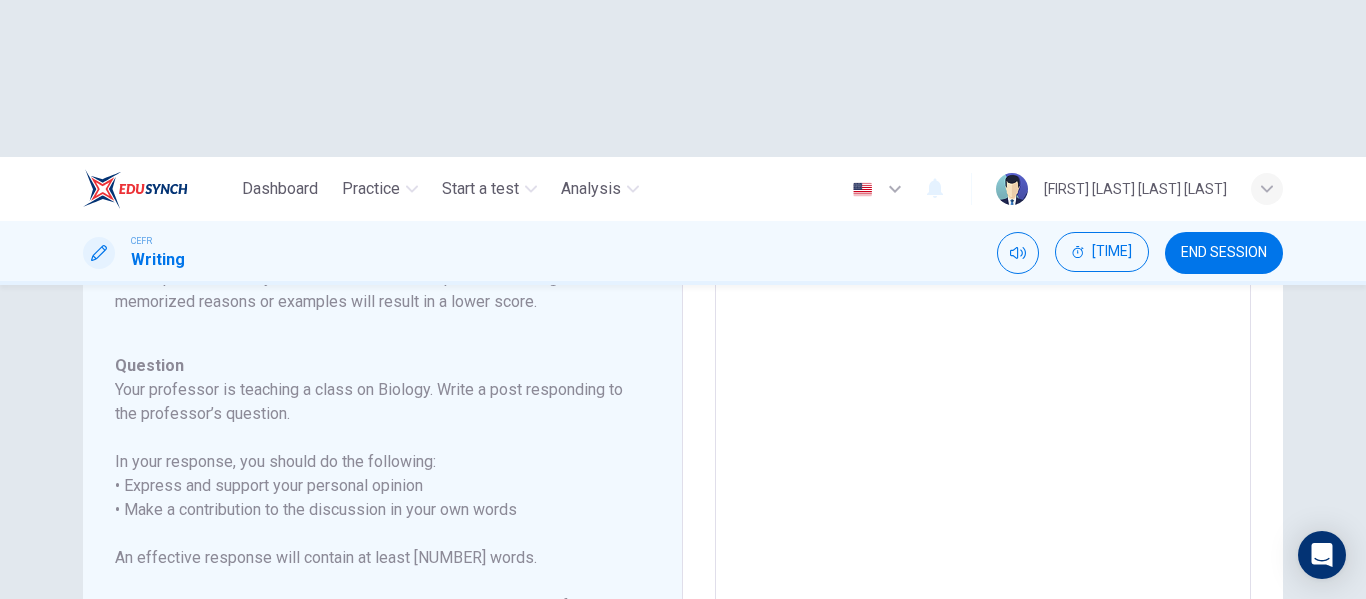 scroll, scrollTop: 433, scrollLeft: 0, axis: vertical 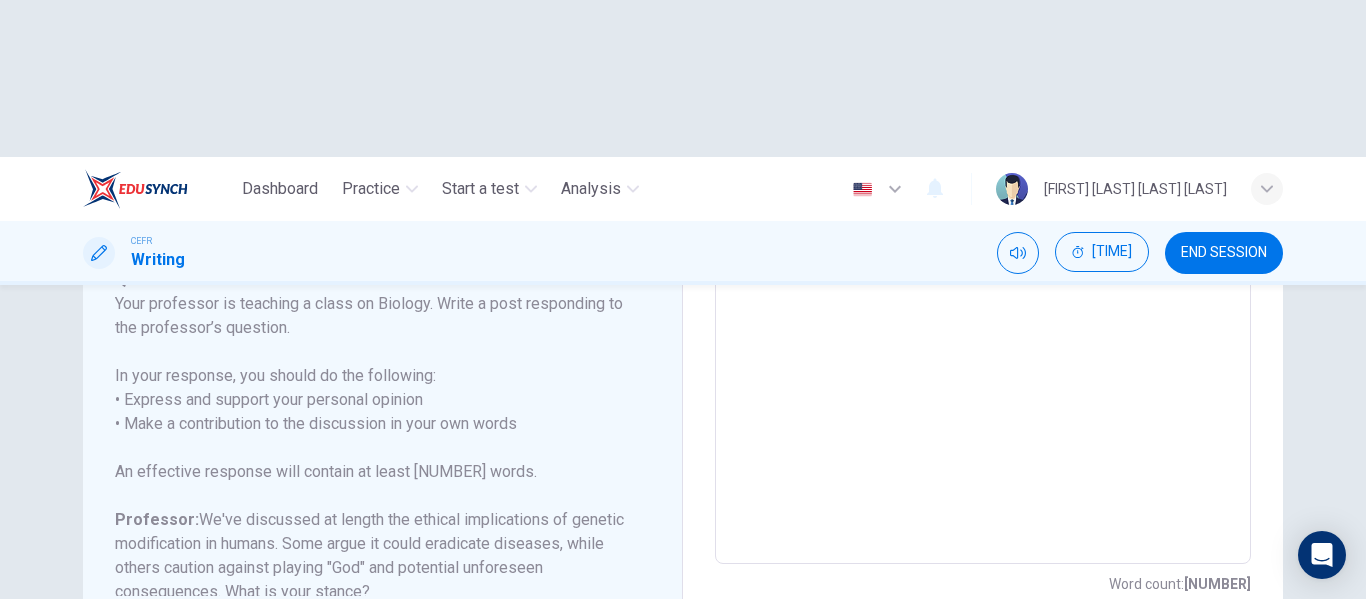 click at bounding box center [983, 230] 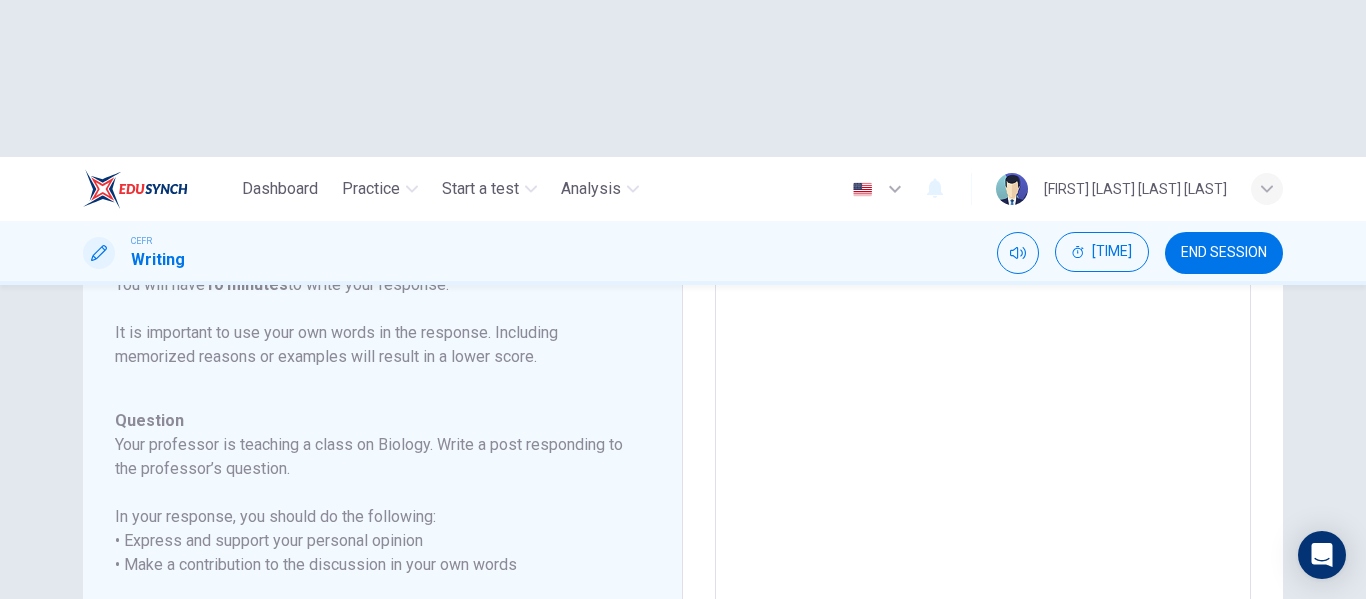 scroll, scrollTop: 104, scrollLeft: 0, axis: vertical 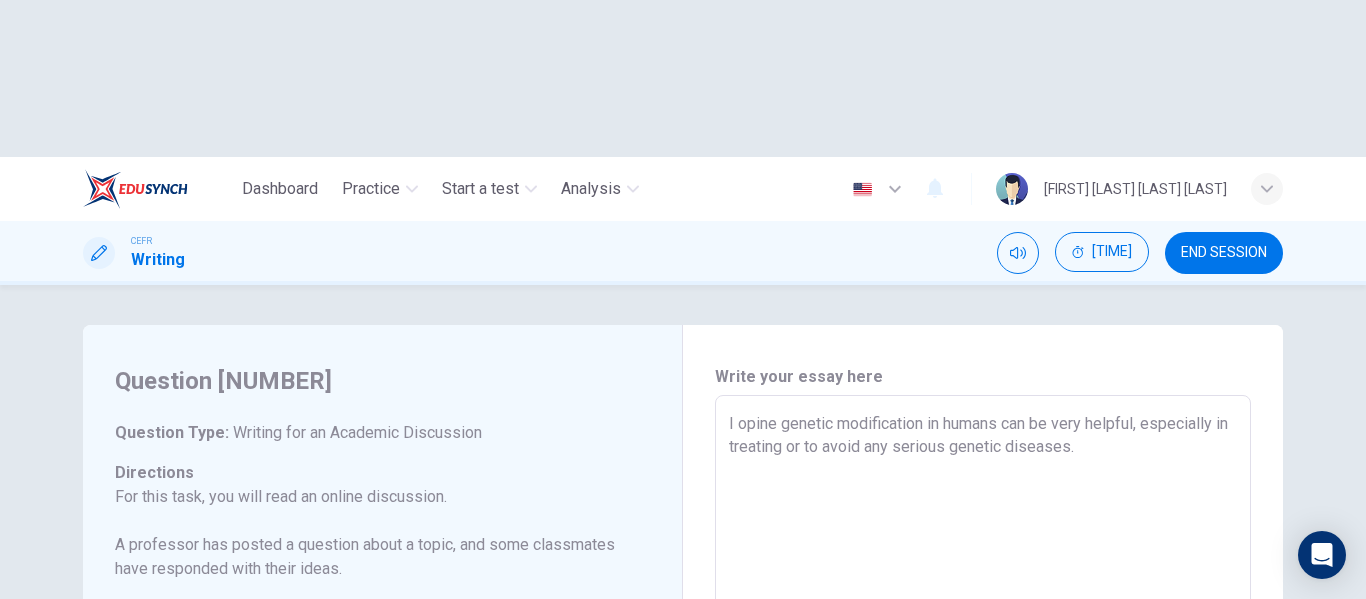 click on "I opine genetic modification in humans can be very helpful, especially in treating or to avoid any serious genetic diseases." at bounding box center (983, 729) 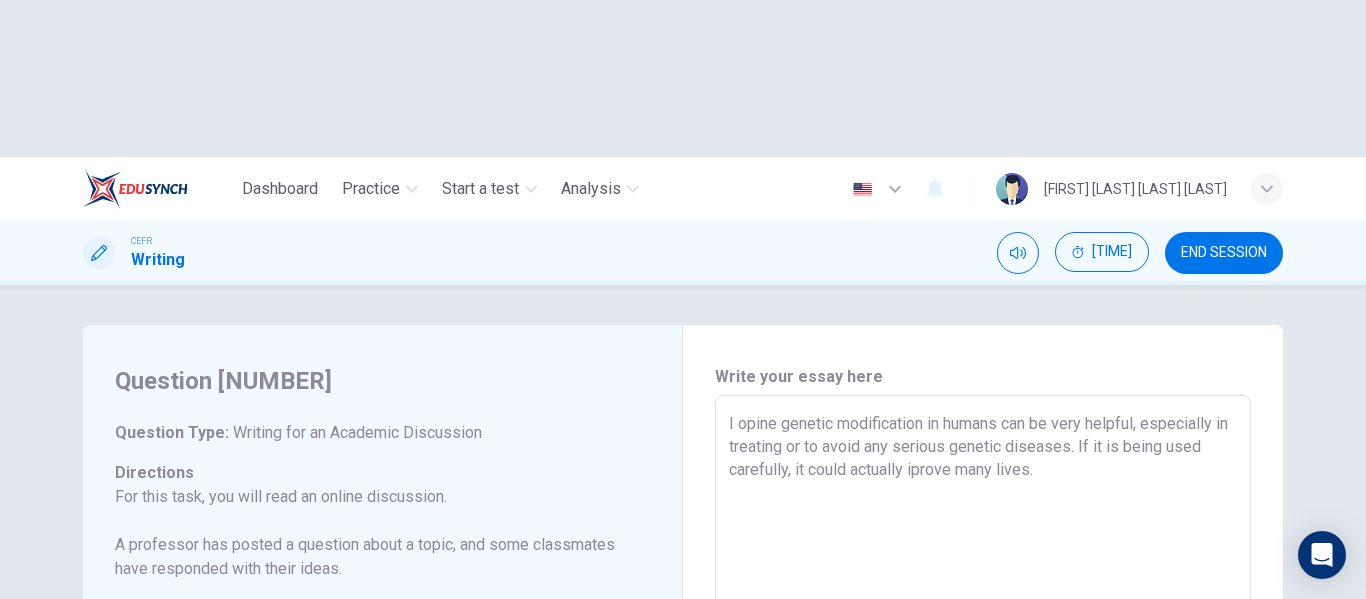 click on "I opine genetic modification in humans can be very helpful, especially in treating or to avoid any serious genetic diseases. If it is being used carefully, it could actually iprove many lives." at bounding box center (983, 729) 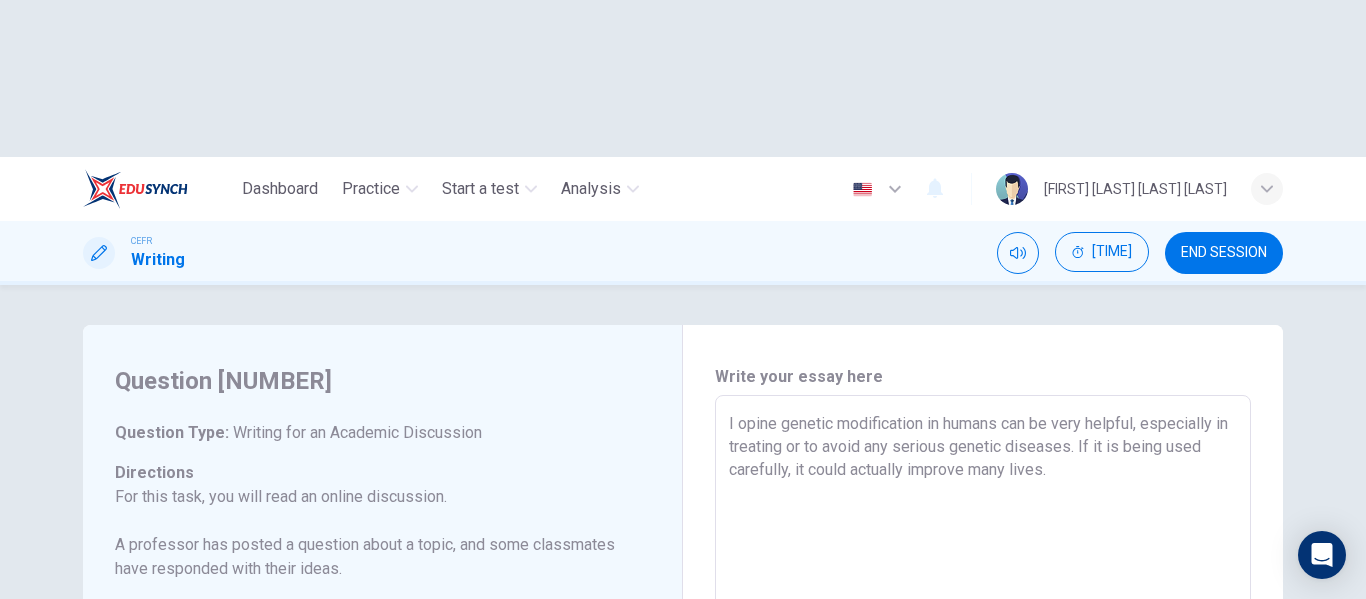 click on "I opine genetic modification in humans can be very helpful, especially in treating or to avoid any serious genetic diseases. If it is being used carefully, it could actually improve many lives." at bounding box center [983, 729] 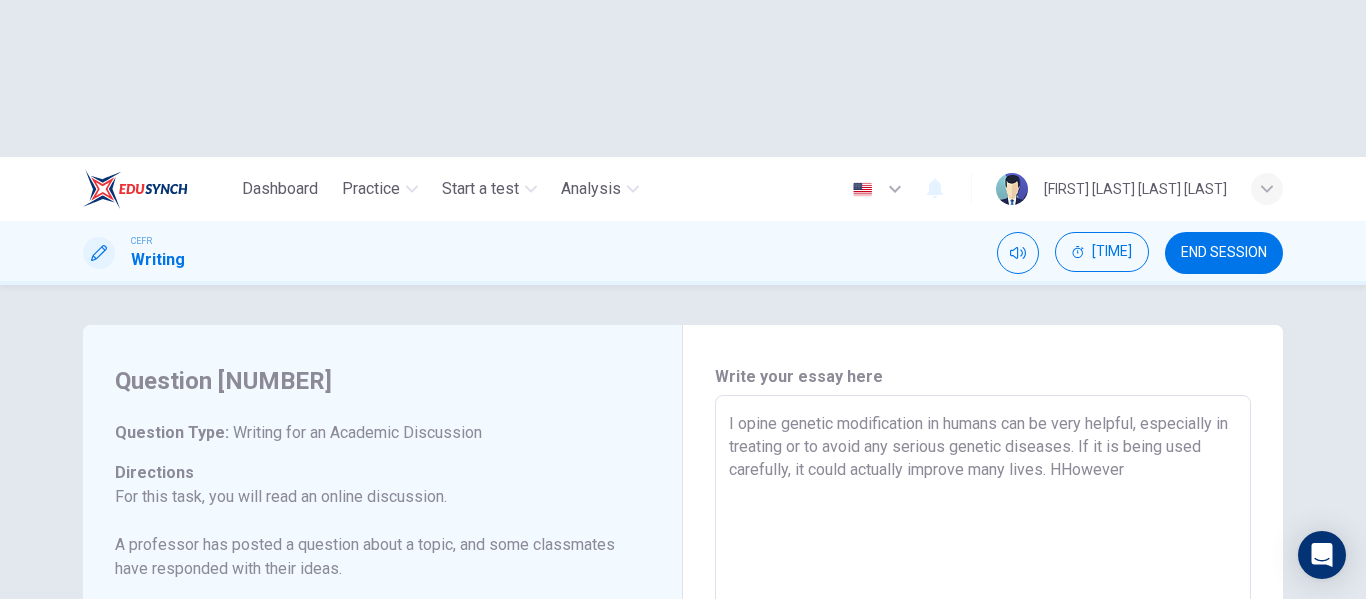 click on "I opine genetic modification in humans can be very helpful, especially in treating or to avoid any serious genetic diseases. If it is being used carefully, it could actually improve many lives. HHowever" at bounding box center [983, 729] 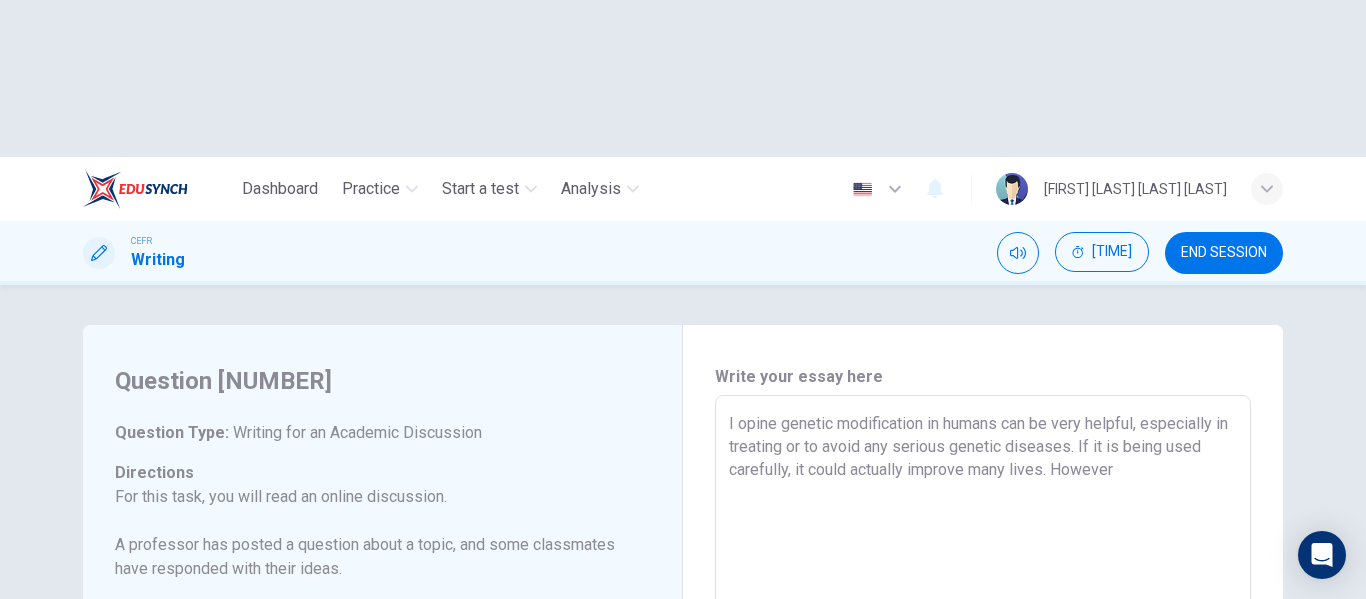 click on "I opine genetic modification in humans can be very helpful, especially in treating or to avoid any serious genetic diseases. If it is being used carefully, it could actually improve many lives. However" at bounding box center [983, 729] 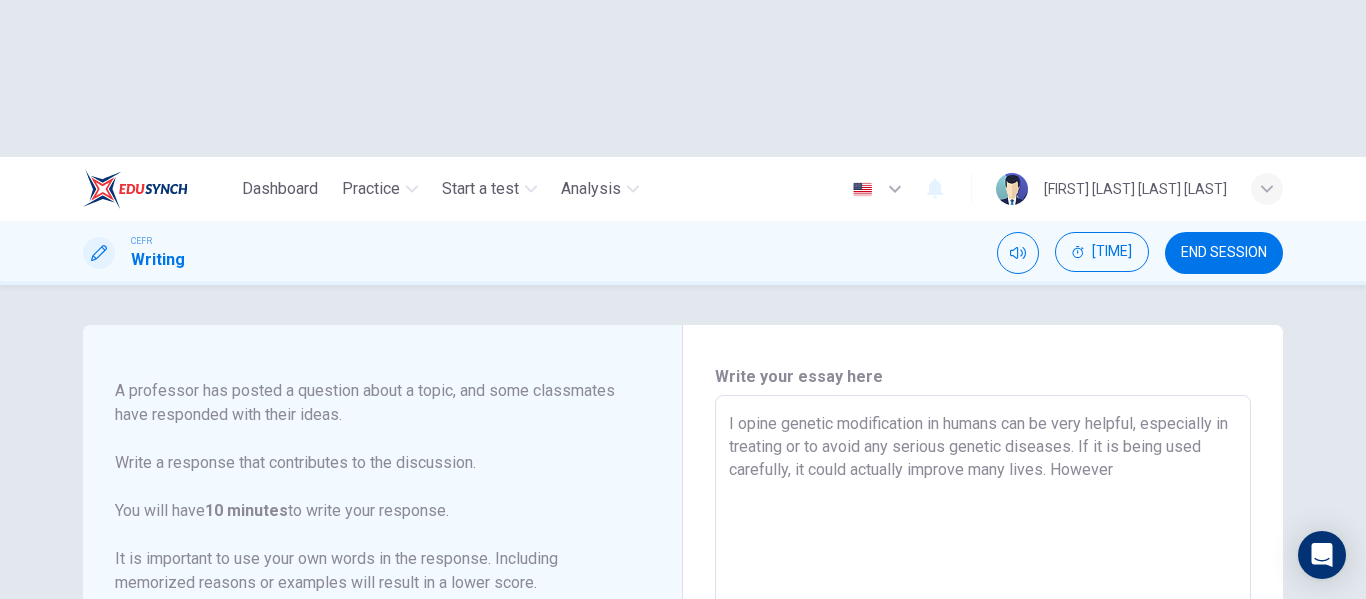 scroll, scrollTop: 222, scrollLeft: 0, axis: vertical 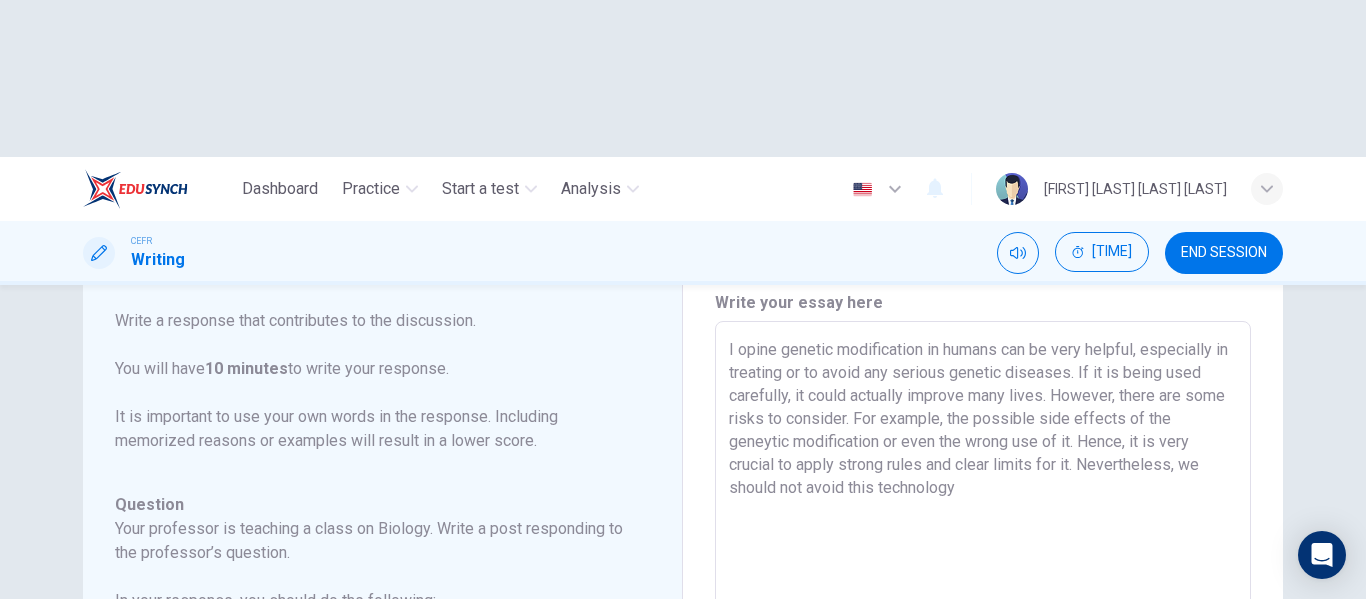 click on "I opine genetic modification in humans can be very helpful, especially in treating or to avoid any serious genetic diseases. If it is being used carefully, it could actually improve many lives. However, there are some risks to consider. For example, the possible side effects of the geneytic modification or even the wrong use of it. Hence, it is very crucial to apply strong rules and clear limits for it. Nevertheless, we should not avoid this technology" at bounding box center [983, 655] 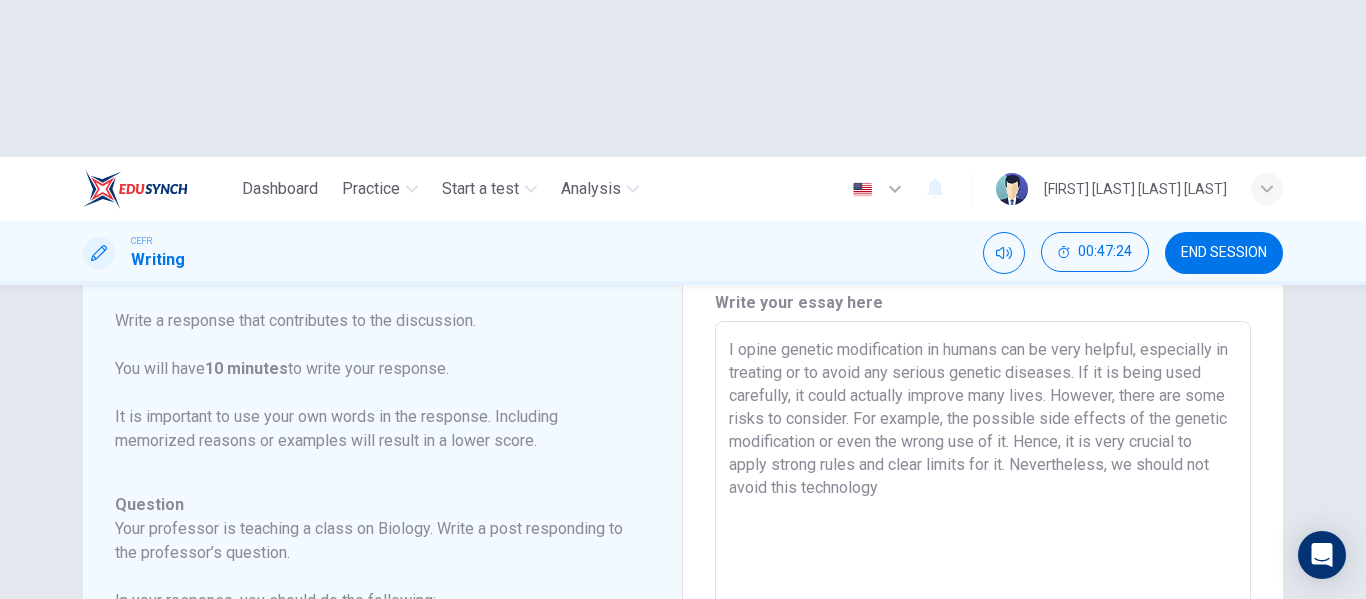 click on "I opine genetic modification in humans can be very helpful, especially in treating or to avoid any serious genetic diseases. If it is being used carefully, it could actually improve many lives. However, there are some risks to consider. For example, the possible side effects of the genetic modification or even the wrong use of it. Hence, it is very crucial to apply strong rules and clear limits for it. Nevertheless, we should not avoid this technology" at bounding box center [983, 655] 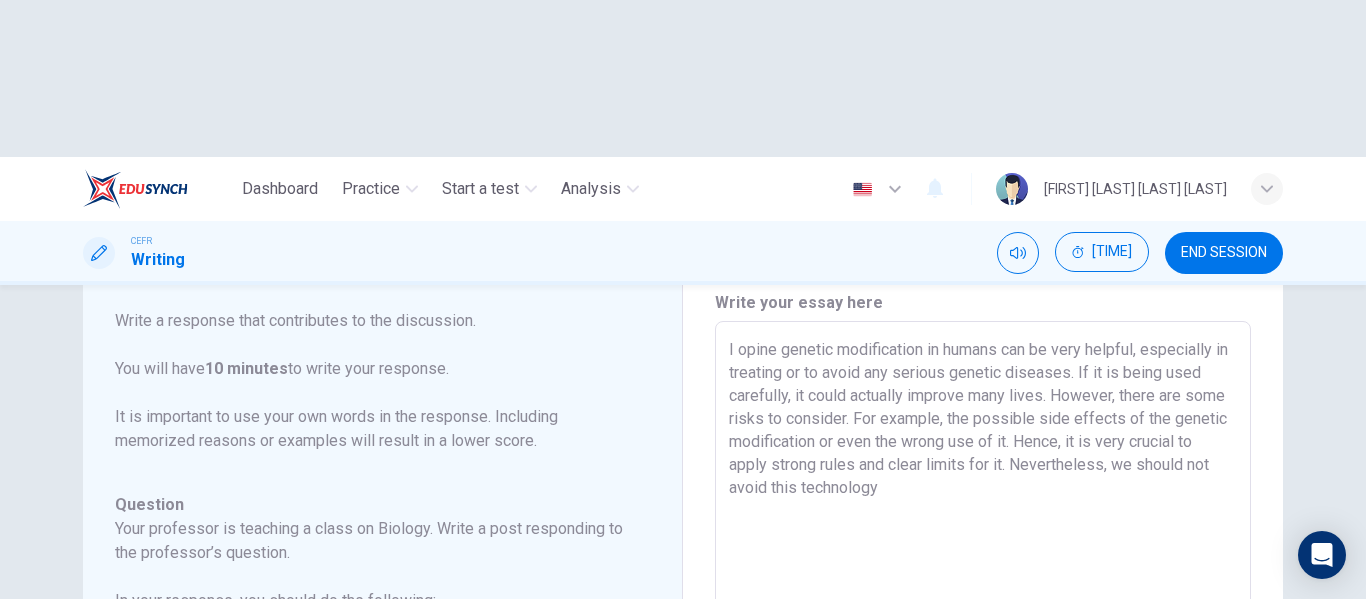 click on "I opine genetic modification in humans can be very helpful, especially in treating or to avoid any serious genetic diseases. If it is being used carefully, it could actually improve many lives. However, there are some risks to consider. For example, the possible side effects of the genetic modification or even the wrong use of it. Hence, it is very crucial to apply strong rules and clear limits for it. Nevertheless, we should not avoid this technology" at bounding box center [983, 655] 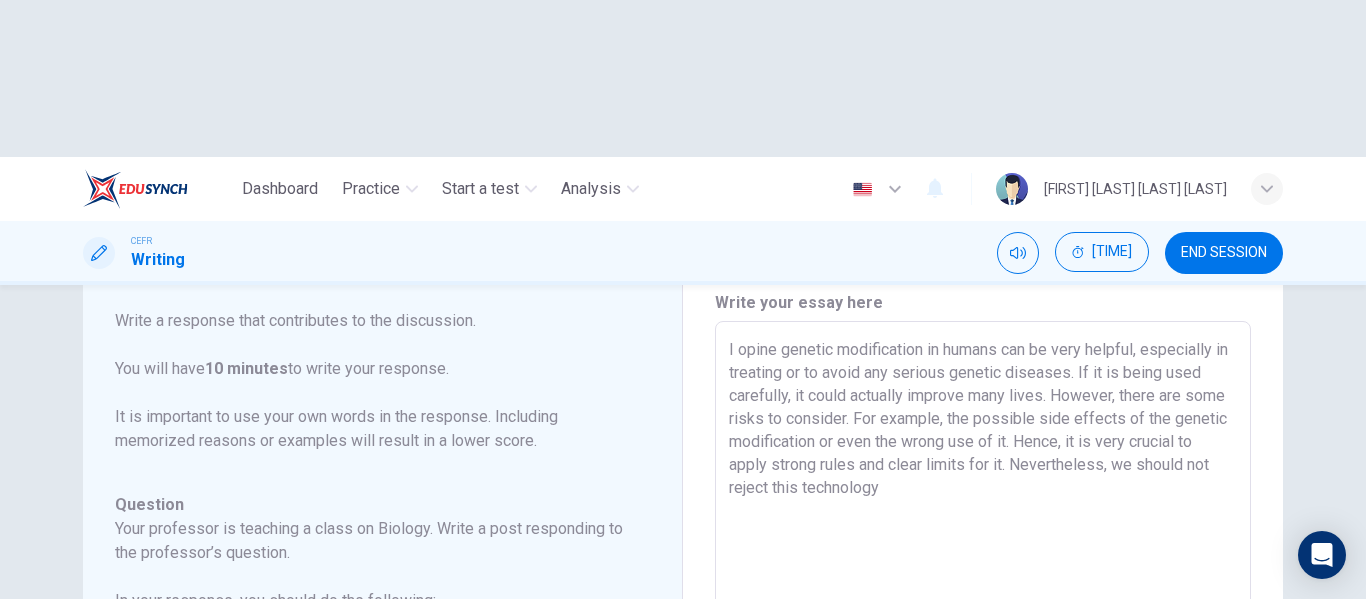 click on "I opine genetic modification in humans can be very helpful, especially in treating or to avoid any serious genetic diseases. If it is being used carefully, it could actually improve many lives. However, there are some risks to consider. For example, the possible side effects of the genetic modification or even the wrong use of it. Hence, it is very crucial to apply strong rules and clear limits for it. Nevertheless, we should not reject this technology" at bounding box center [983, 655] 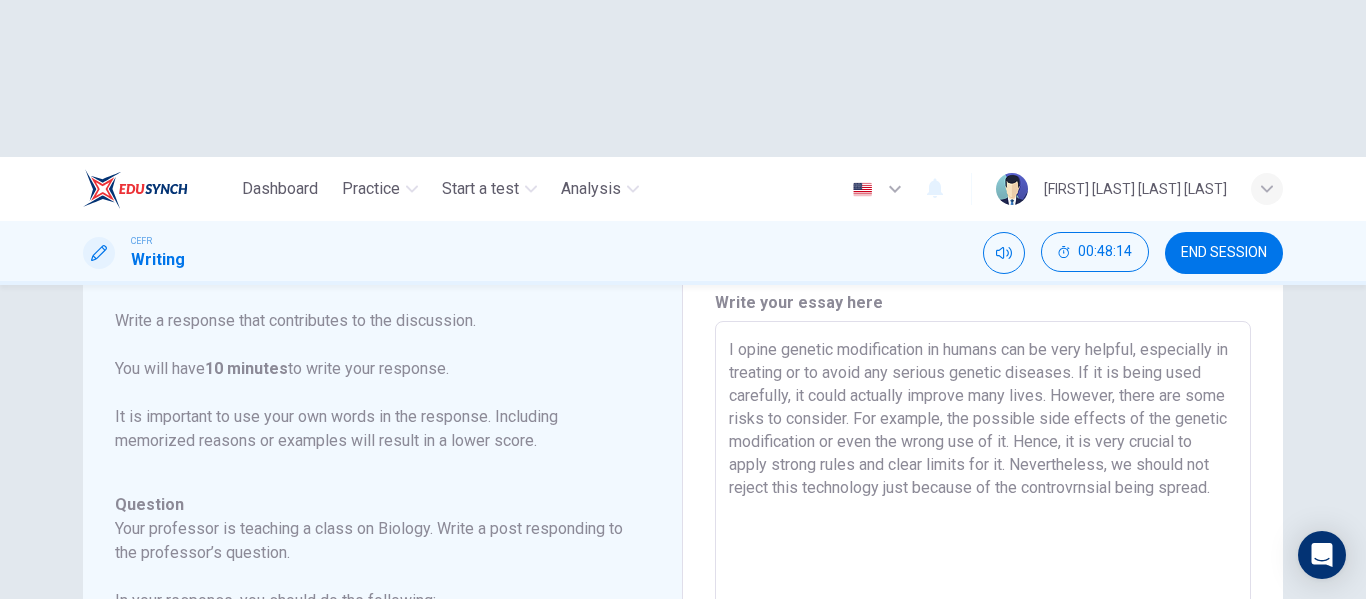 click on "I opine genetic modification in humans can be very helpful, especially in treating or to avoid any serious genetic diseases. If it is being used carefully, it could actually improve many lives. However, there are some risks to consider. For example, the possible side effects of the genetic modification or even the wrong use of it. Hence, it is very crucial to apply strong rules and clear limits for it. Nevertheless, we should not reject this technology just because of the controvrnsial being spread." at bounding box center [983, 655] 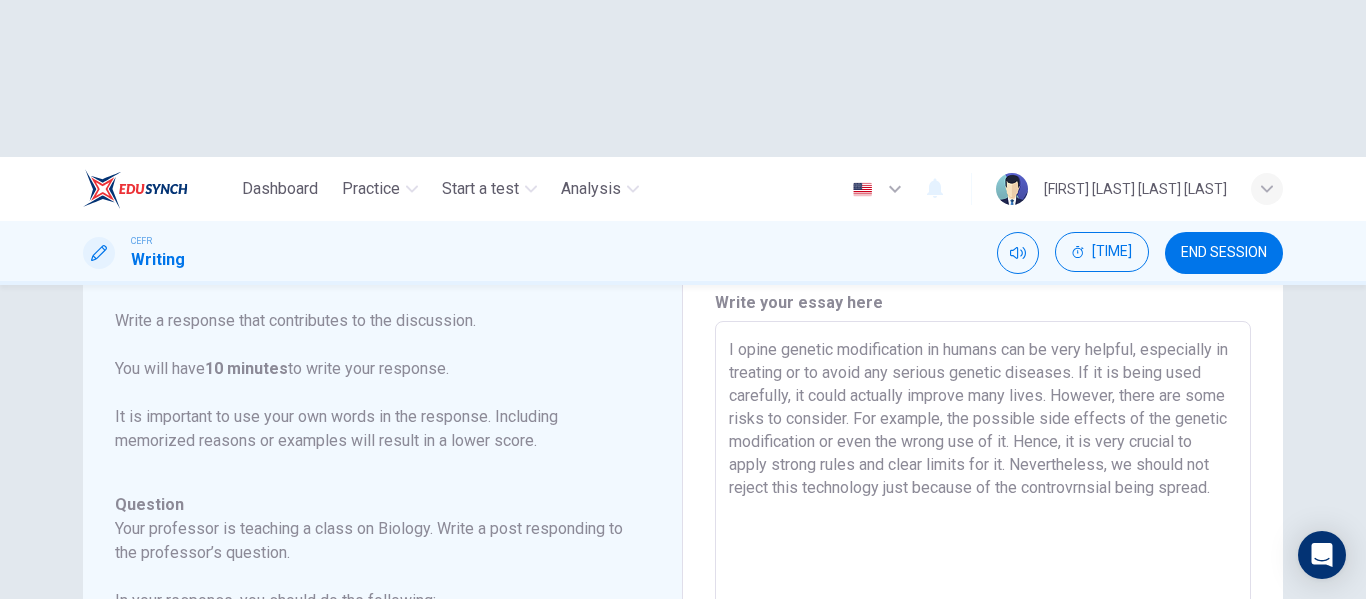 click on "I opine genetic modification in humans can be very helpful, especially in treating or to avoid any serious genetic diseases. If it is being used carefully, it could actually improve many lives. However, there are some risks to consider. For example, the possible side effects of the genetic modification or even the wrong use of it. Hence, it is very crucial to apply strong rules and clear limits for it. Nevertheless, we should not reject this technology just because of the controvrnsial being spread." at bounding box center [983, 655] 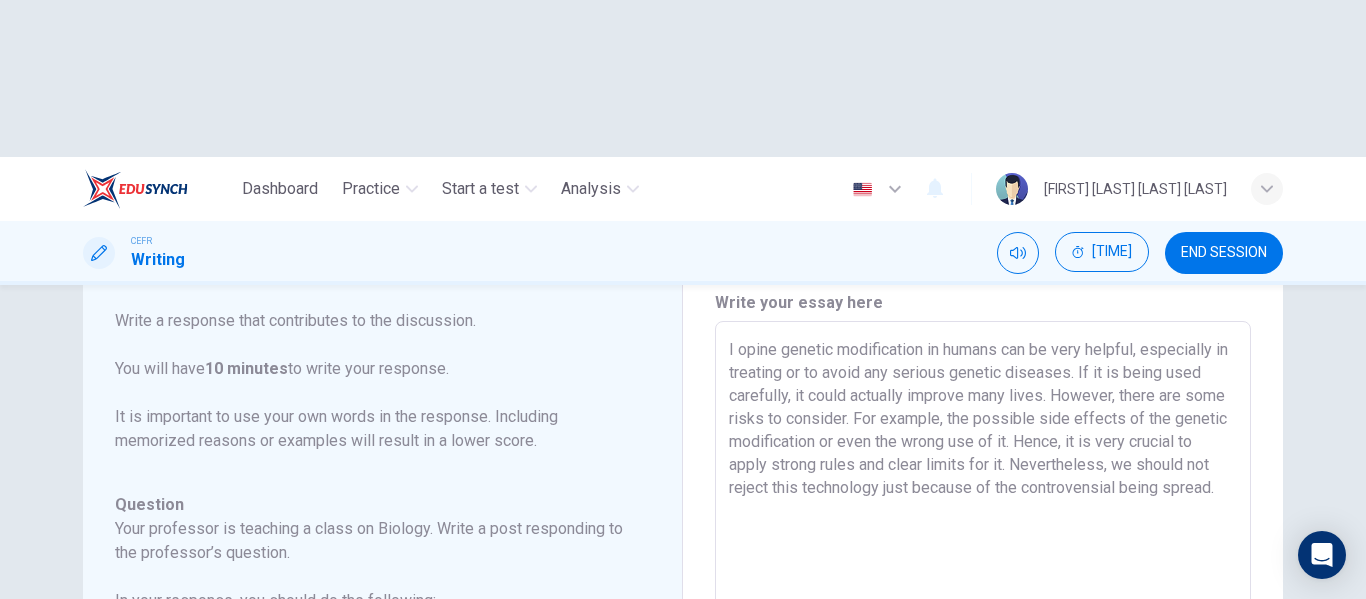 click on "I opine genetic modification in humans can be very helpful, especially in treating or to avoid any serious genetic diseases. If it is being used carefully, it could actually improve many lives. However, there are some risks to consider. For example, the possible side effects of the genetic modification or even the wrong use of it. Hence, it is very crucial to apply strong rules and clear limits for it. Nevertheless, we should not reject this technology just because of the controvensial being spread. x ​" at bounding box center (983, 655) 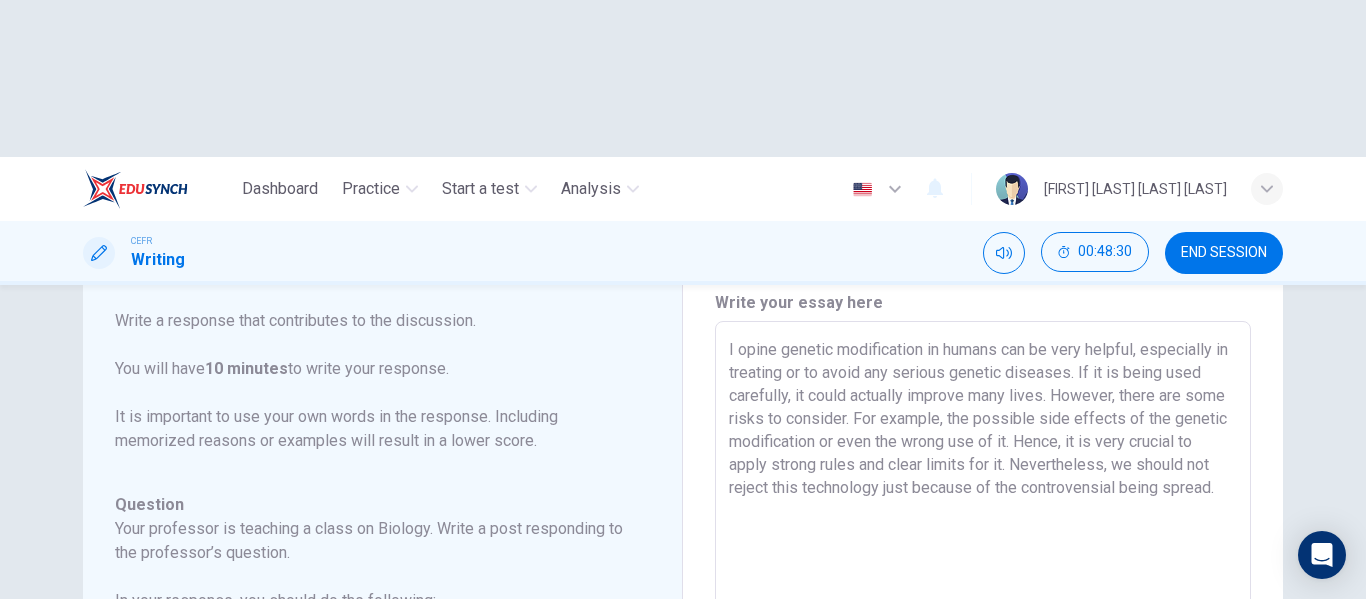 click on "I opine genetic modification in humans can be very helpful, especially in treating or to avoid any serious genetic diseases. If it is being used carefully, it could actually improve many lives. However, there are some risks to consider. For example, the possible side effects of the genetic modification or even the wrong use of it. Hence, it is very crucial to apply strong rules and clear limits for it. Nevertheless, we should not reject this technology just because of the controvensial being spread." at bounding box center (983, 655) 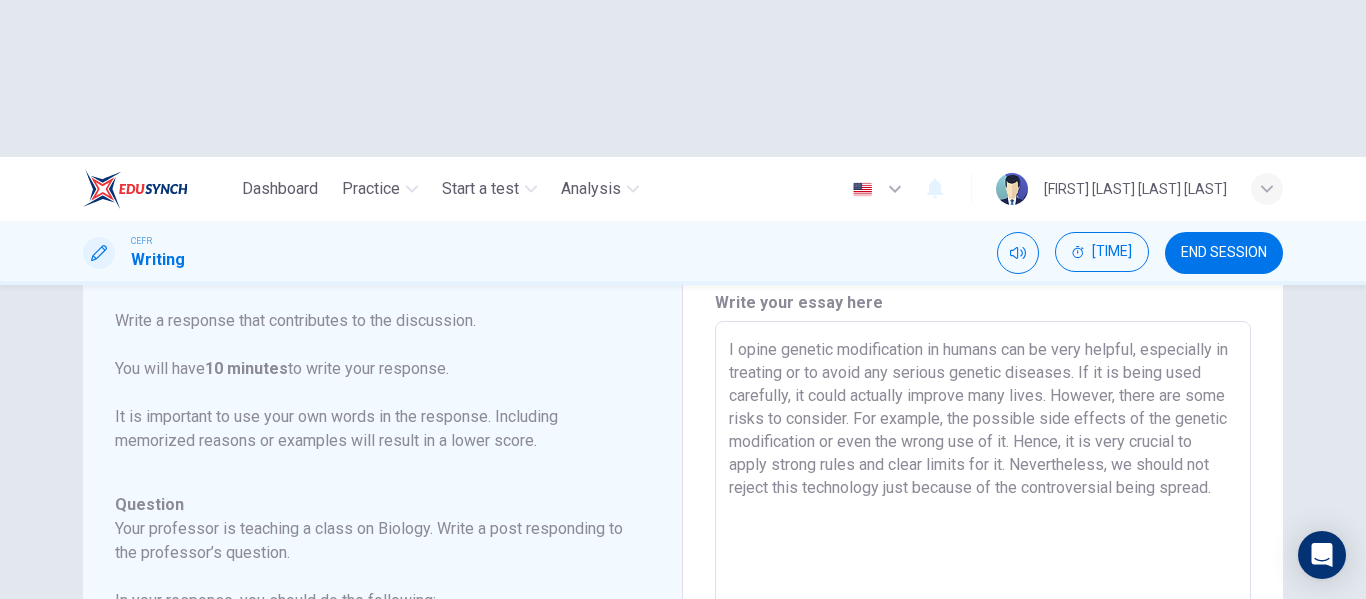 click on "I opine genetic modification in humans can be very helpful, especially in treating or to avoid any serious genetic diseases. If it is being used carefully, it could actually improve many lives. However, there are some risks to consider. For example, the possible side effects of the genetic modification or even the wrong use of it. Hence, it is very crucial to apply strong rules and clear limits for it. Nevertheless, we should not reject this technology just because of the controversial being spread." at bounding box center [983, 655] 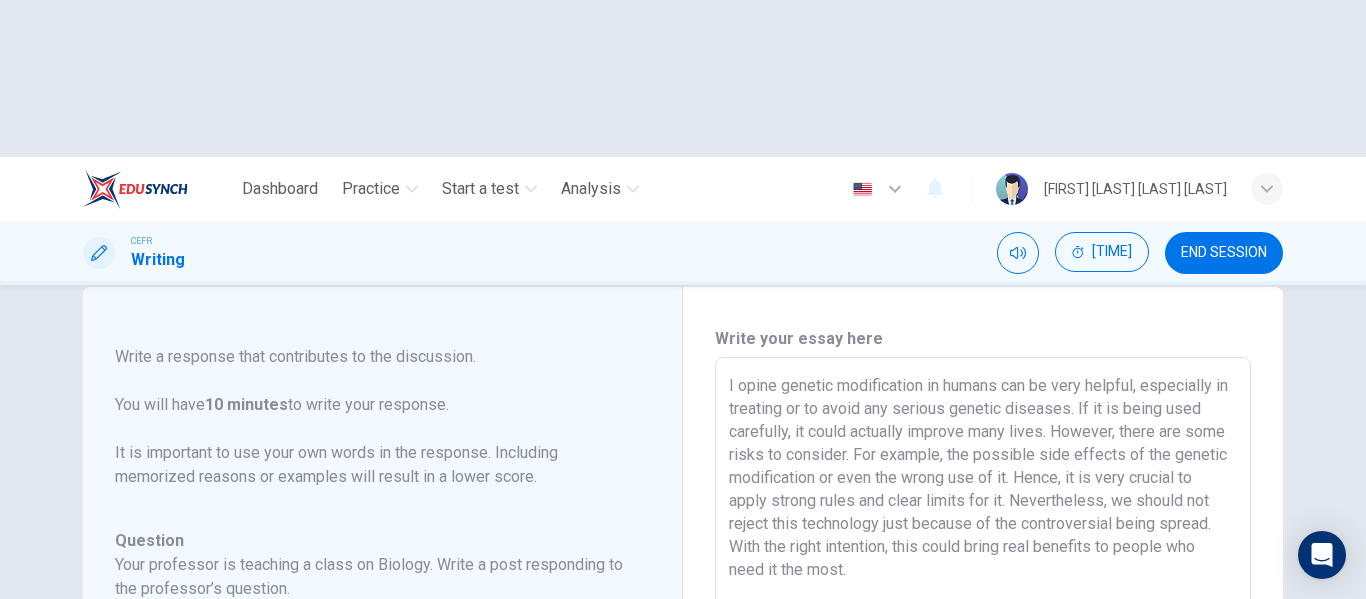 scroll, scrollTop: 39, scrollLeft: 0, axis: vertical 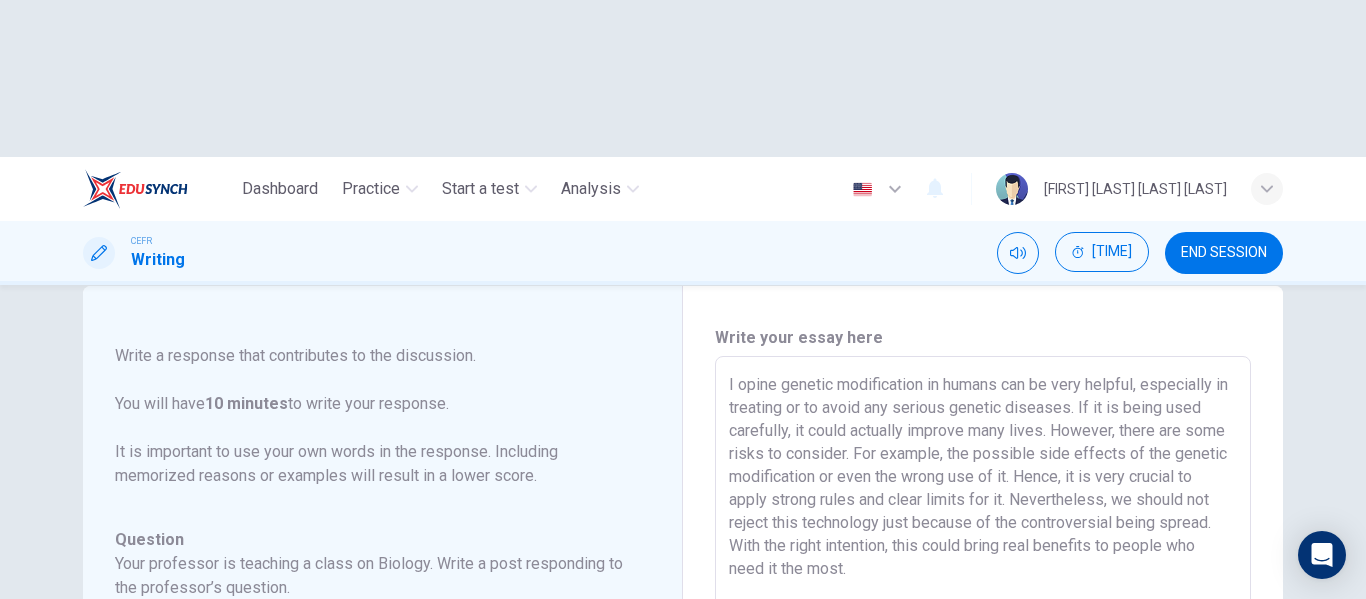 type on "I opine genetic modification in humans can be very helpful, especially in treating or to avoid any serious genetic diseases. If it is being used carefully, it could actually improve many lives. However, there are some risks to consider. For example, the possible side effects of the genetic modification or even the wrong use of it. Hence, it is very crucial to apply strong rules and clear limits for it. Nevertheless, we should not reject this technology just because of the controversial being spread. With the right intention, this could bring real benefits to people who need it the most." 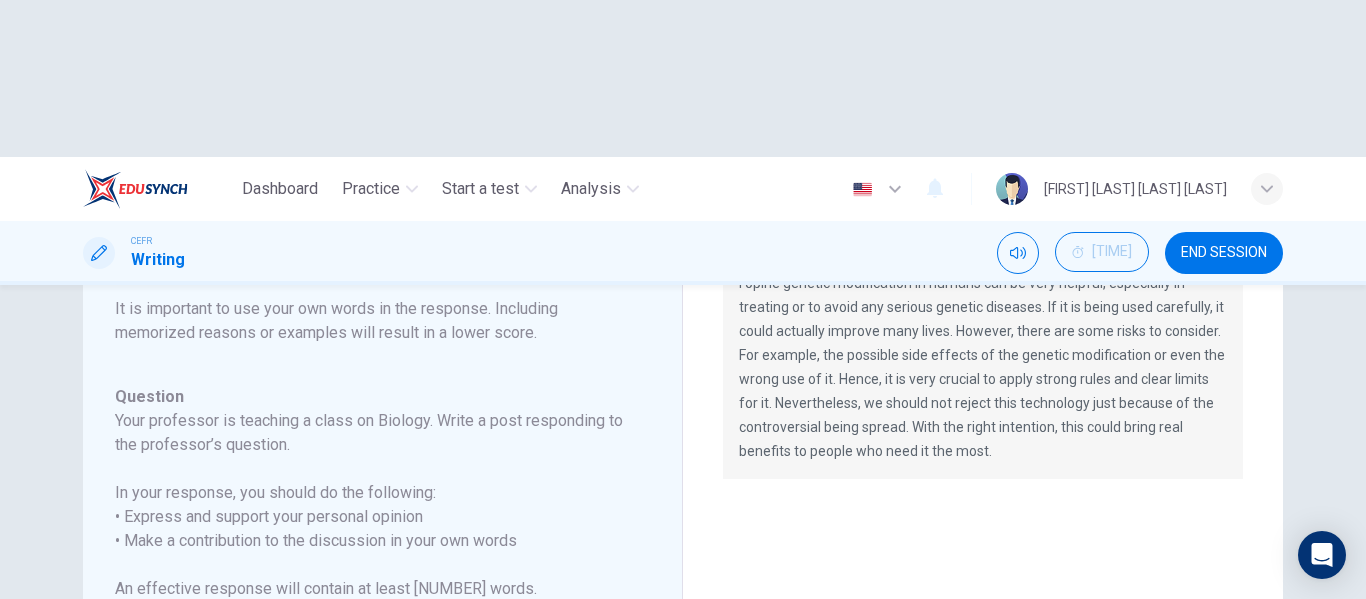 scroll, scrollTop: 0, scrollLeft: 0, axis: both 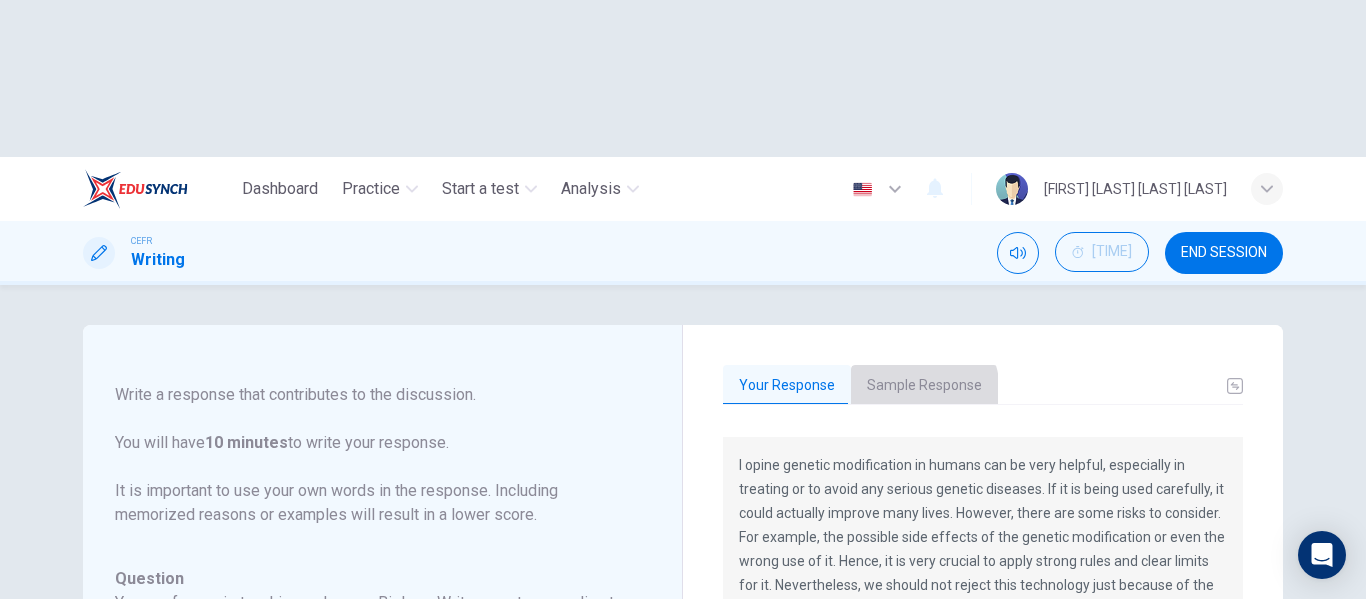 click on "Sample Response" at bounding box center [924, 386] 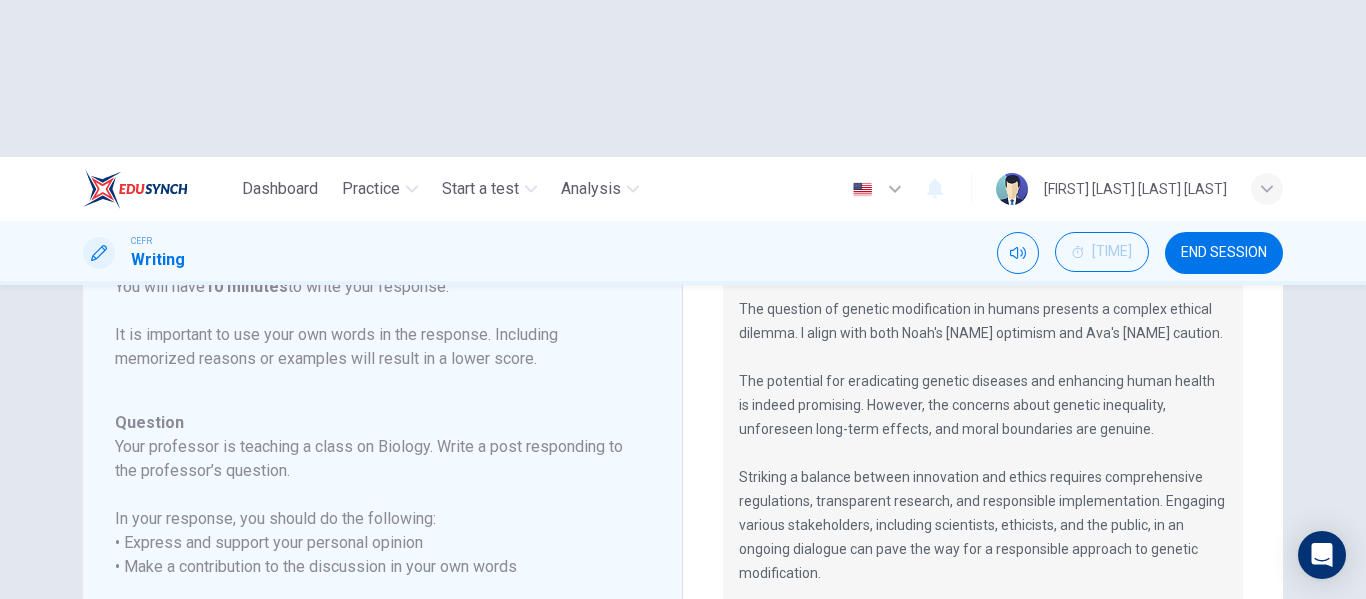 scroll, scrollTop: 499, scrollLeft: 0, axis: vertical 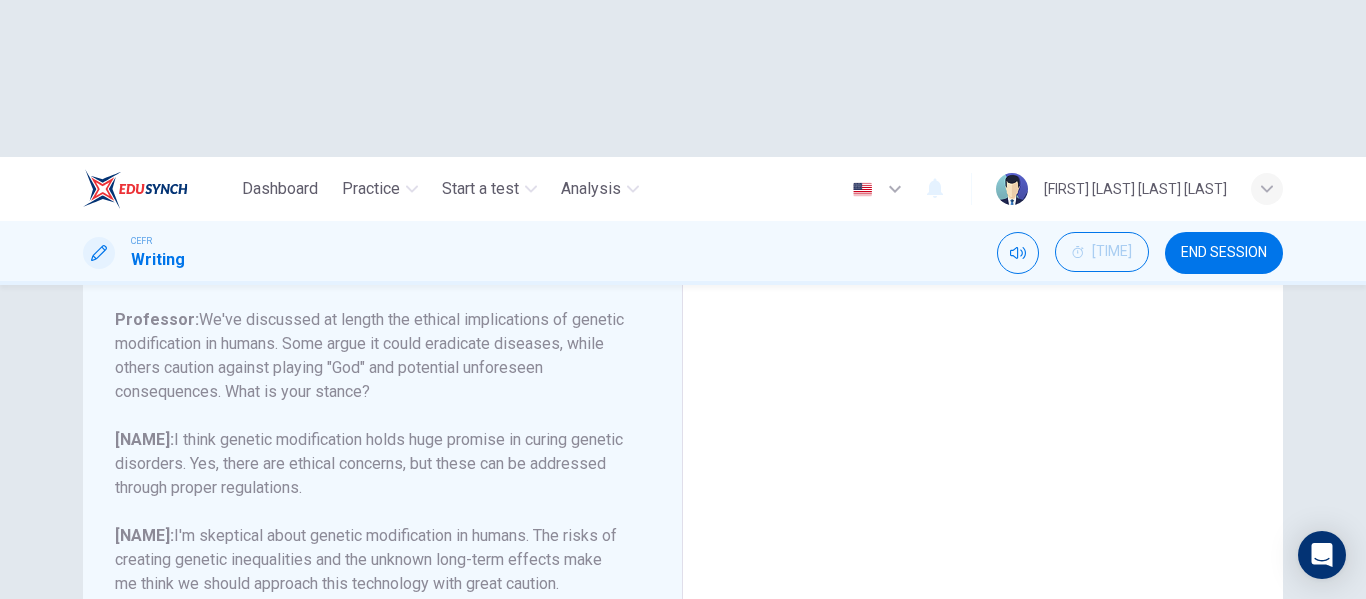 click on "NEXT" at bounding box center (683, 716) 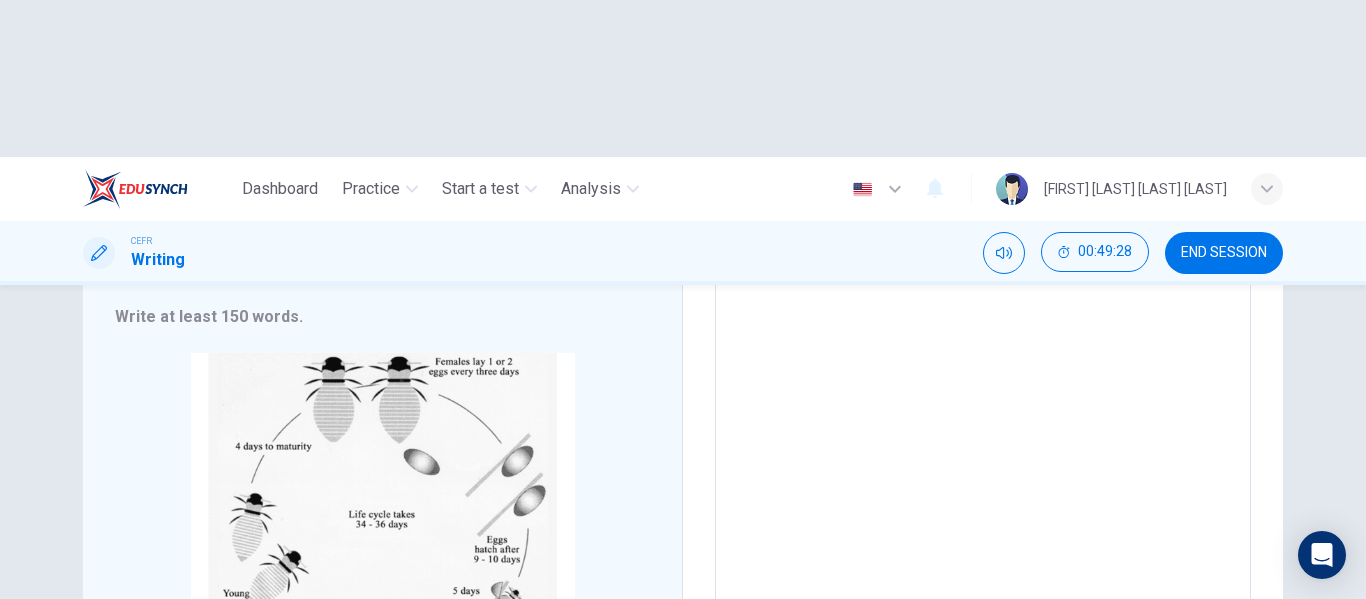 scroll, scrollTop: 0, scrollLeft: 0, axis: both 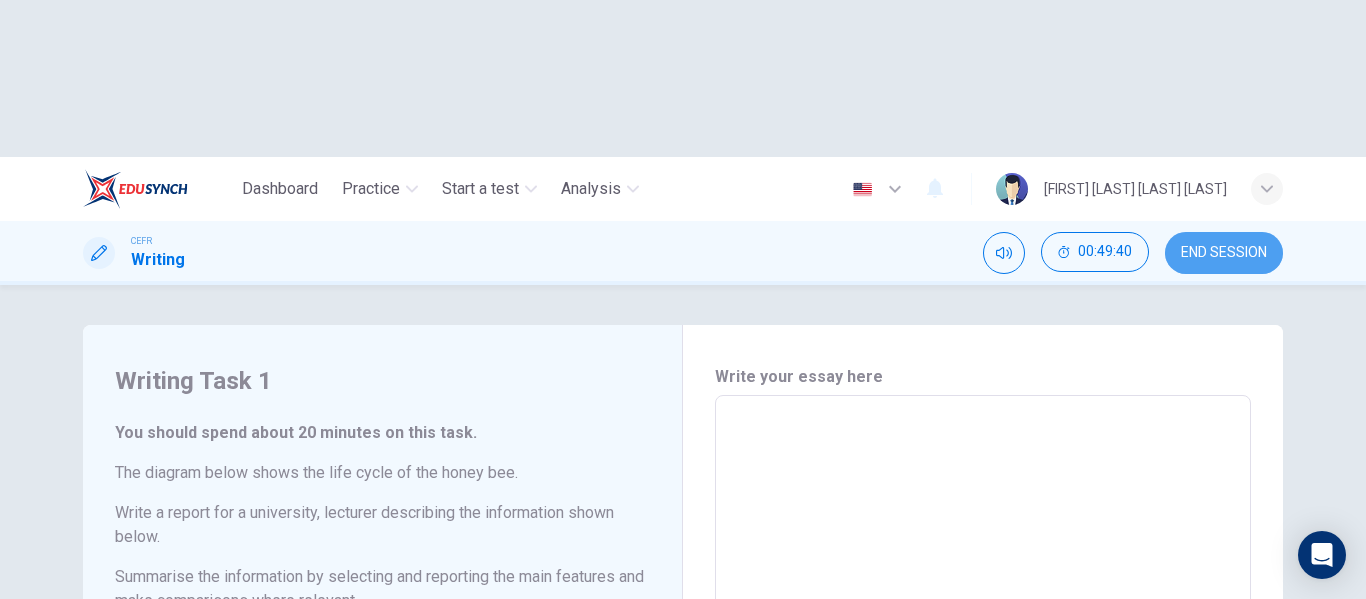 click on "END SESSION" at bounding box center (1224, 253) 